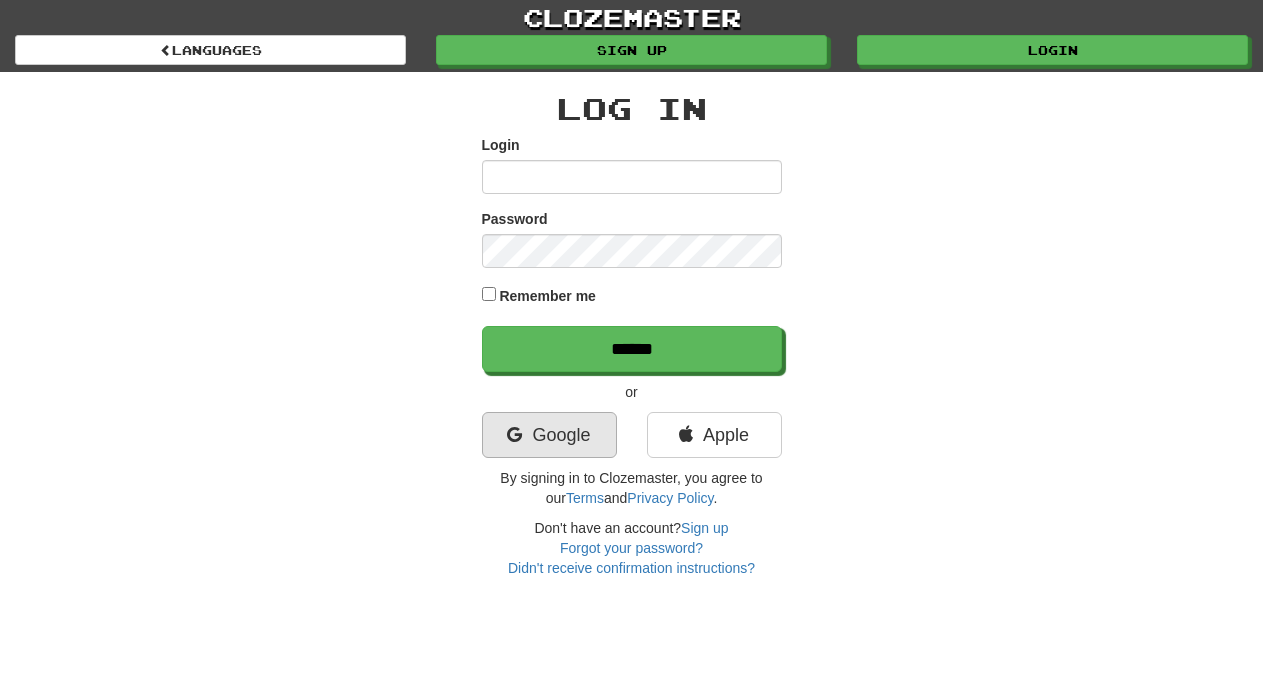 scroll, scrollTop: 0, scrollLeft: 0, axis: both 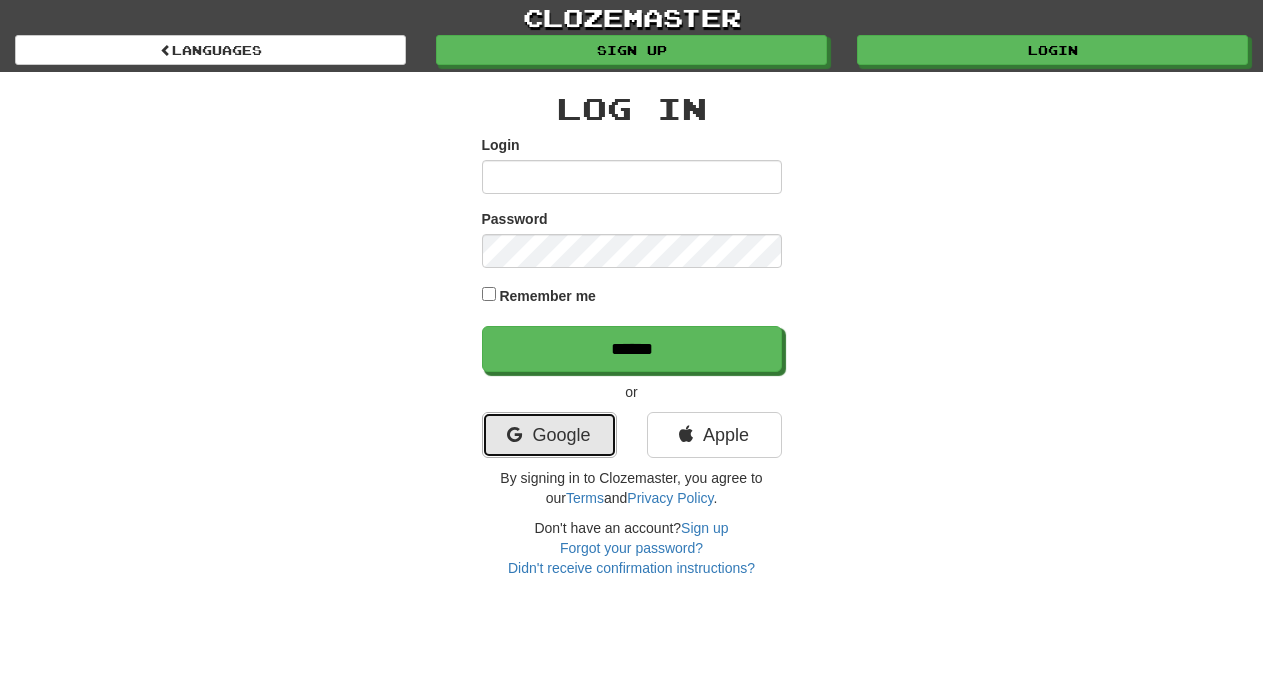 click on "Google" at bounding box center [549, 435] 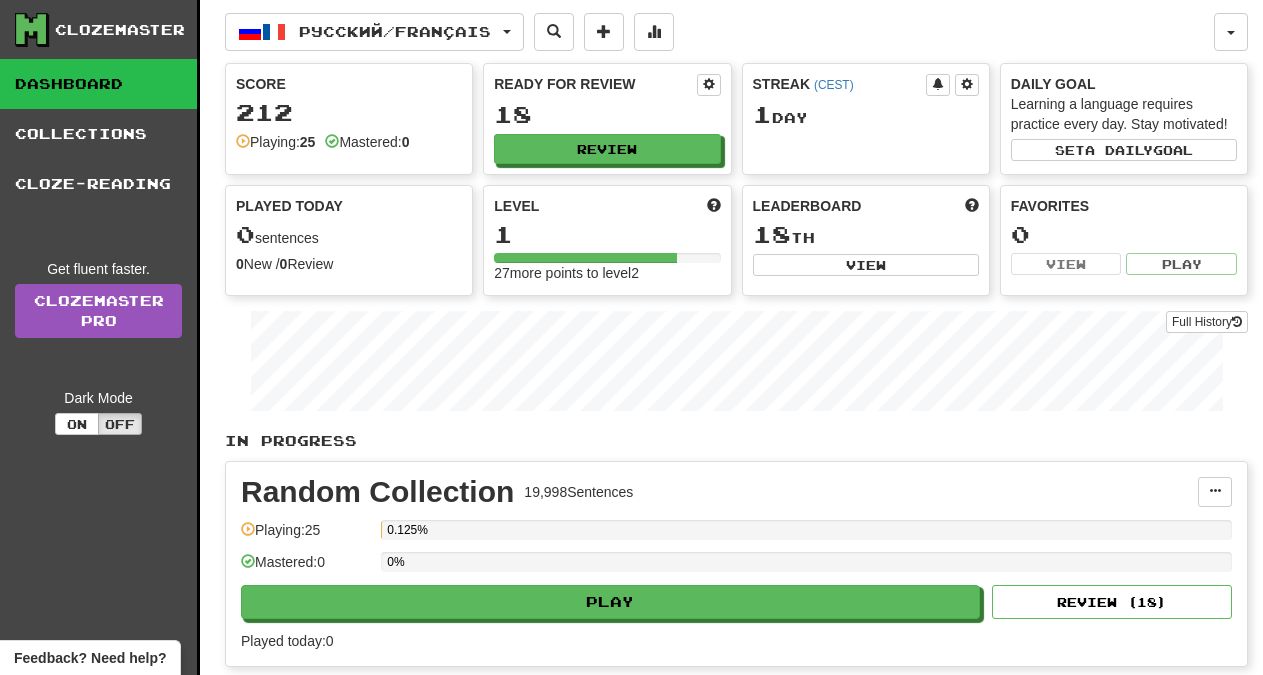 scroll, scrollTop: 0, scrollLeft: 0, axis: both 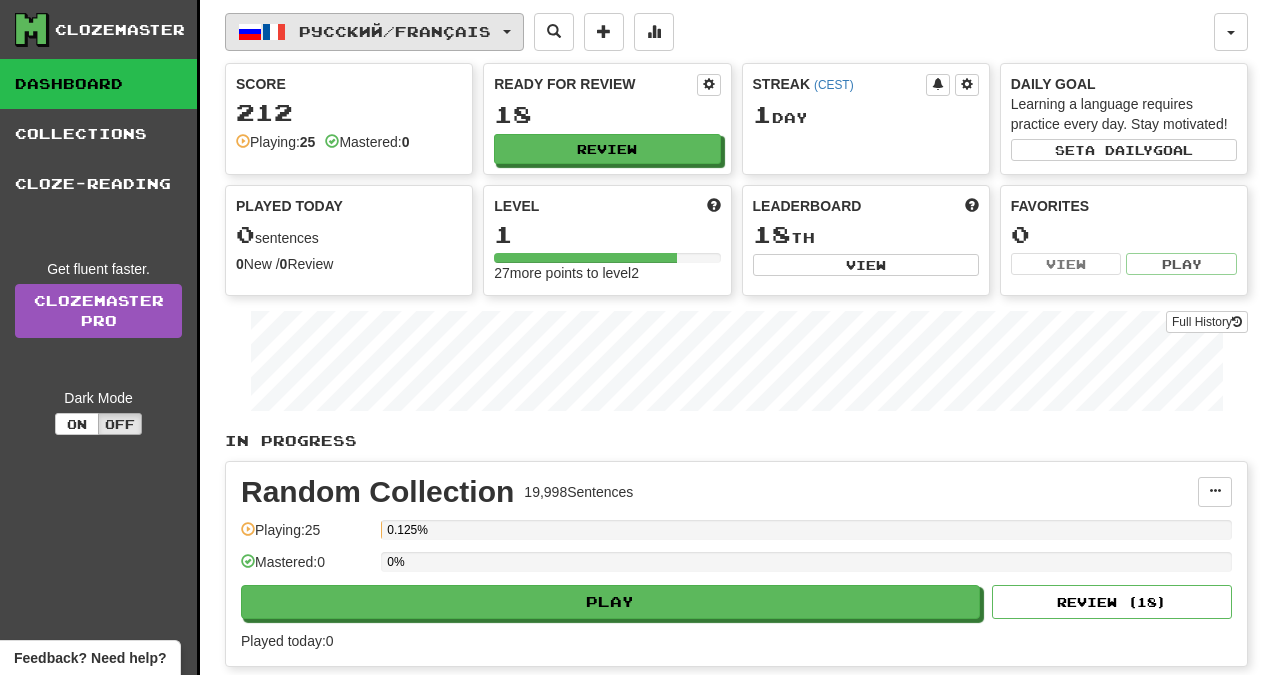 click on "Русский  /  Français" at bounding box center [395, 31] 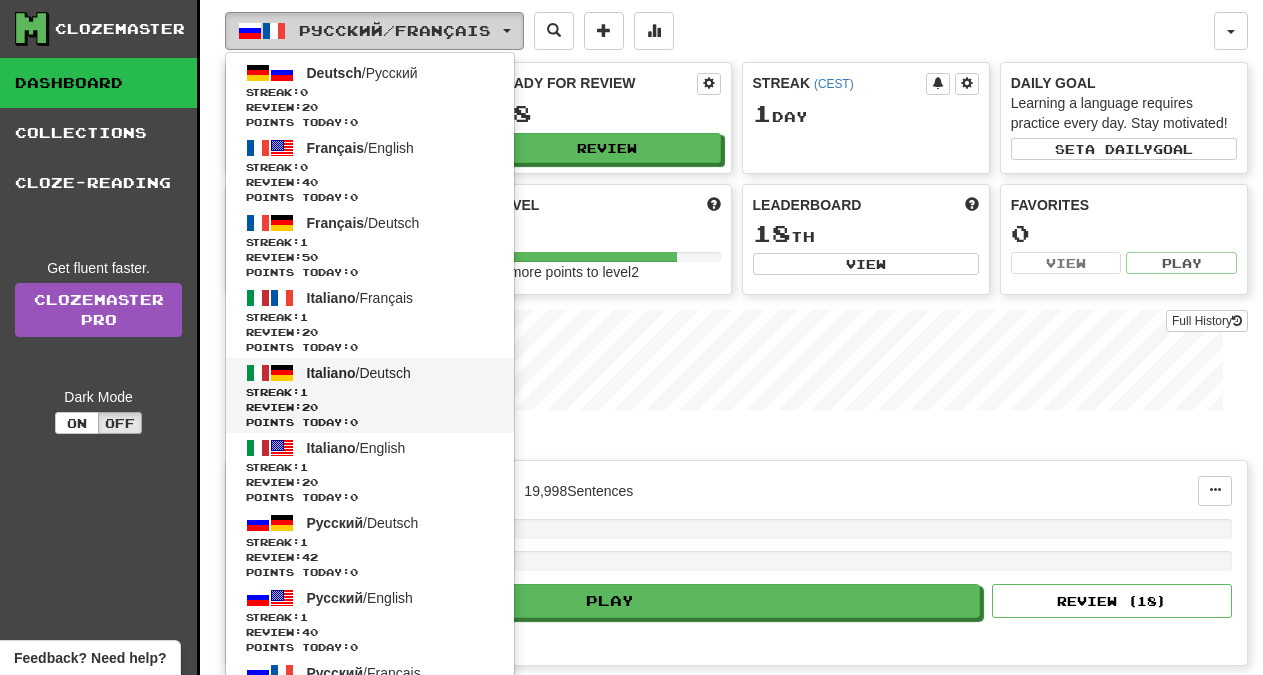scroll, scrollTop: 0, scrollLeft: 0, axis: both 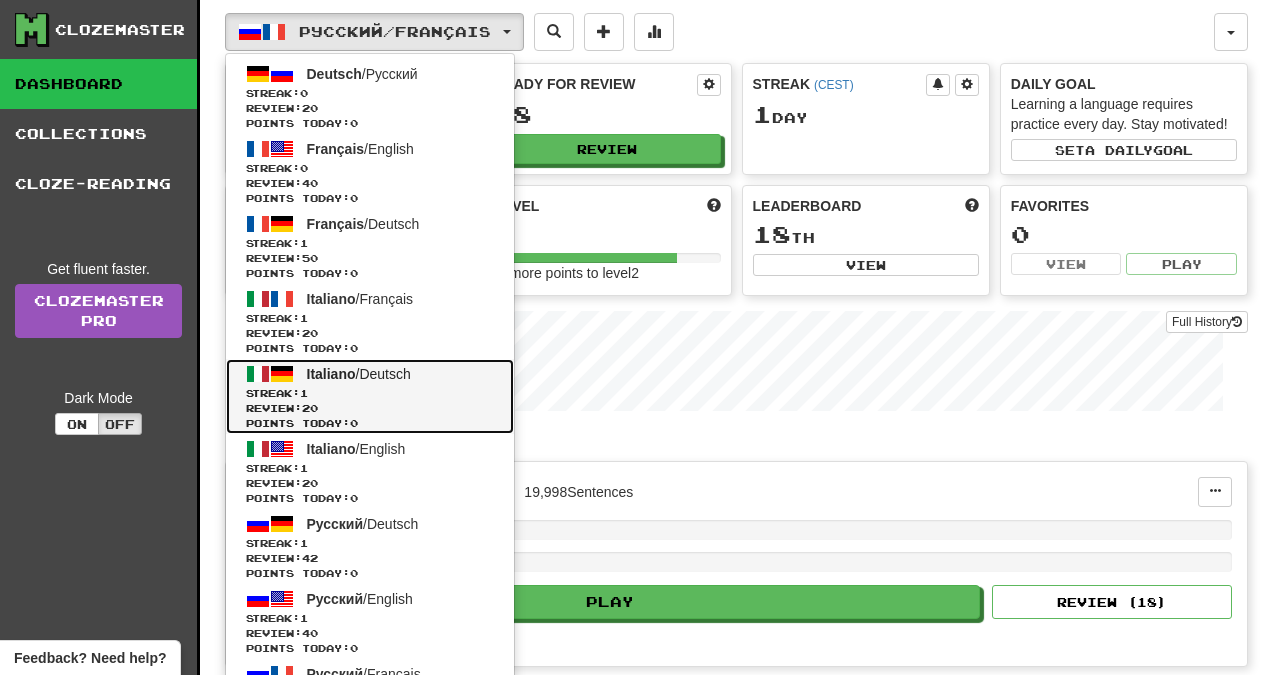 click on "Streak:  1" at bounding box center (370, 393) 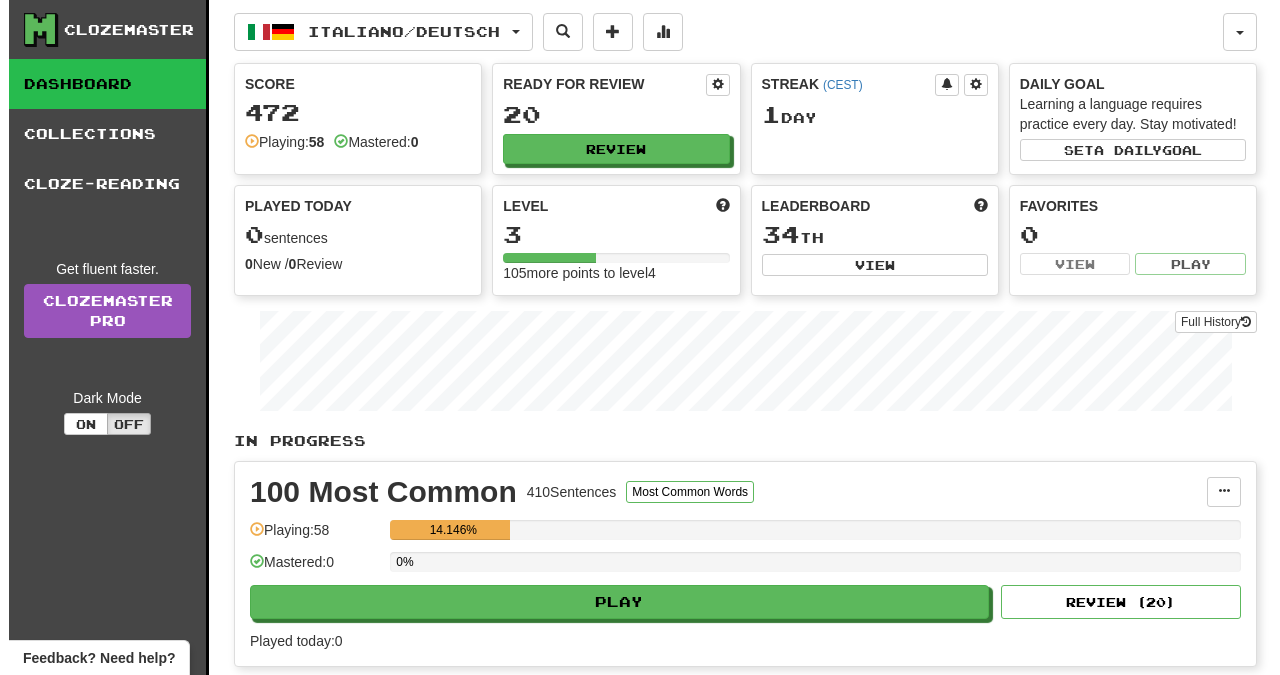 scroll, scrollTop: 0, scrollLeft: 0, axis: both 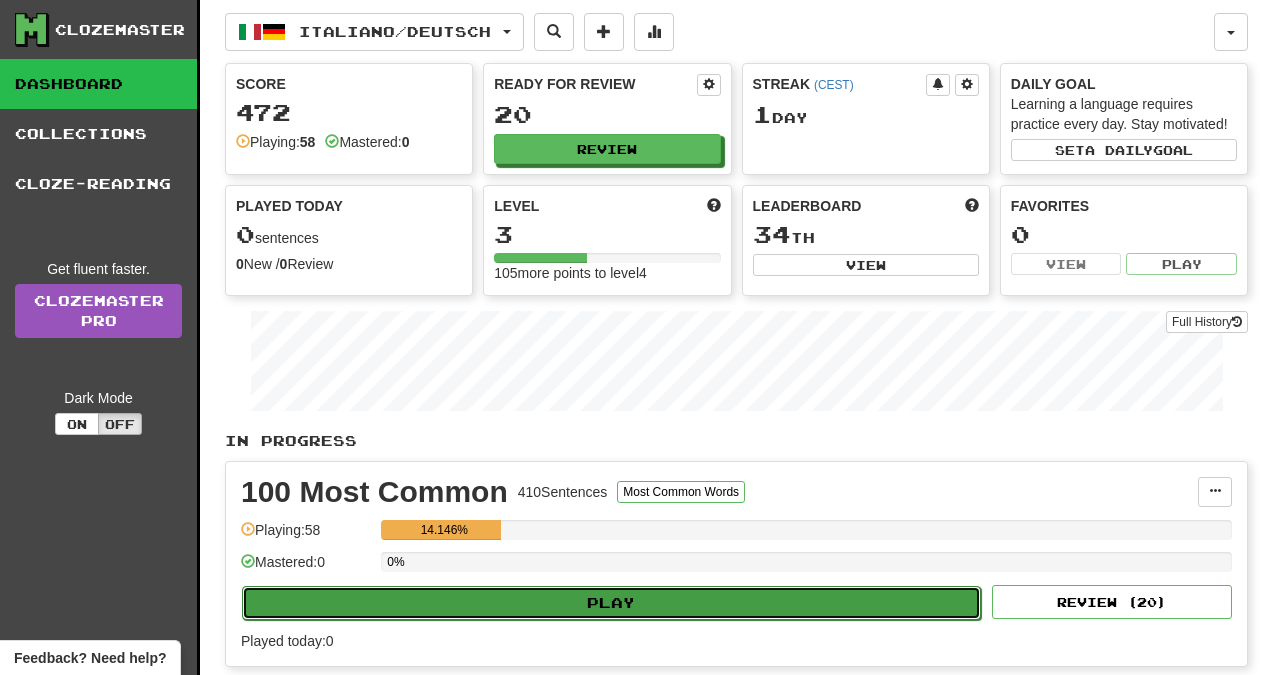 click on "Play" 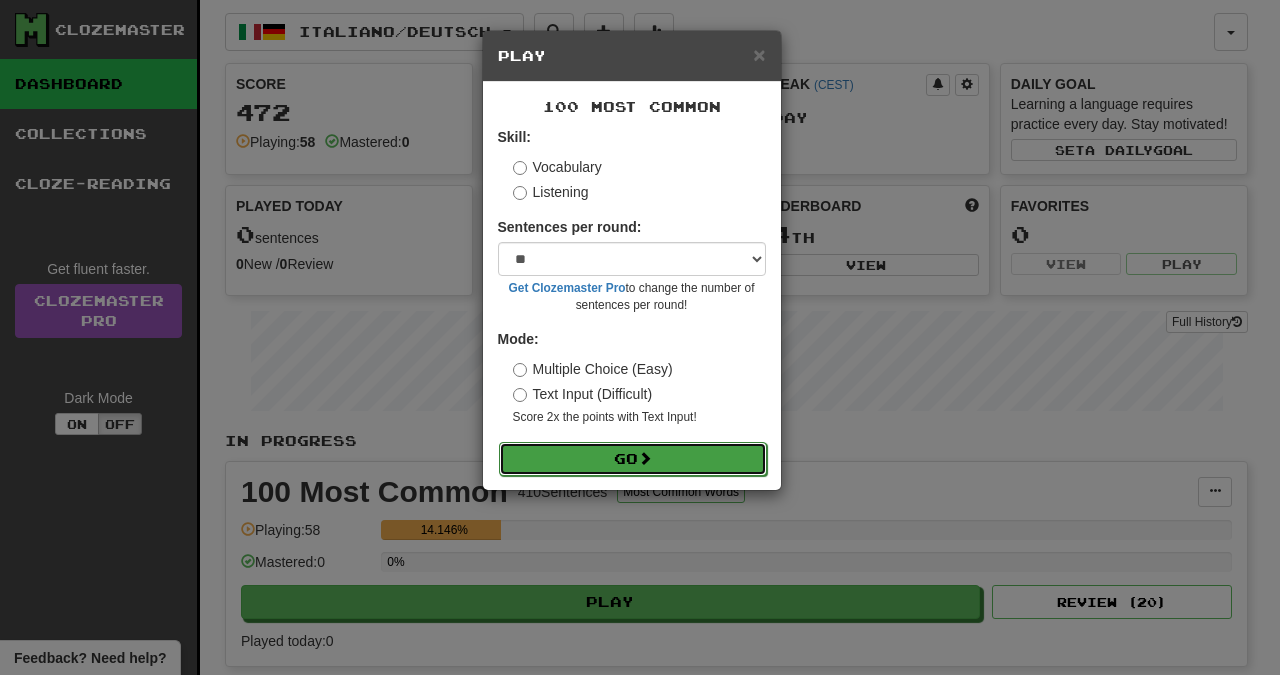 click on "Go" at bounding box center [633, 459] 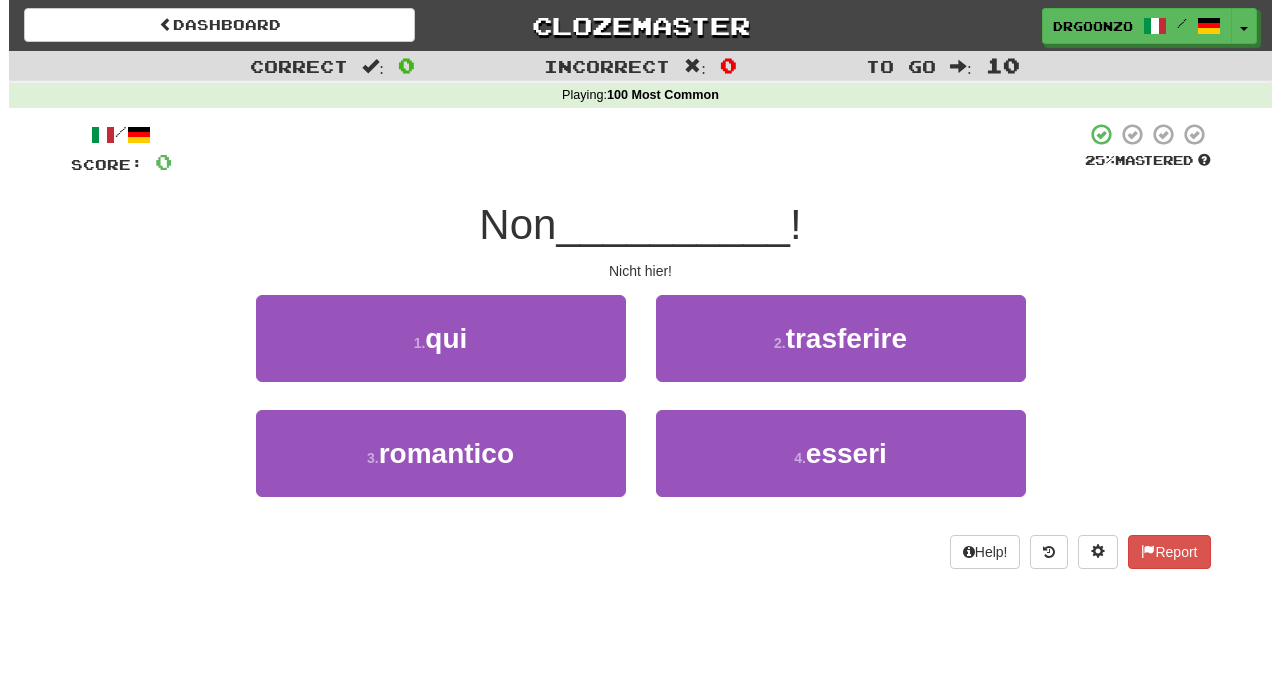 scroll, scrollTop: 0, scrollLeft: 0, axis: both 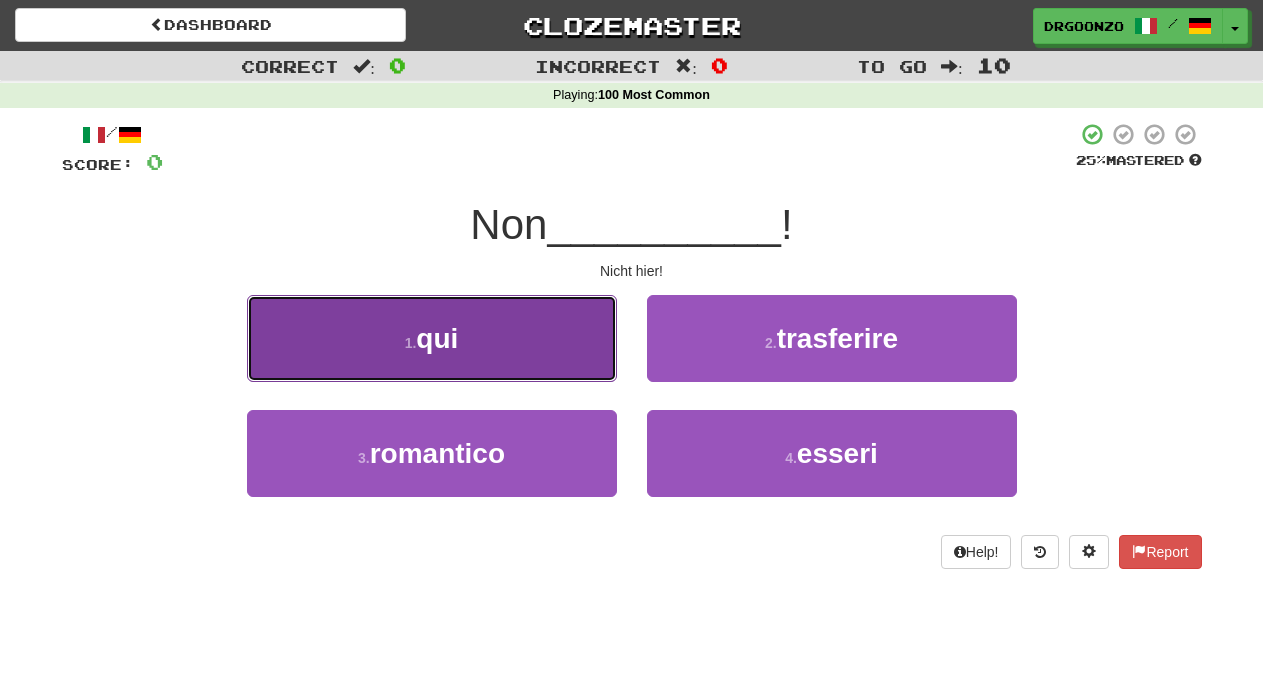 click on "1 .  qui" at bounding box center (432, 338) 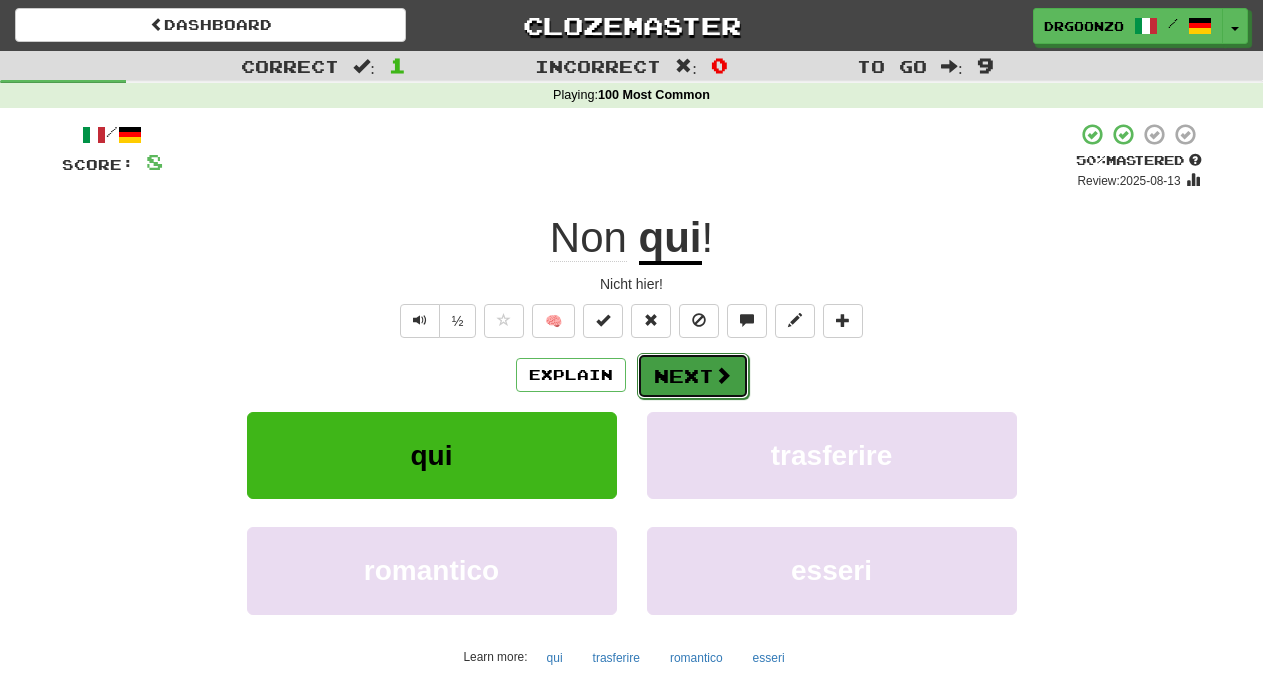click on "Next" at bounding box center (693, 376) 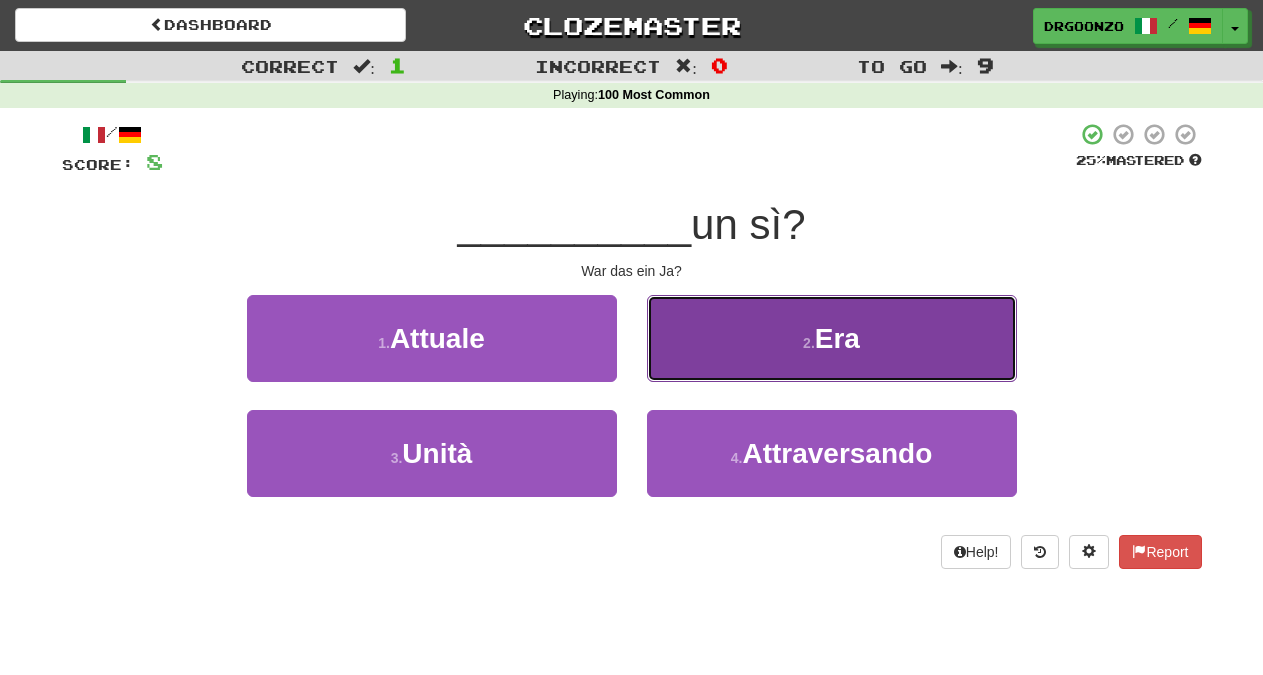 click on "[NUMBER] . Era" at bounding box center [832, 338] 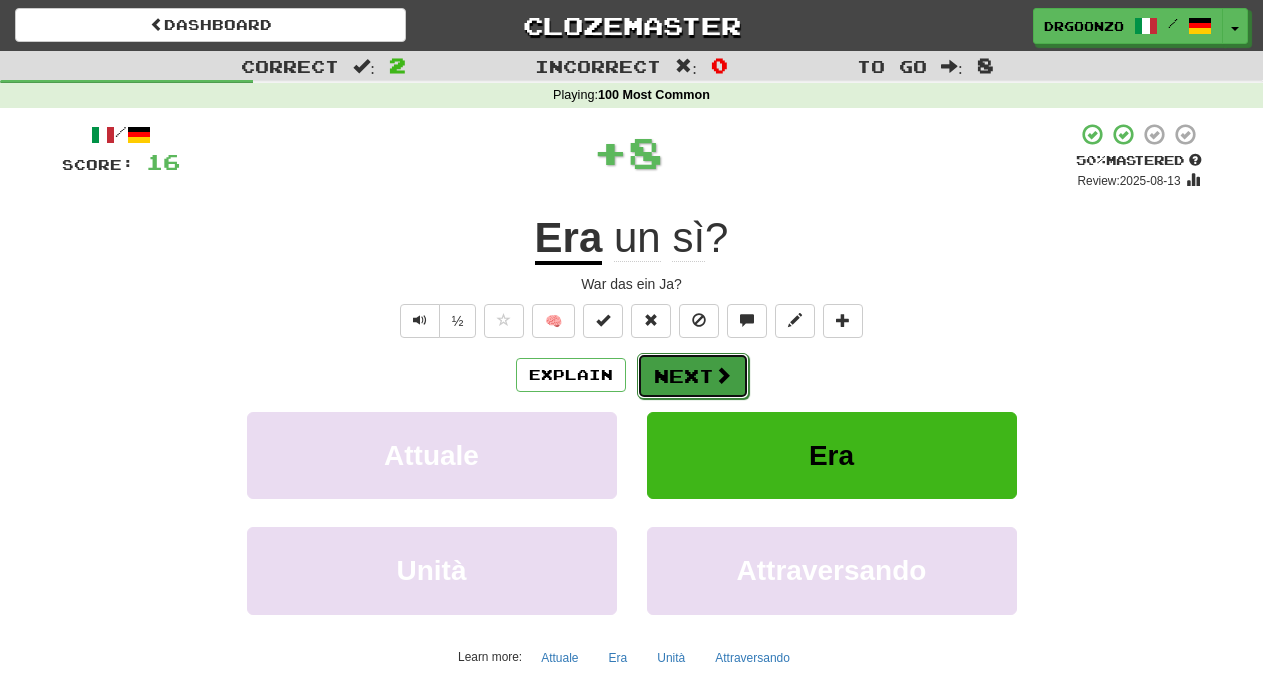 click on "Next" at bounding box center [693, 376] 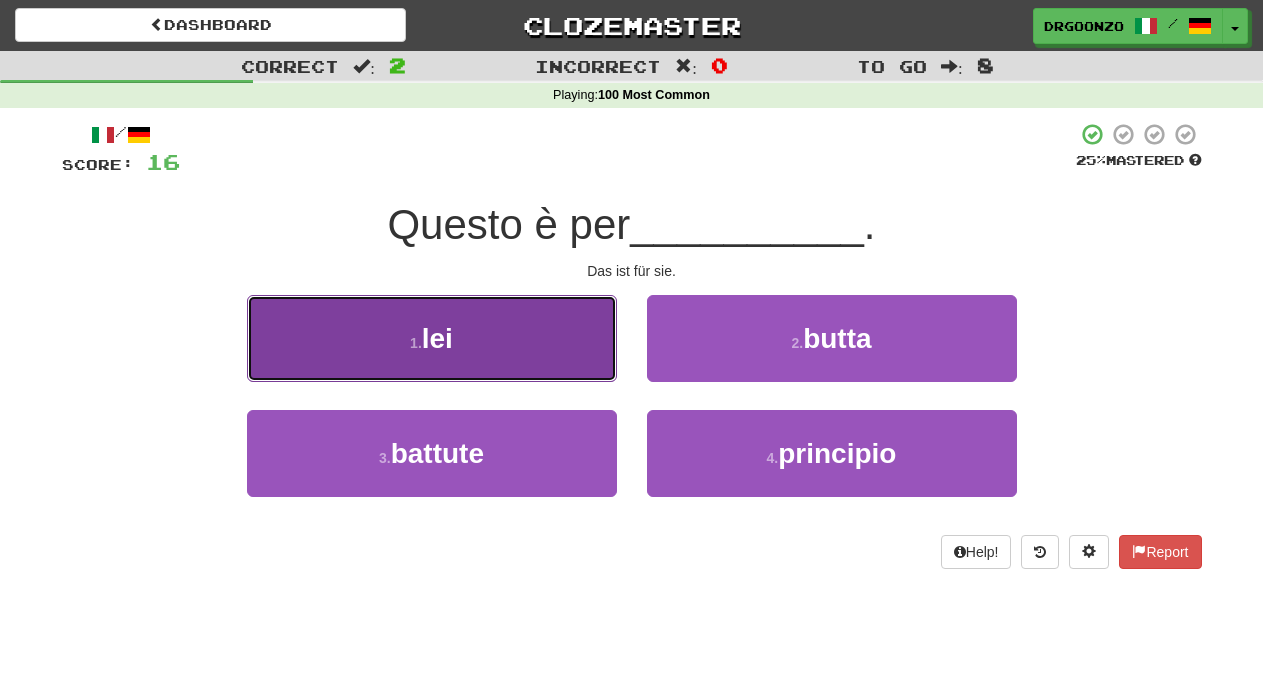 click on "1 .  lei" at bounding box center (432, 338) 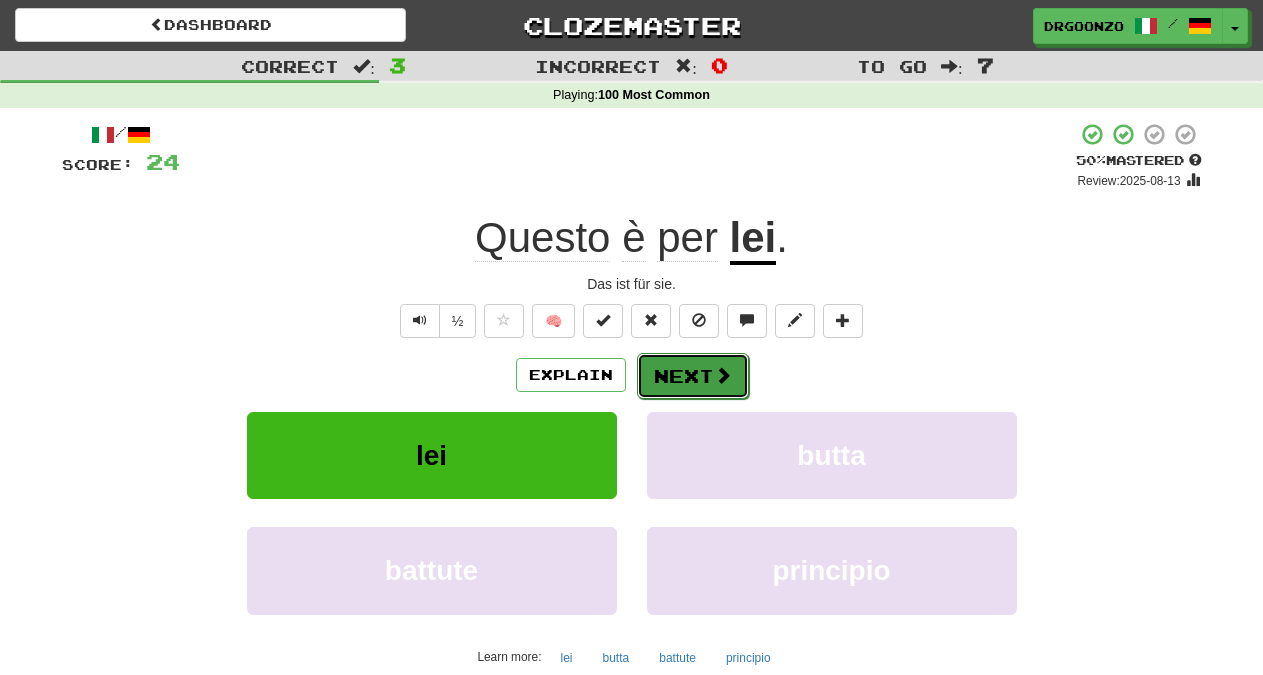 click on "Next" at bounding box center [693, 376] 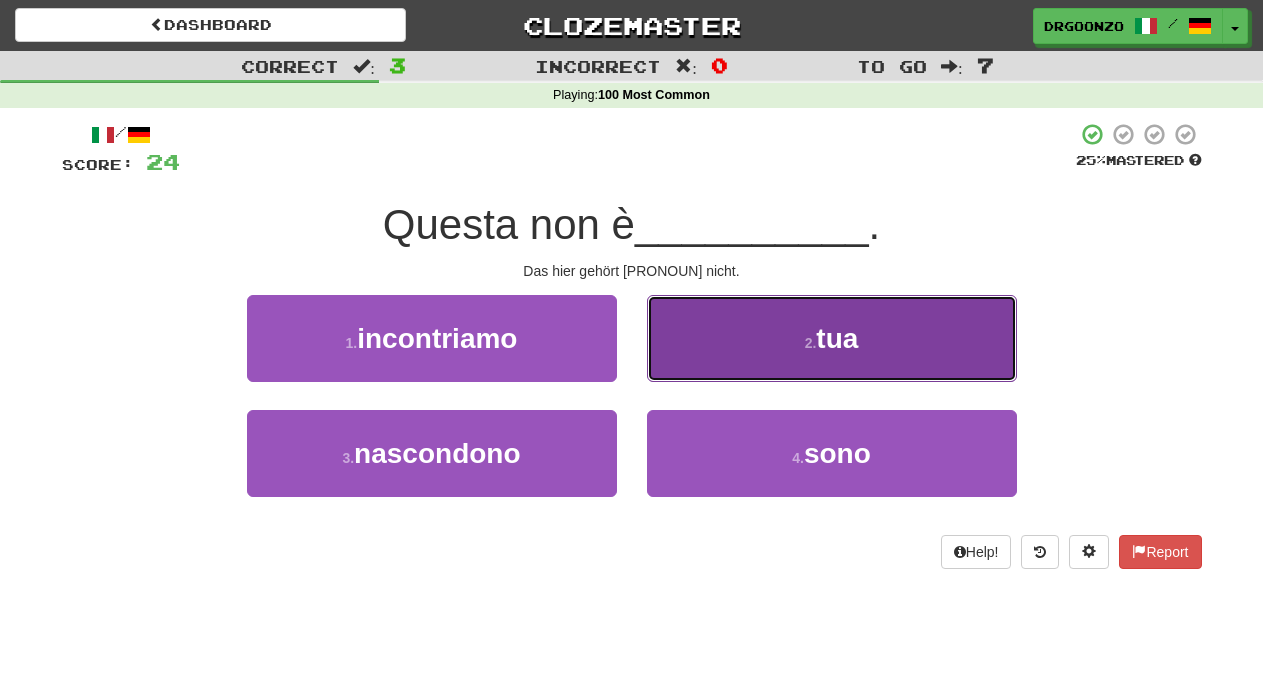 click on "2 ." at bounding box center [811, 343] 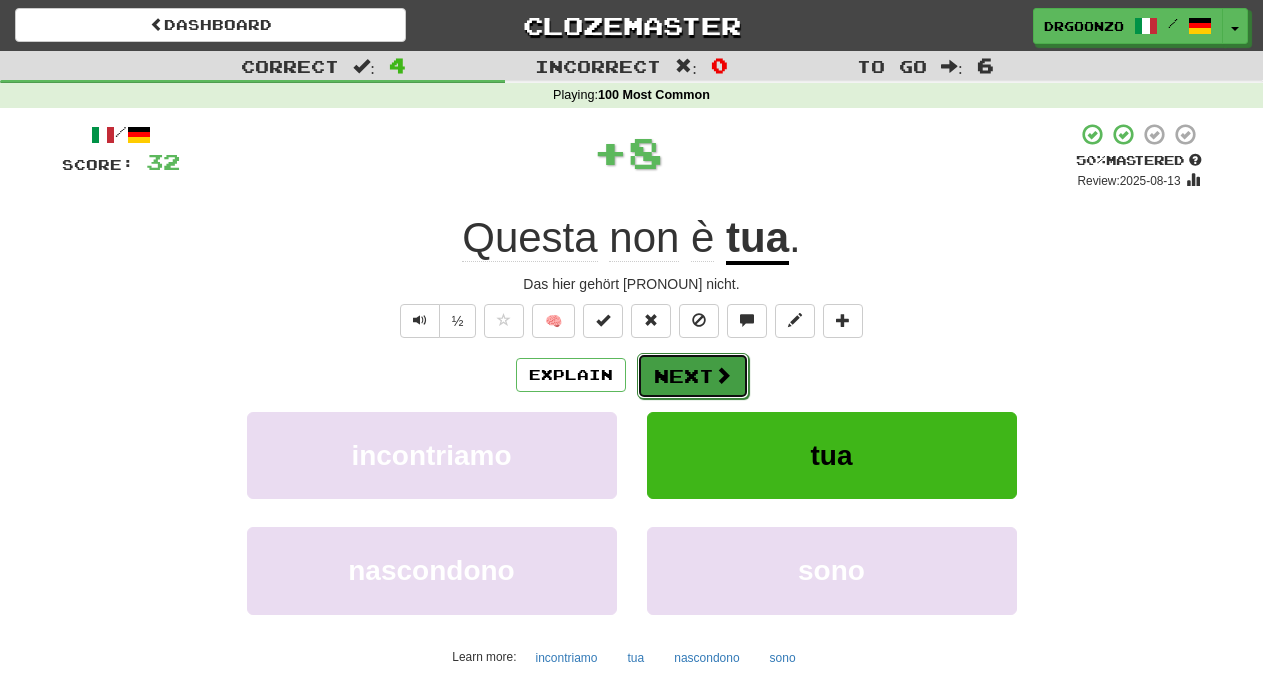 click on "Next" at bounding box center (693, 376) 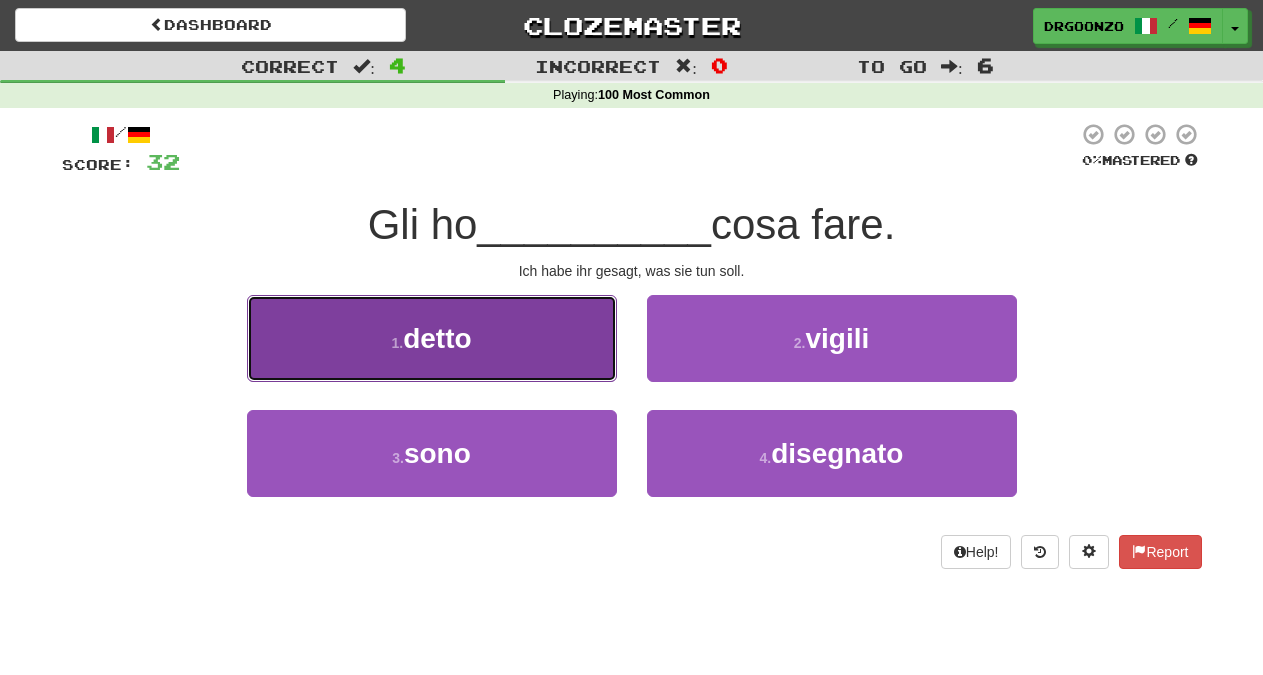 click on "1 .  detto" at bounding box center (432, 338) 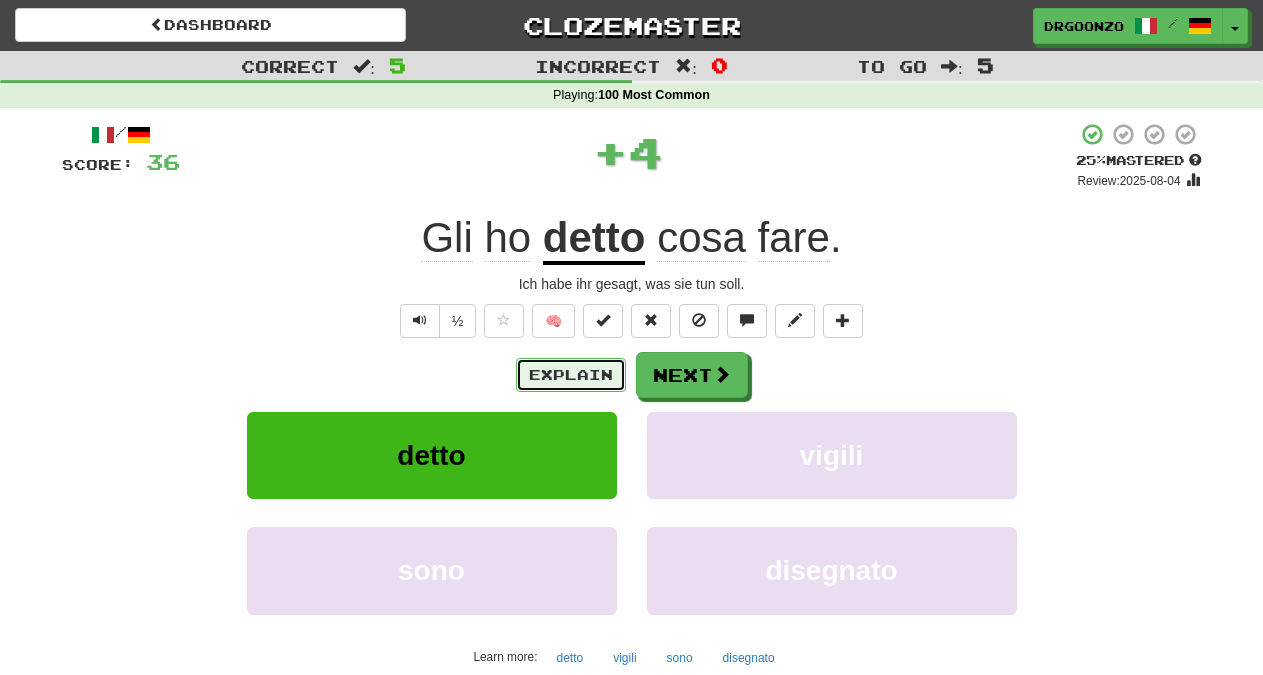 click on "Explain" at bounding box center [571, 375] 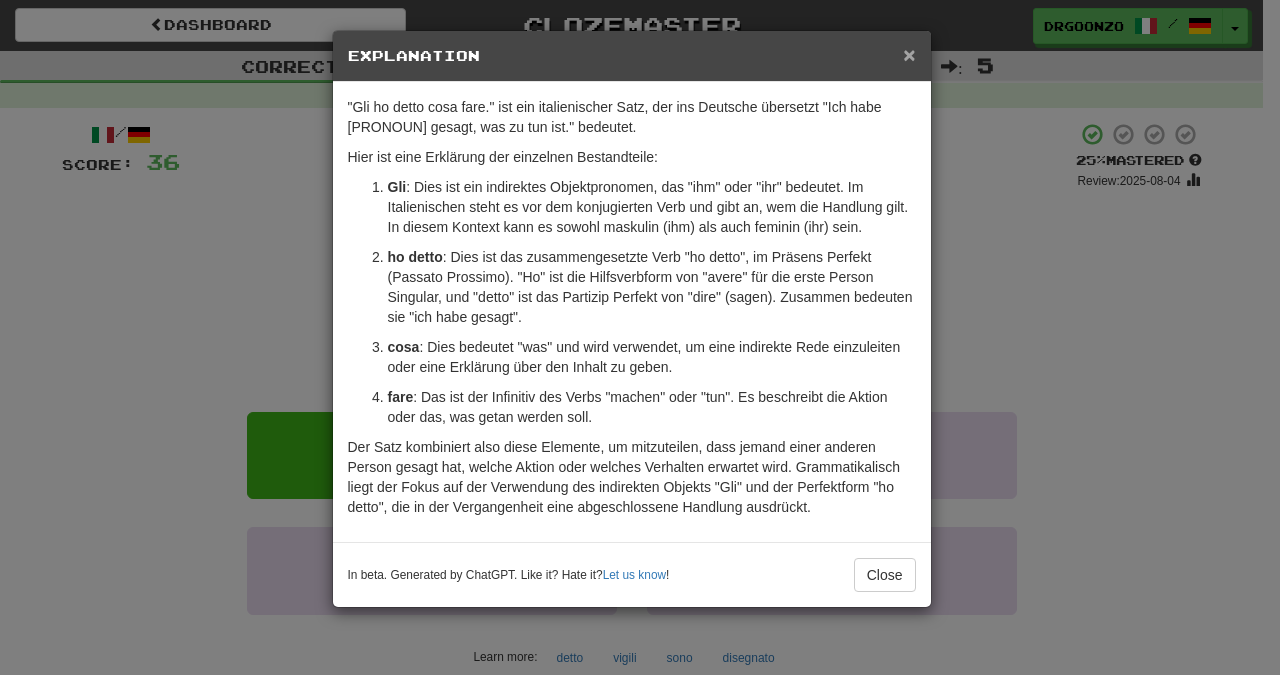 click on "×" at bounding box center (909, 54) 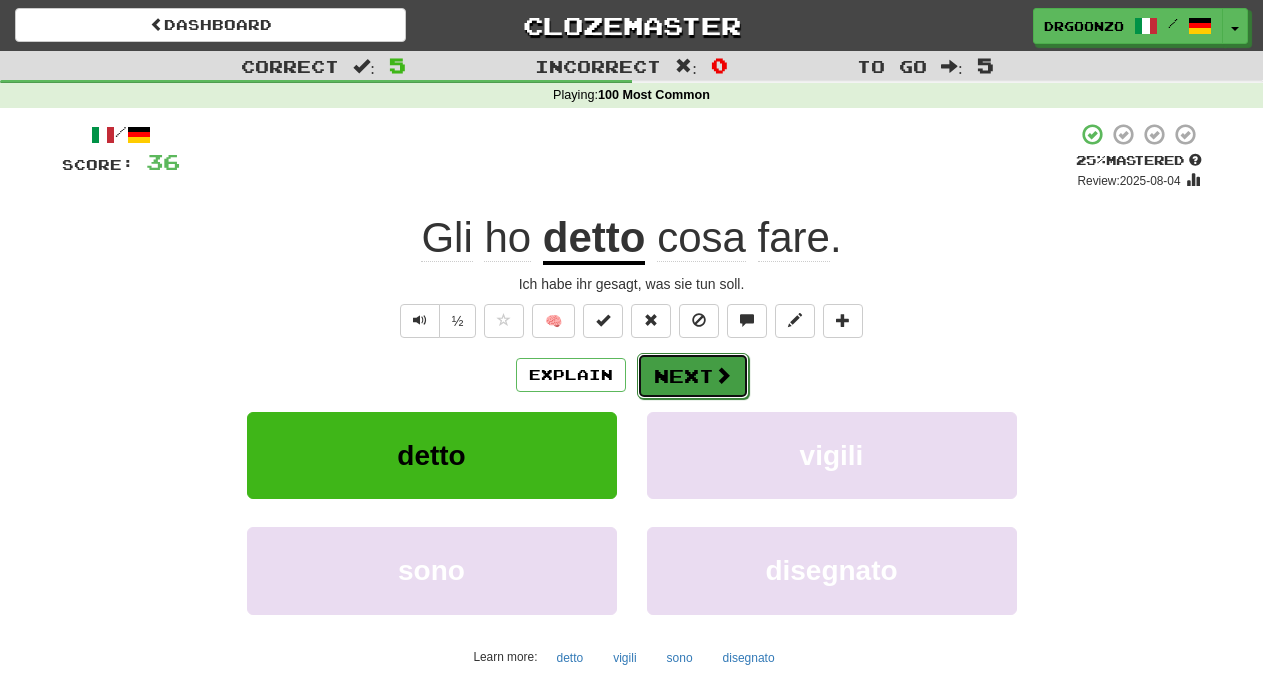 click on "Next" at bounding box center (693, 376) 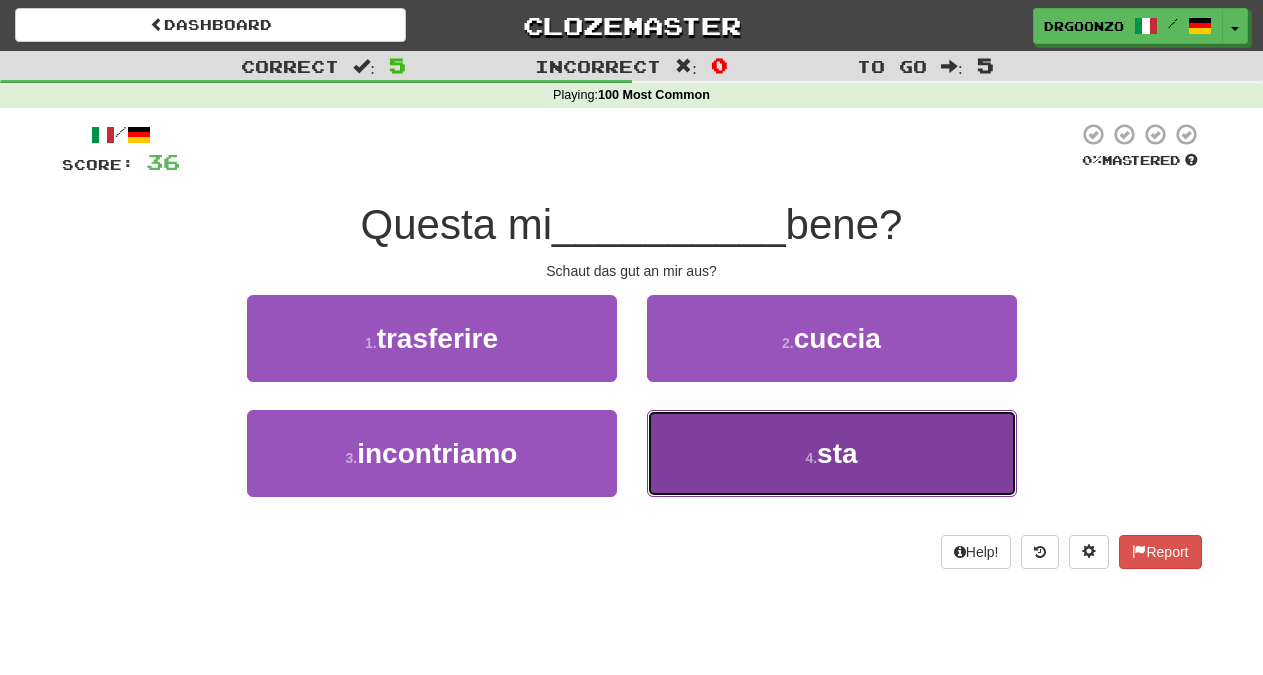 click on "sta" at bounding box center (837, 453) 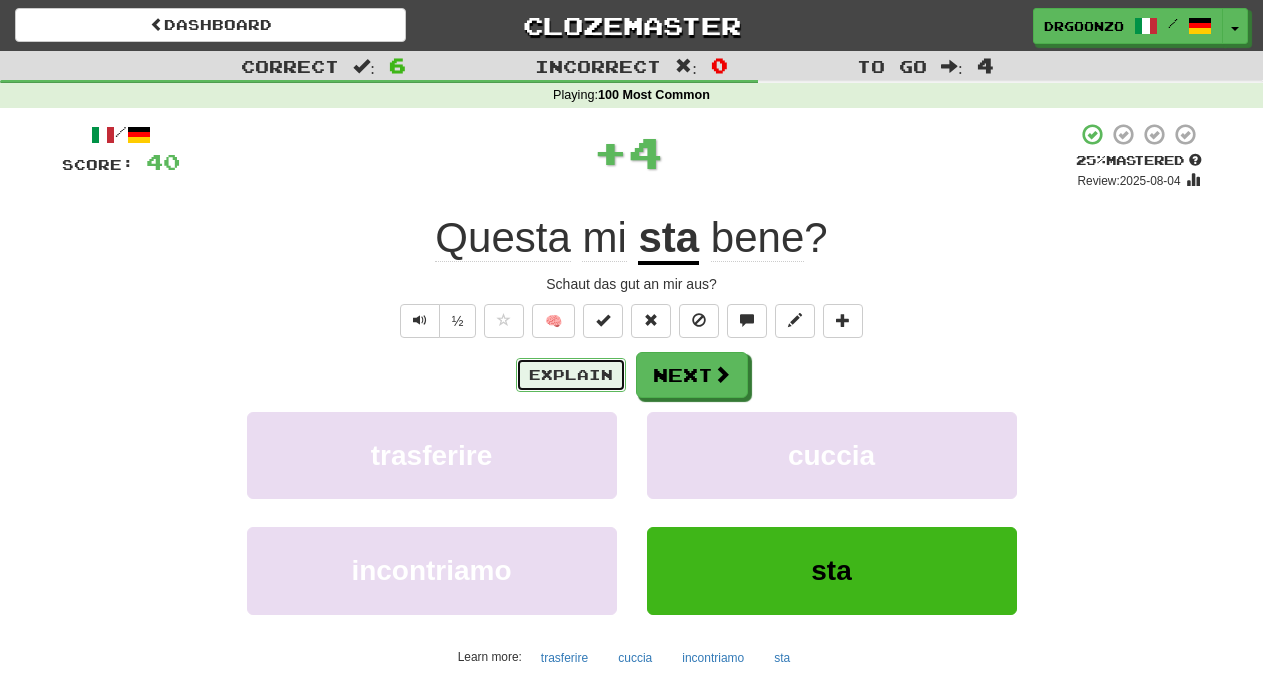 click on "Explain" at bounding box center (571, 375) 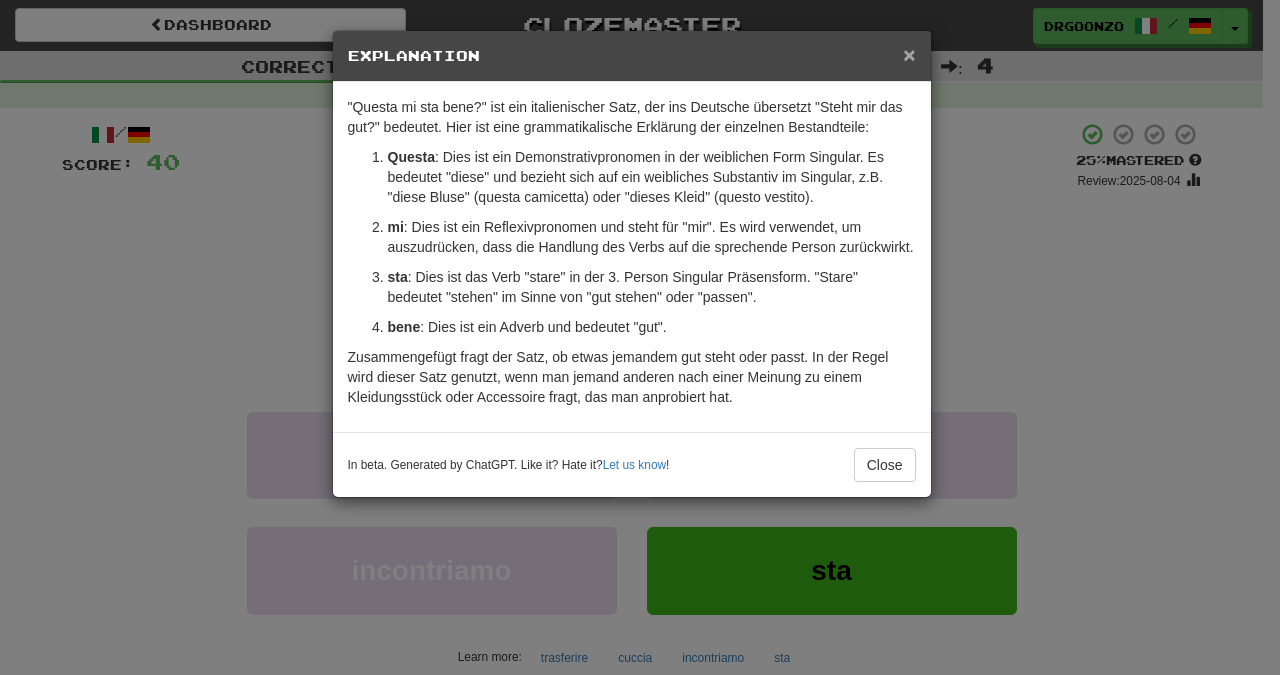 click on "×" at bounding box center (909, 54) 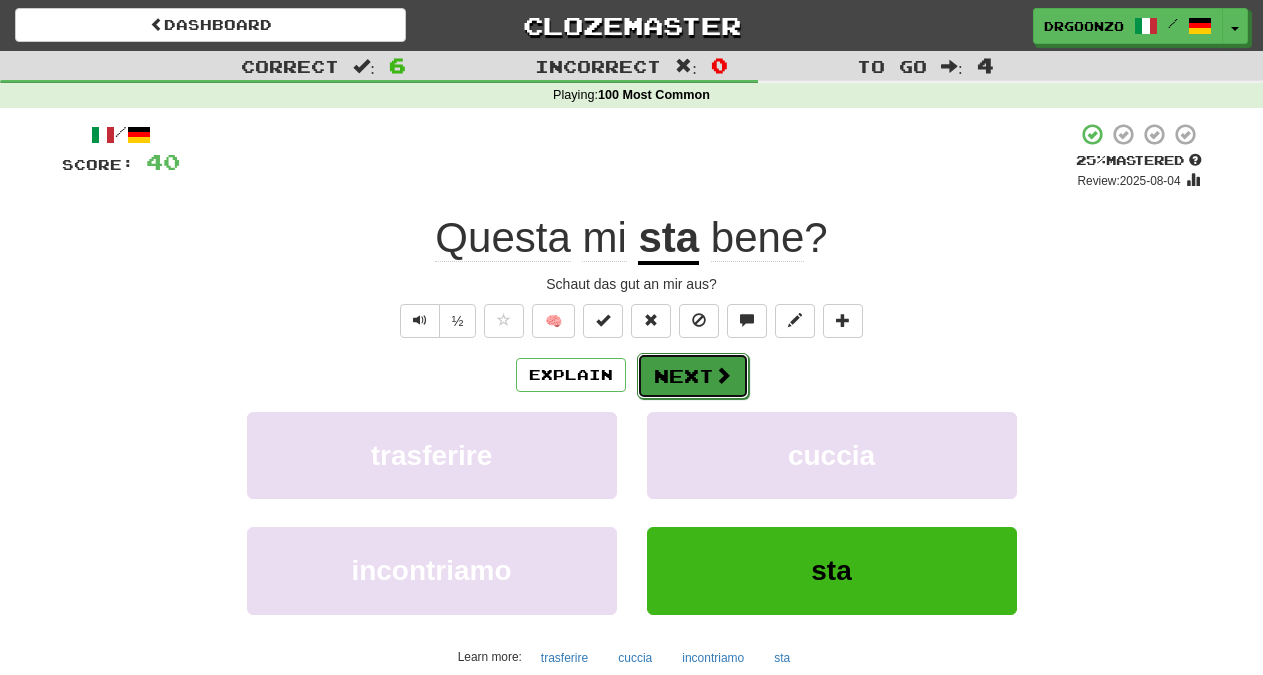 click on "Next" at bounding box center [693, 376] 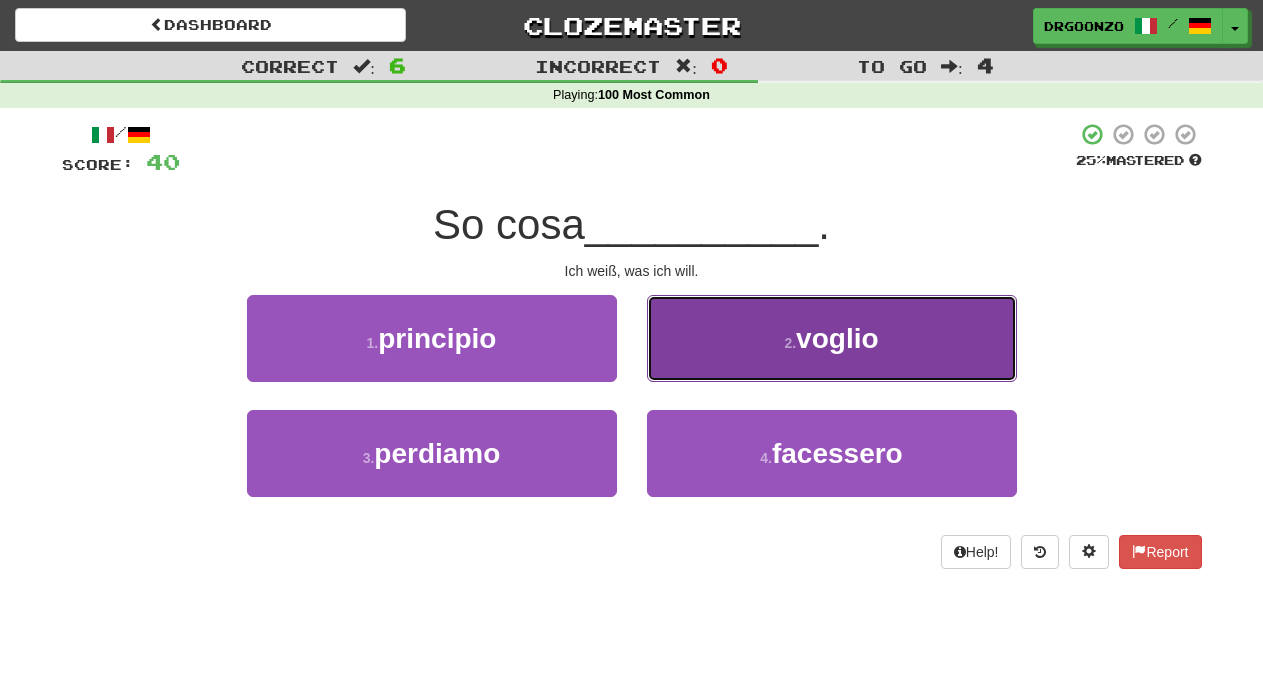 click on "voglio" at bounding box center [837, 338] 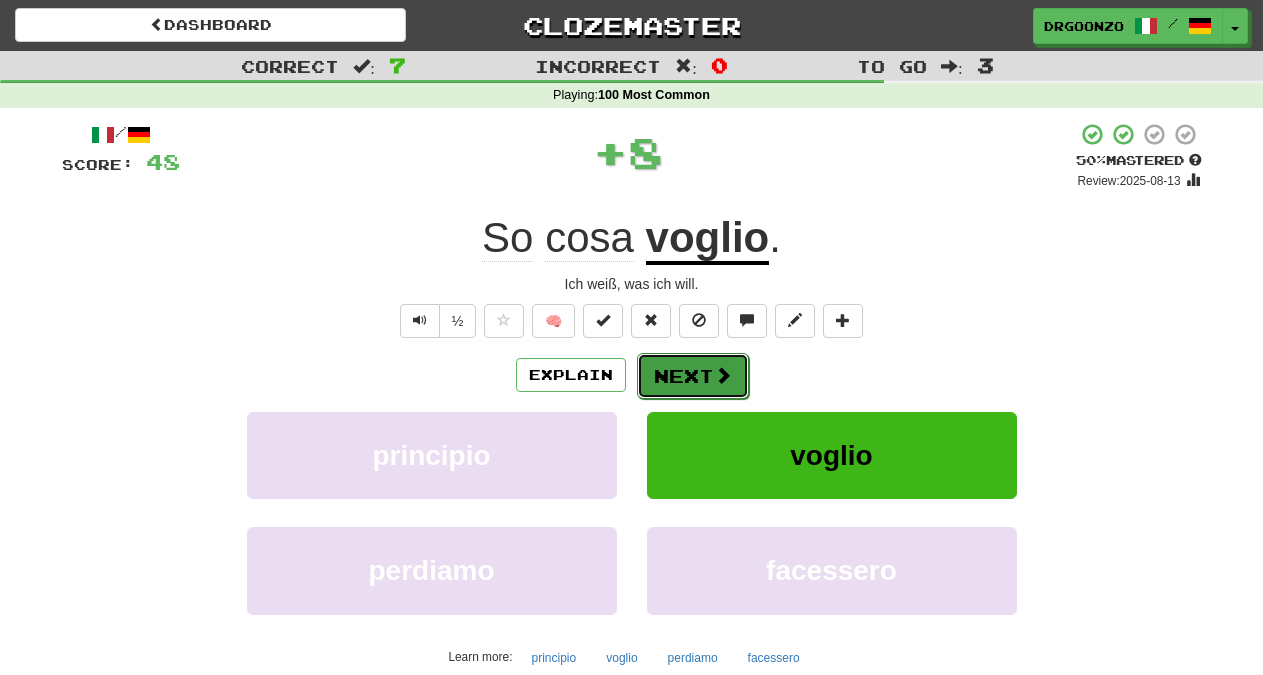click on "Next" at bounding box center (693, 376) 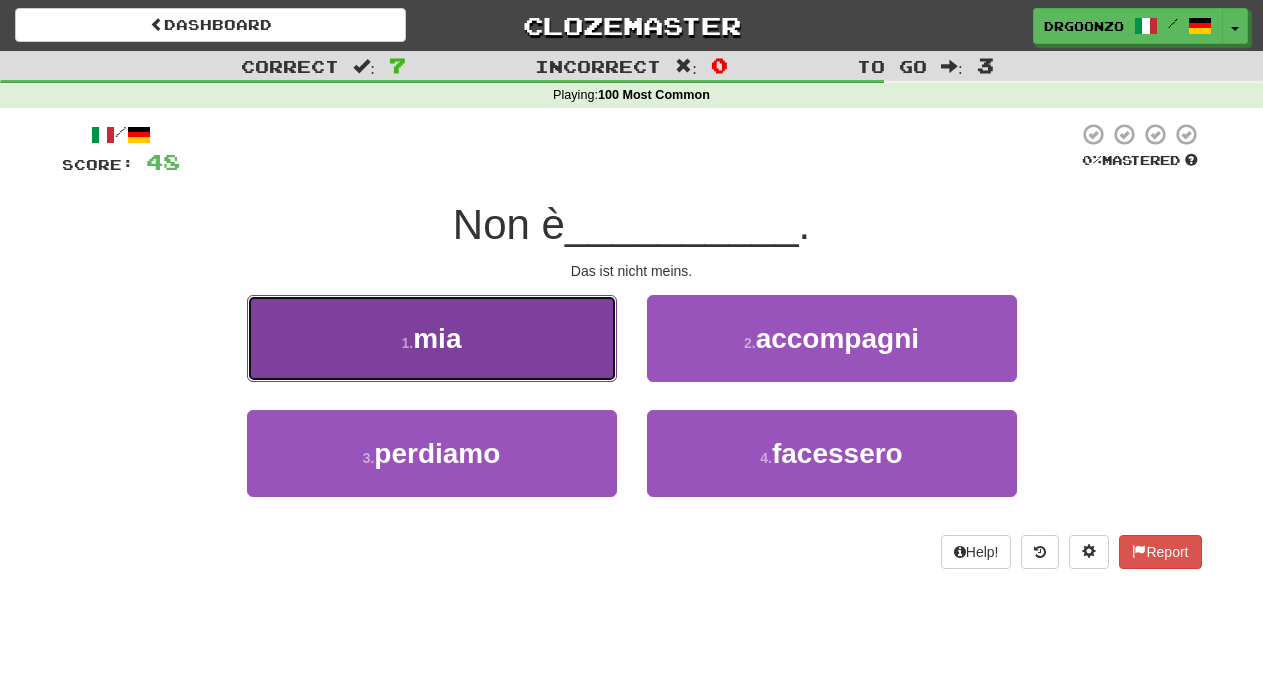 click on "1 .  mia" at bounding box center (432, 338) 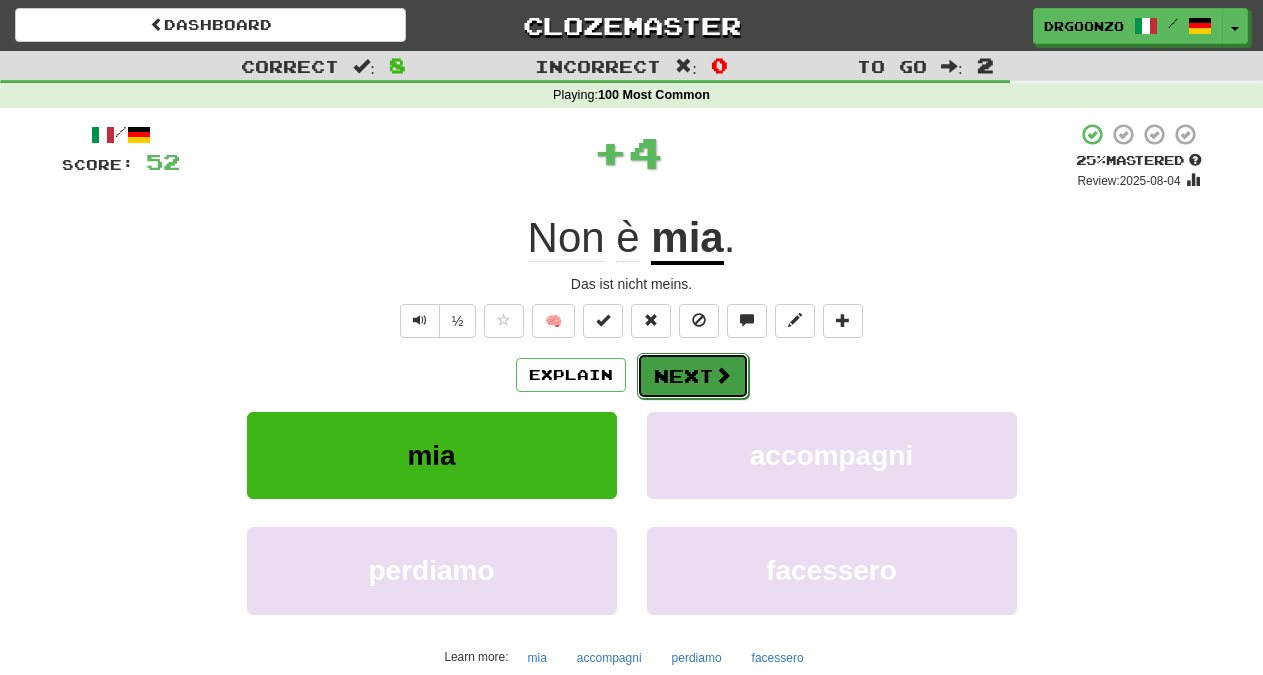 click on "Next" at bounding box center [693, 376] 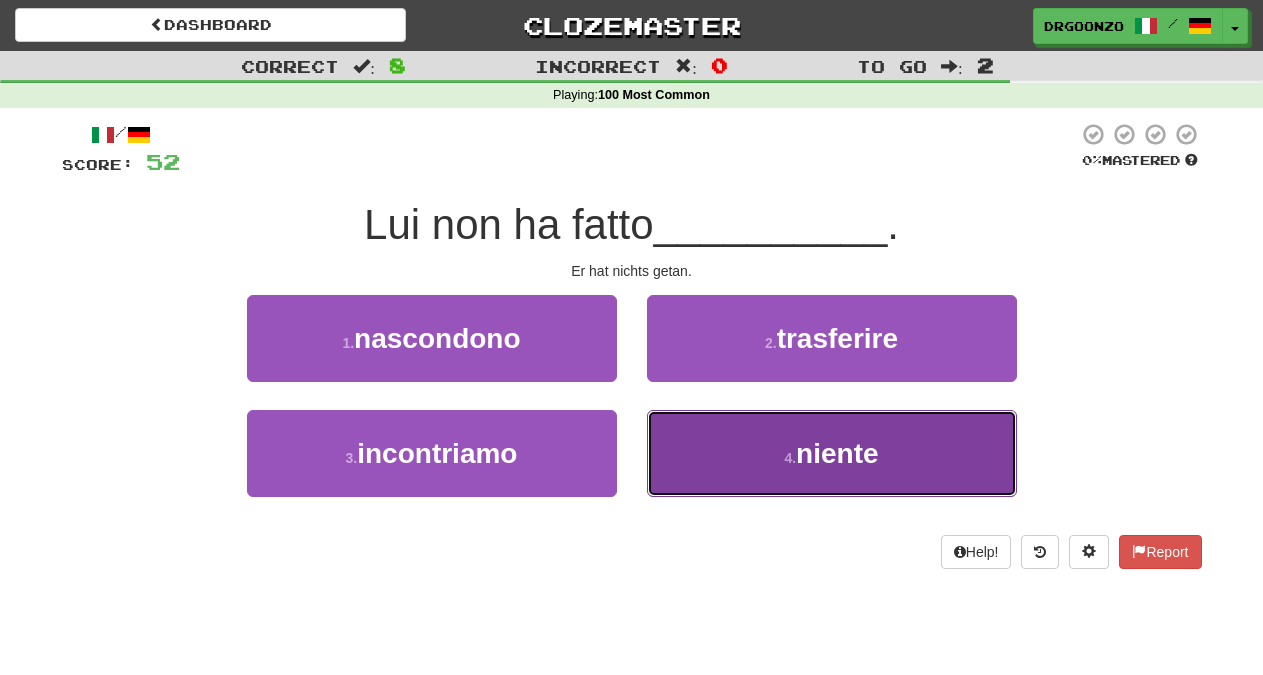 click on "niente" at bounding box center [837, 453] 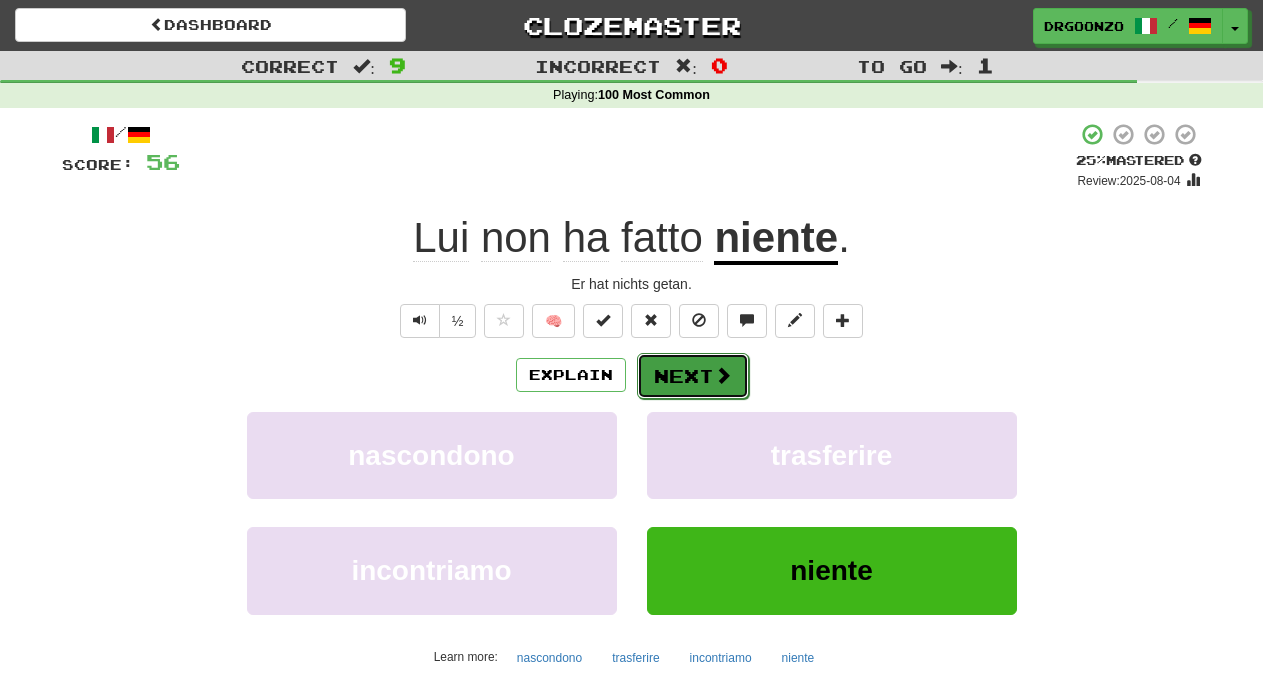 click on "Next" at bounding box center (693, 376) 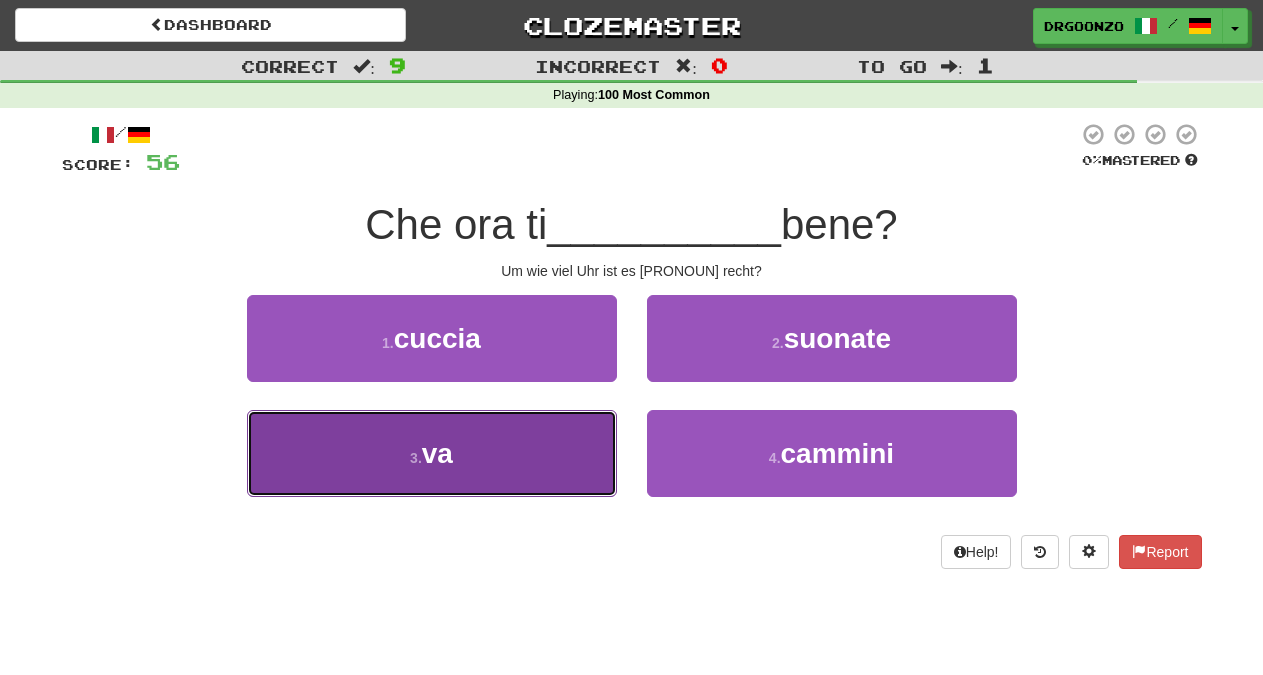 click on "3 .  va" at bounding box center [432, 453] 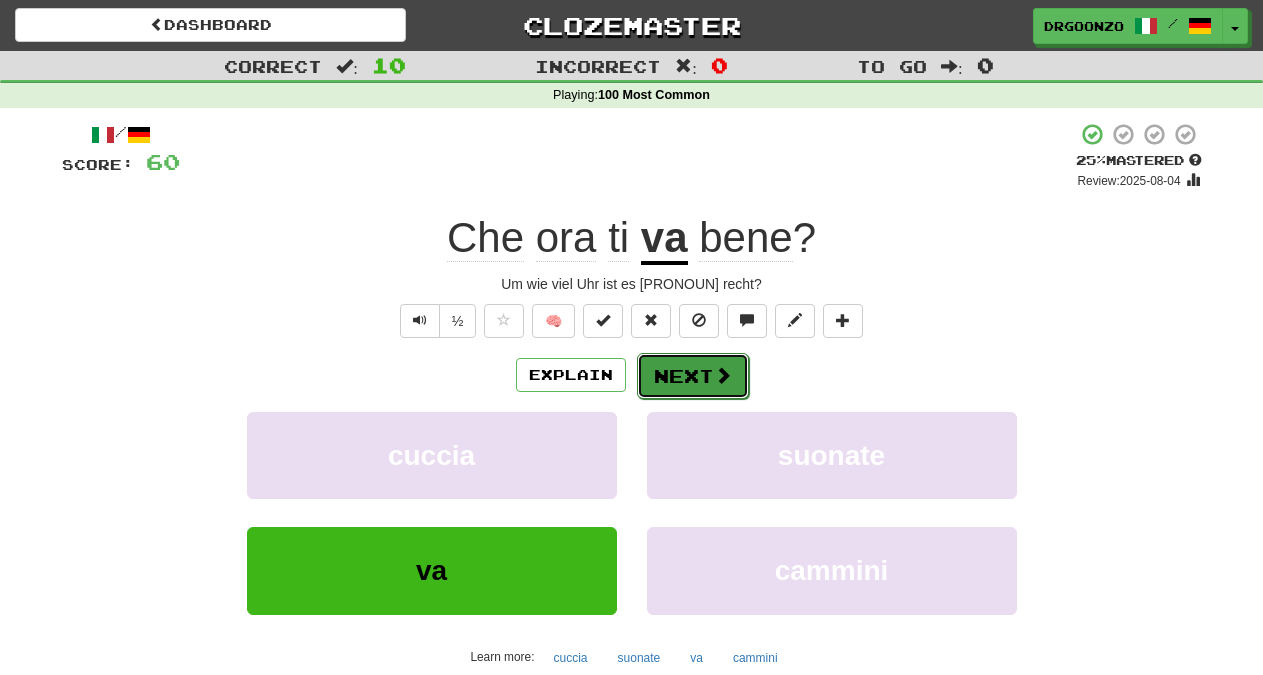click on "Next" at bounding box center (693, 376) 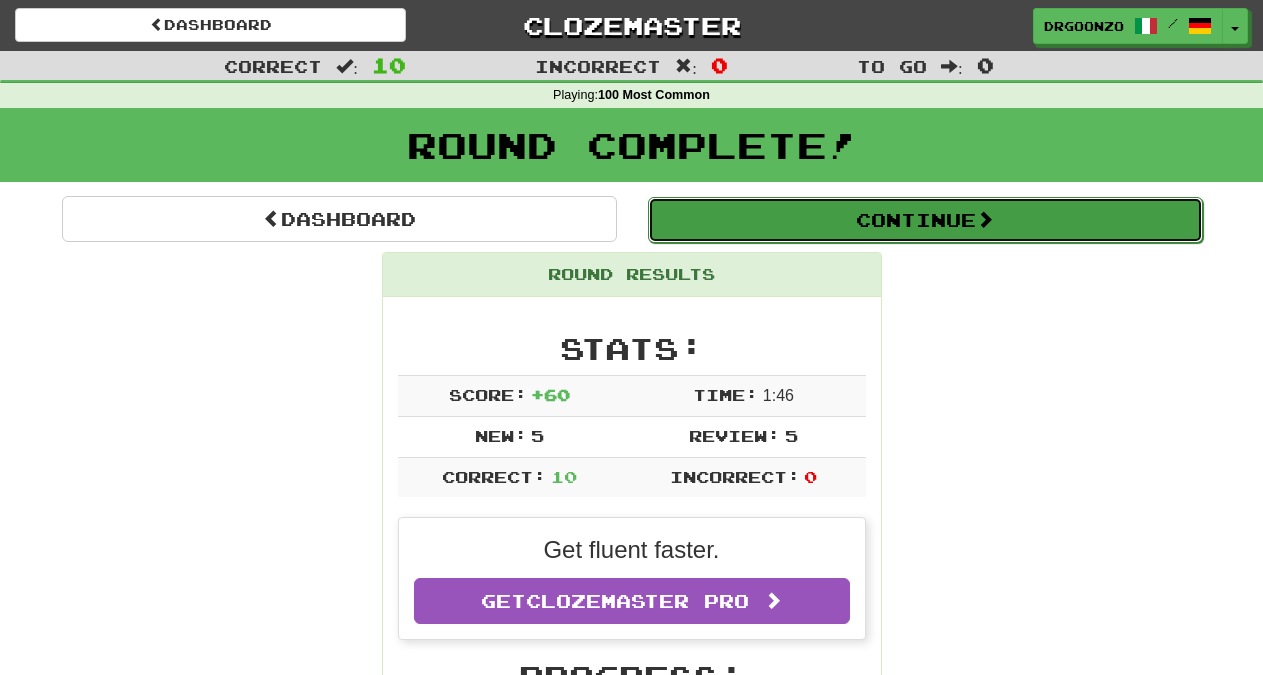 click on "Continue" at bounding box center (925, 220) 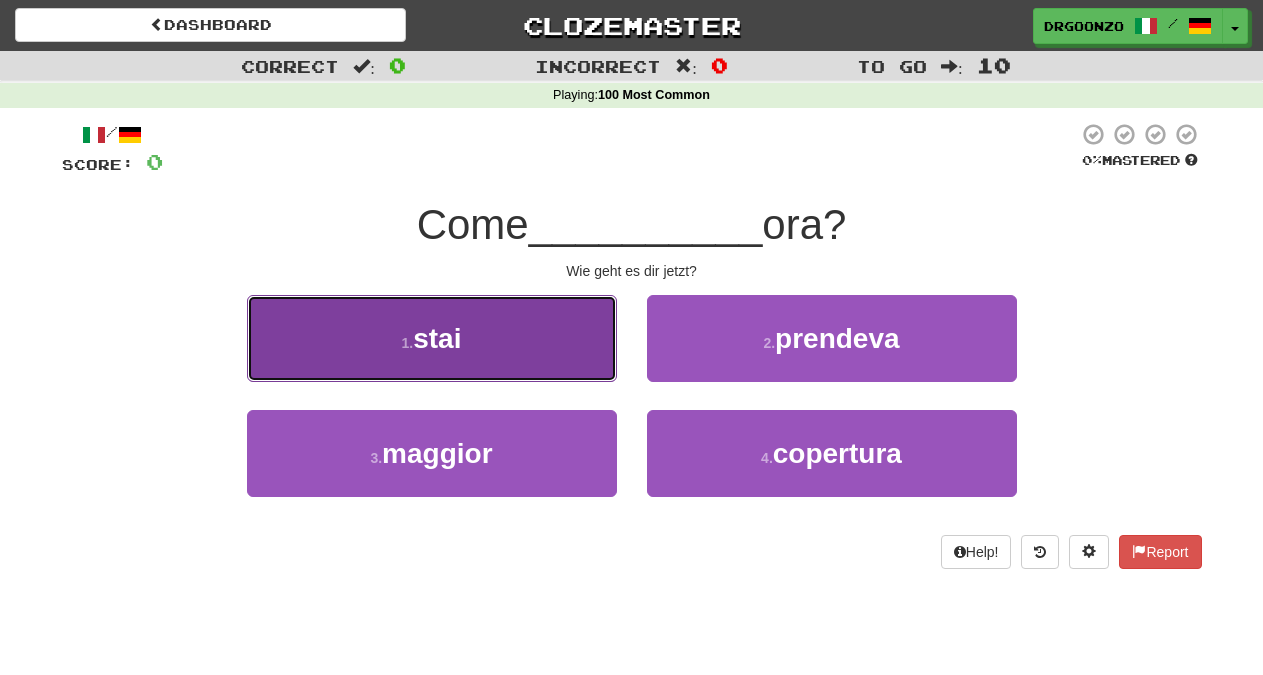 click on "stai" at bounding box center [437, 338] 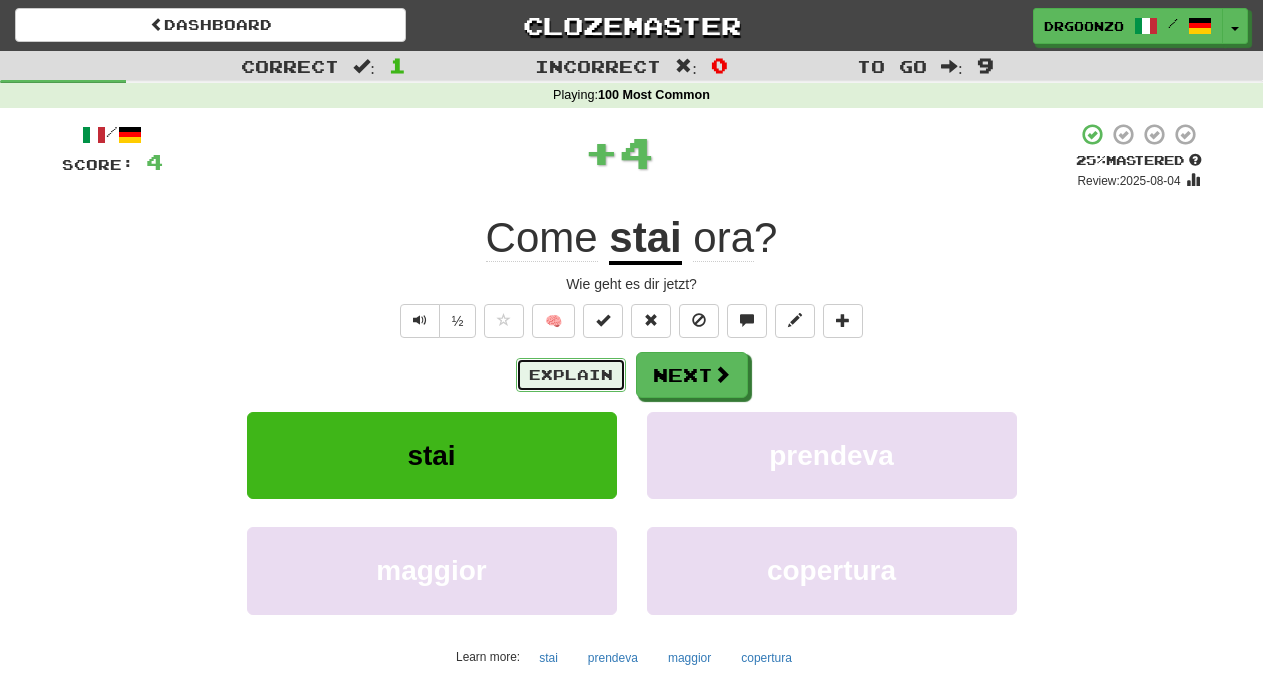click on "Explain" at bounding box center (571, 375) 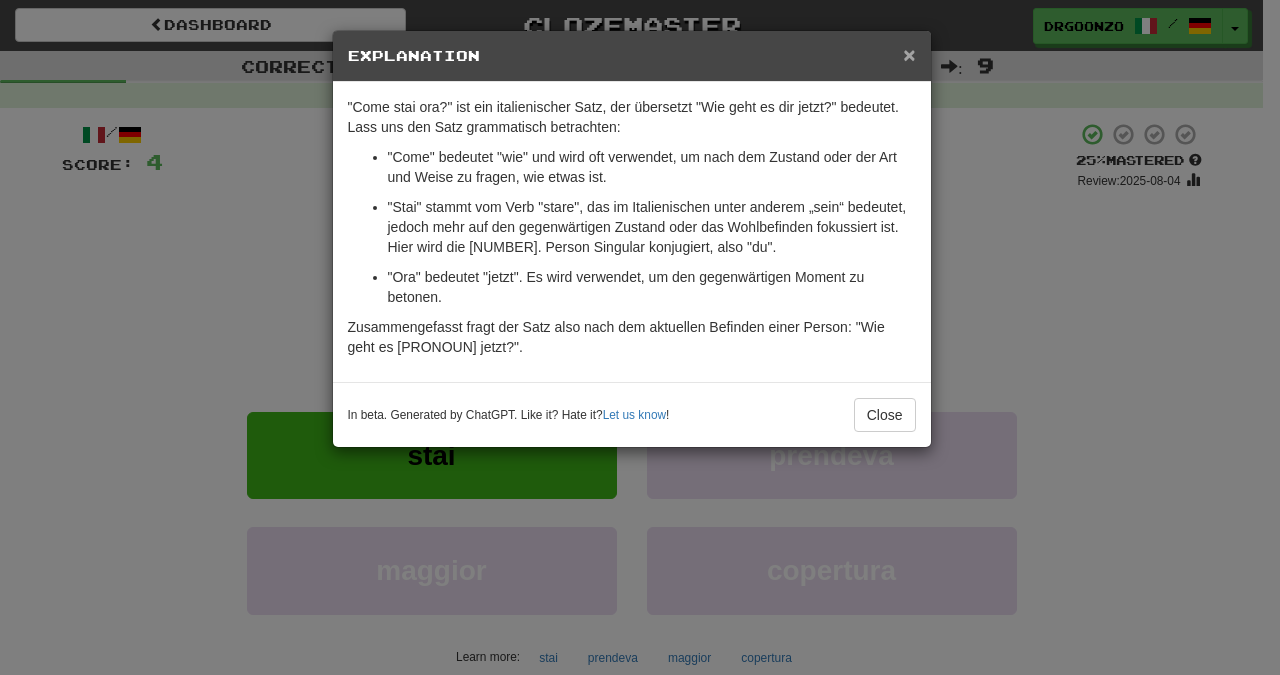 click on "×" at bounding box center (909, 54) 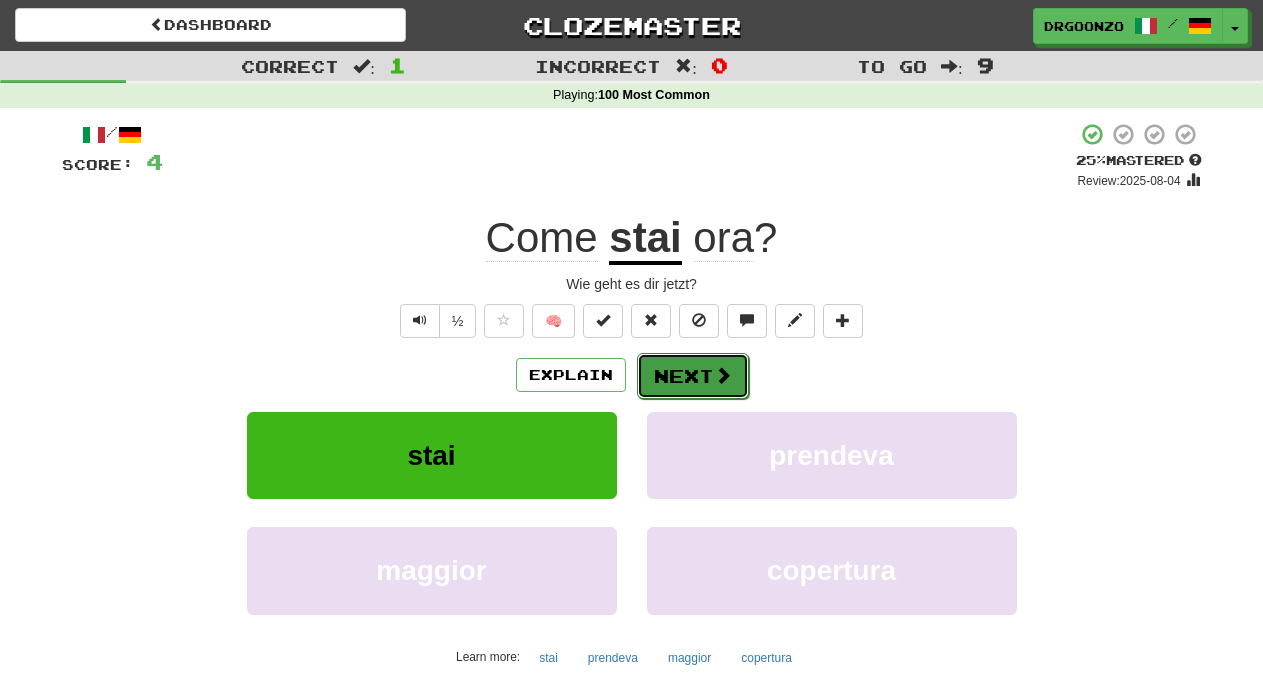 click at bounding box center (723, 375) 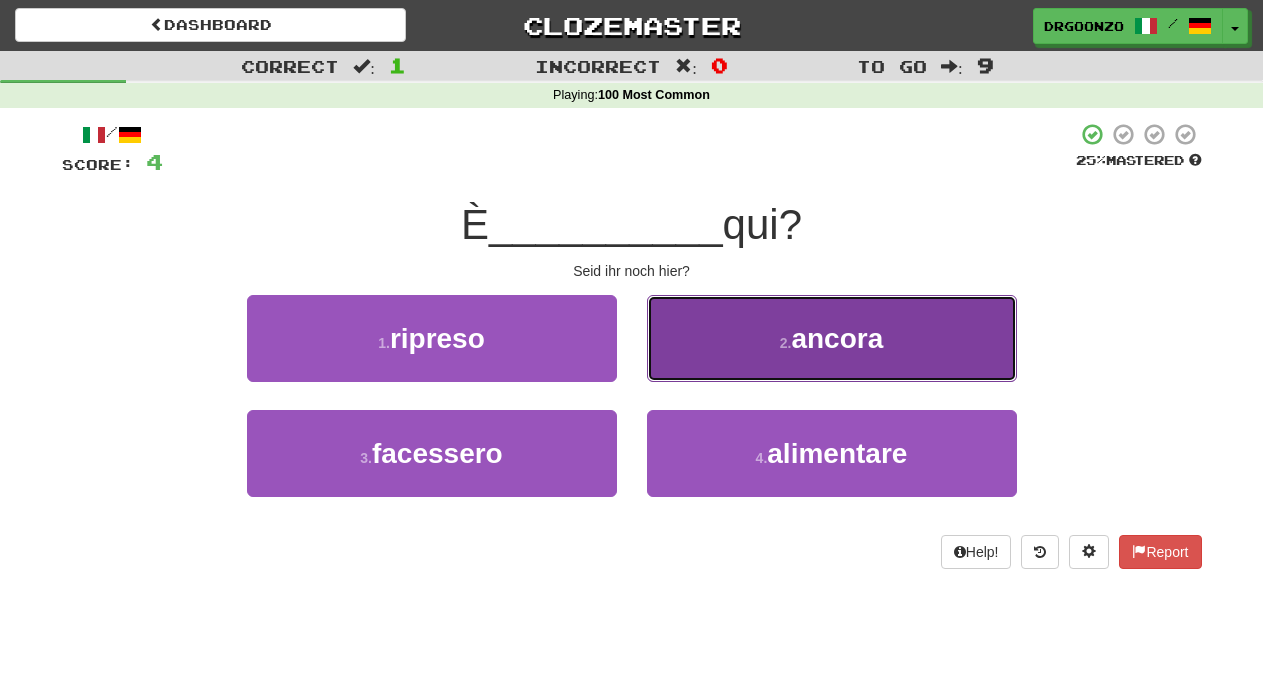 click on "ancora" at bounding box center (837, 338) 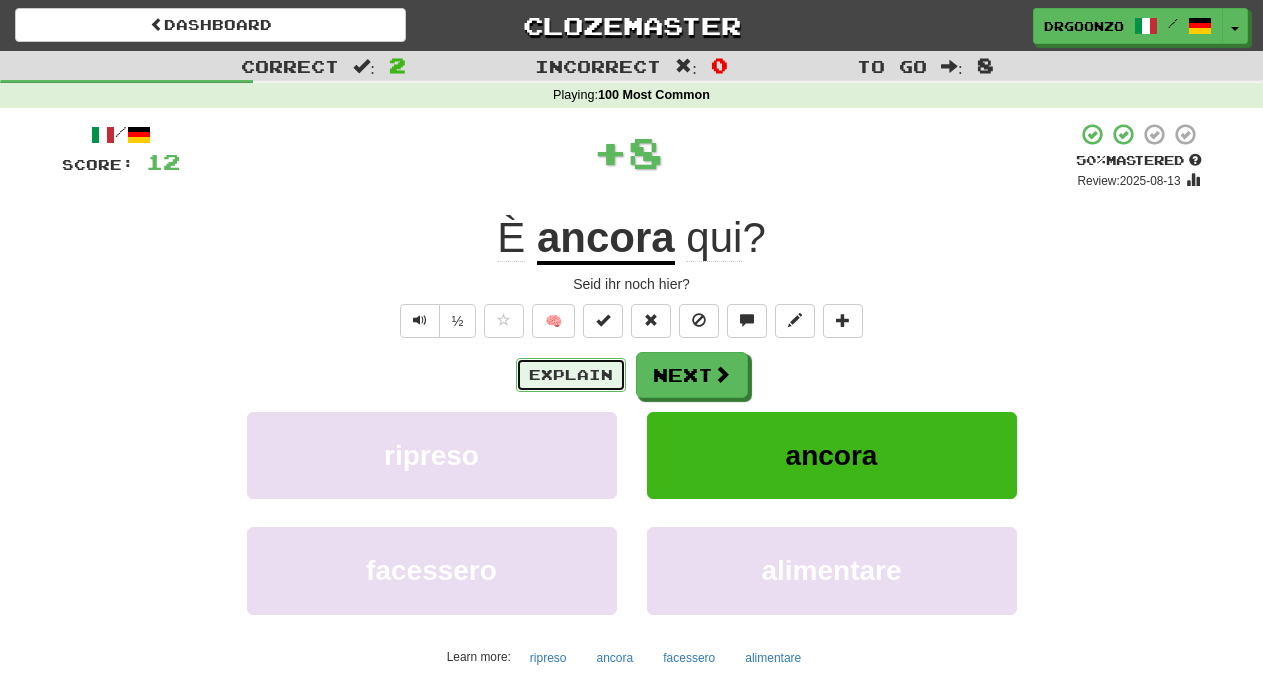 click on "Explain" at bounding box center (571, 375) 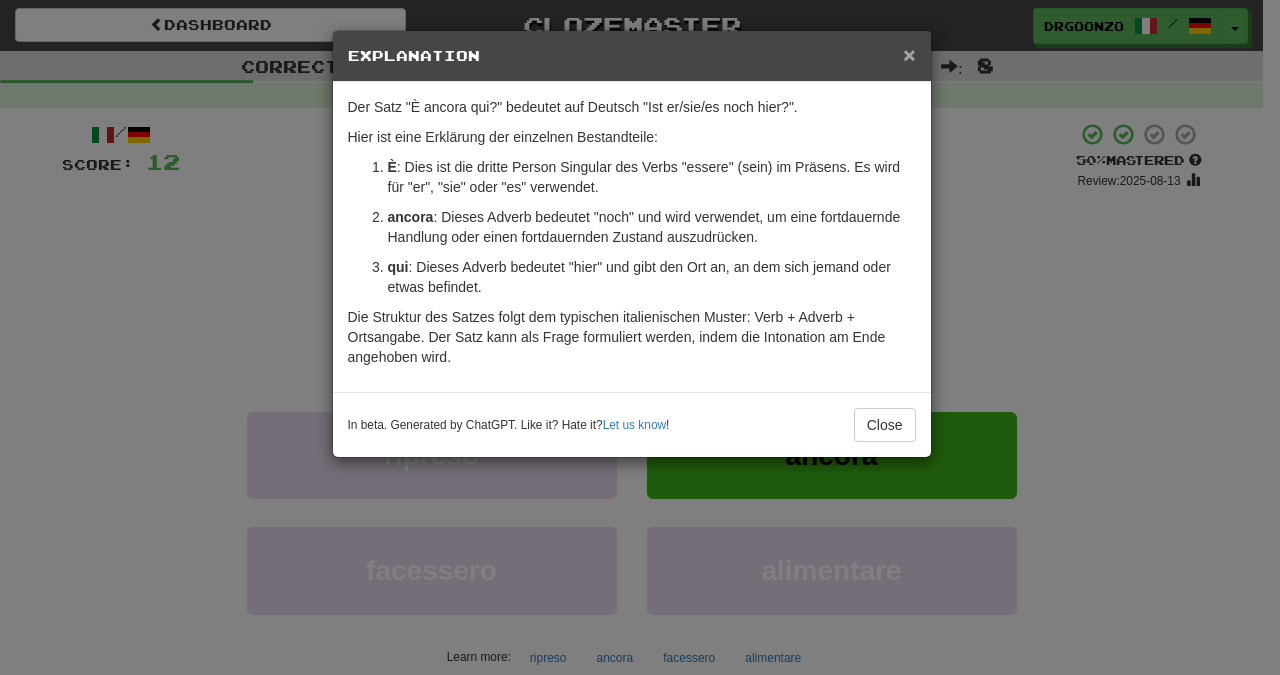 click on "×" at bounding box center (909, 54) 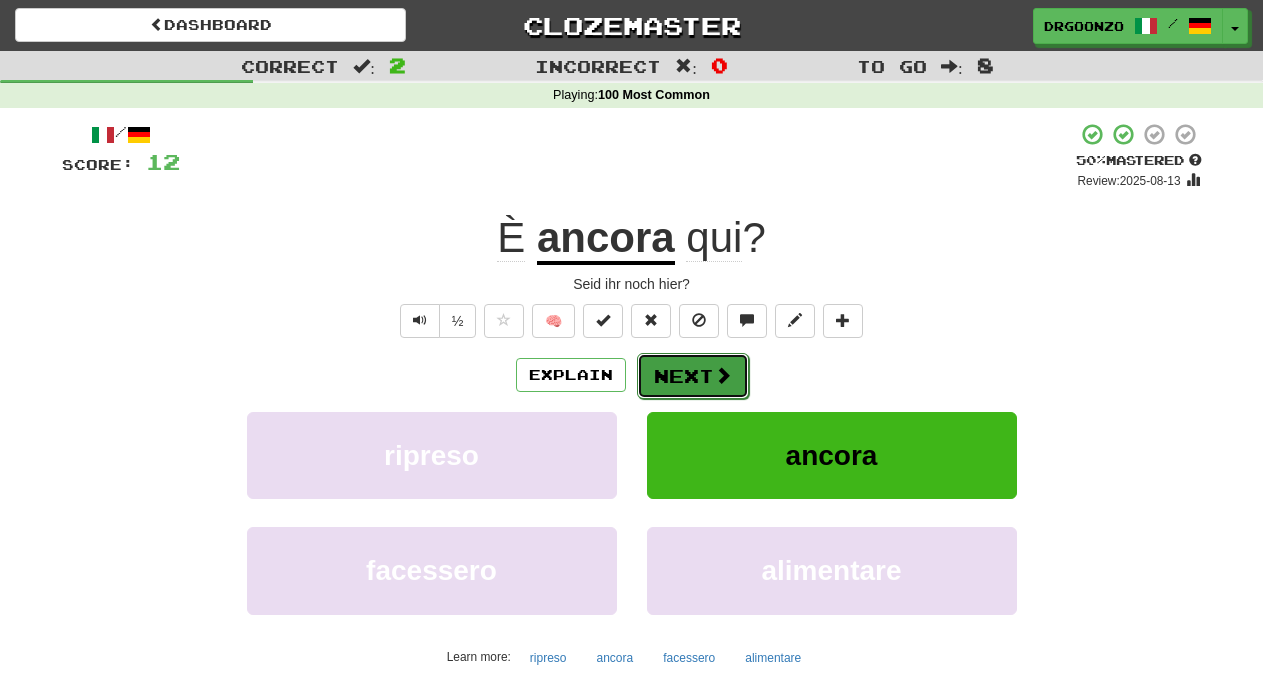 click at bounding box center [723, 375] 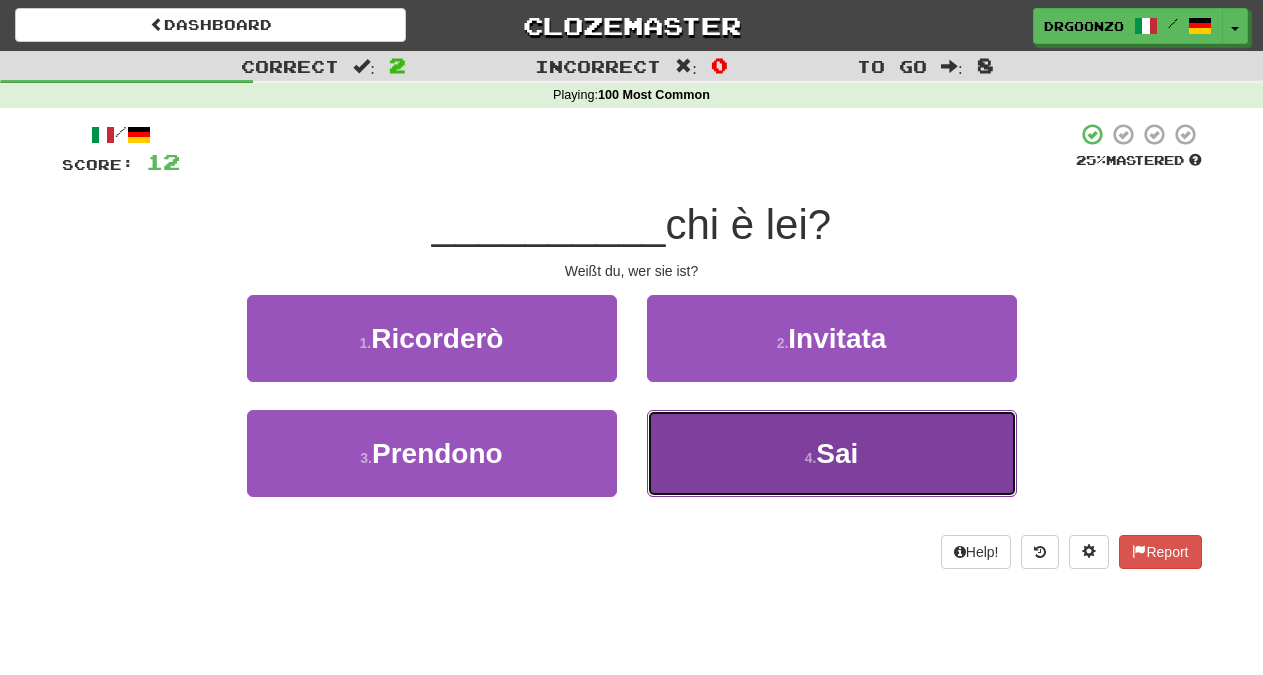 click on "Sai" at bounding box center [837, 453] 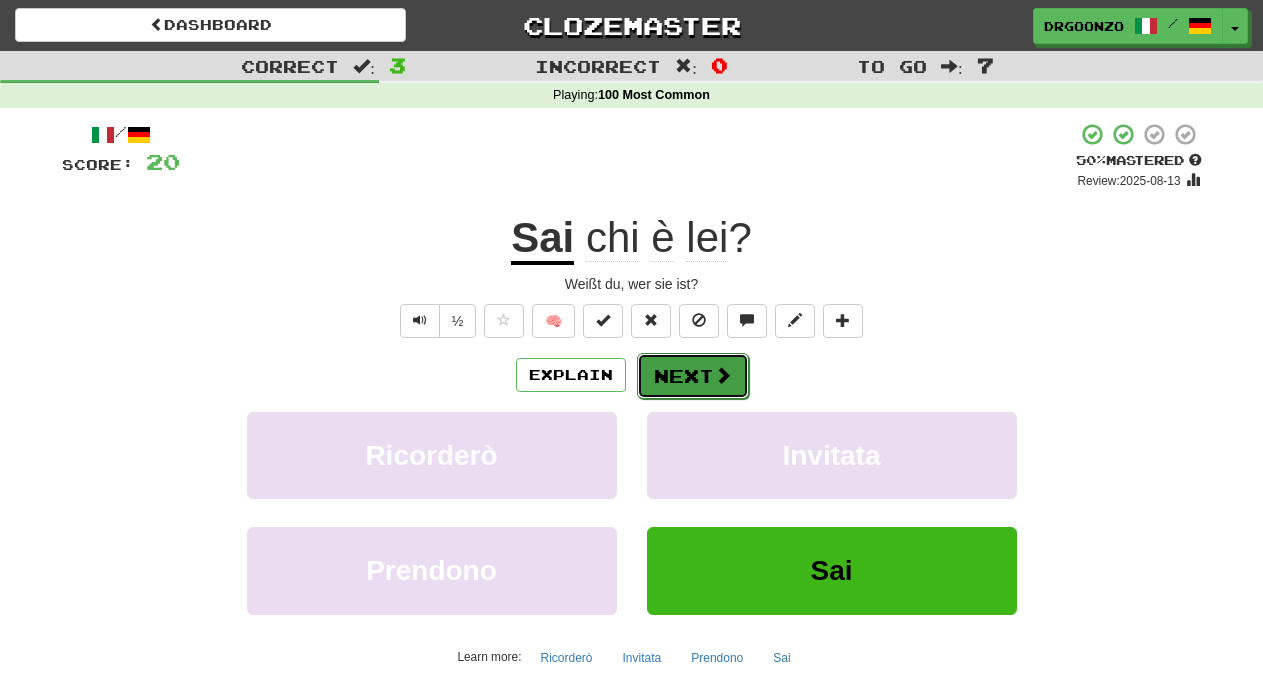 click at bounding box center (723, 375) 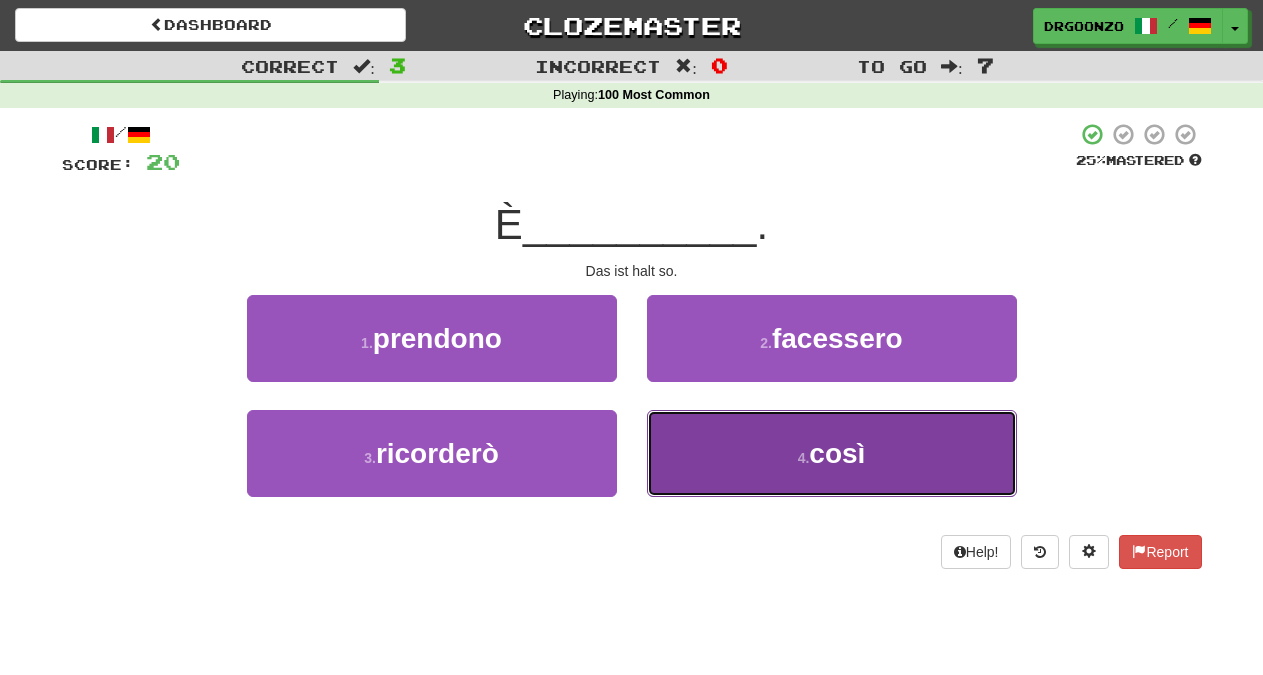 click on "4 ." at bounding box center [804, 458] 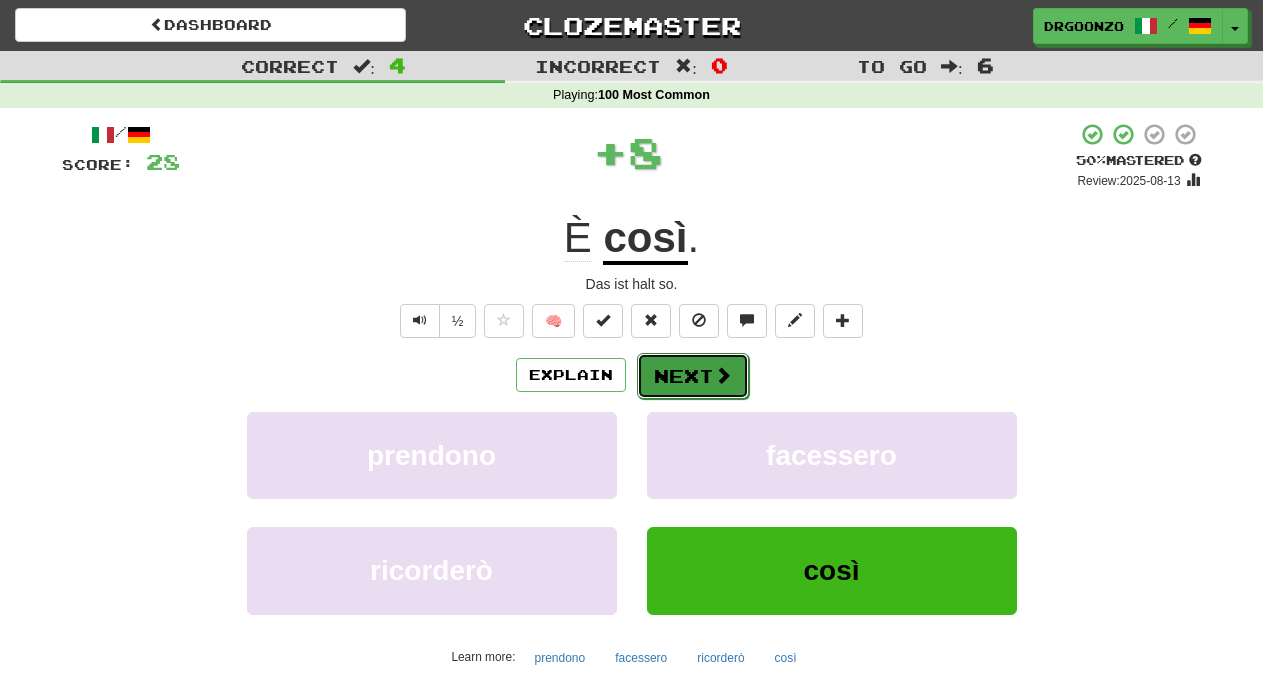 click on "Next" at bounding box center (693, 376) 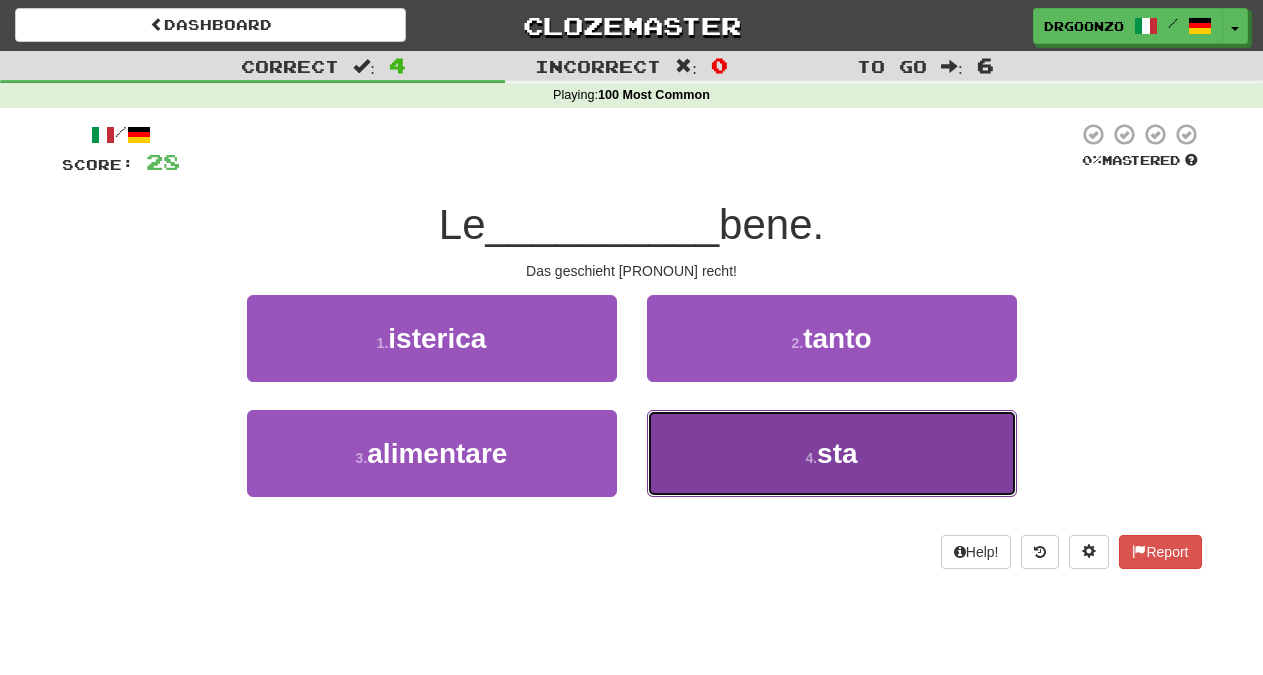 click on "sta" at bounding box center (837, 453) 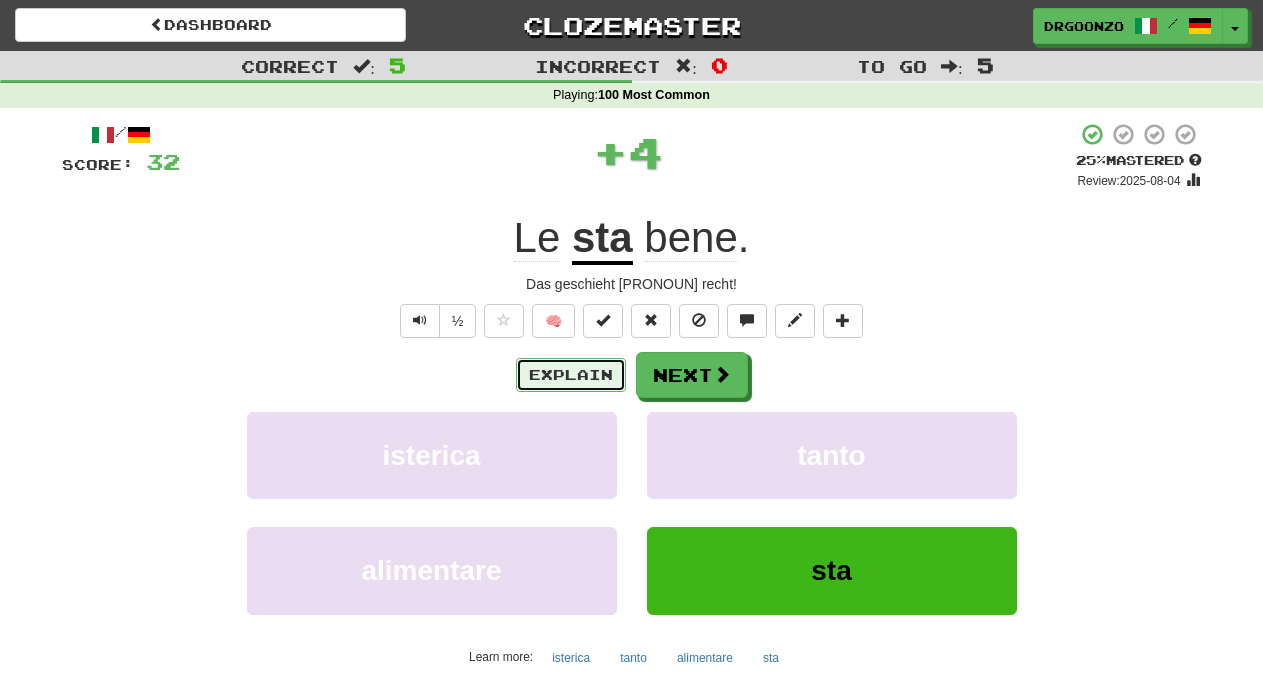 click on "Explain" at bounding box center [571, 375] 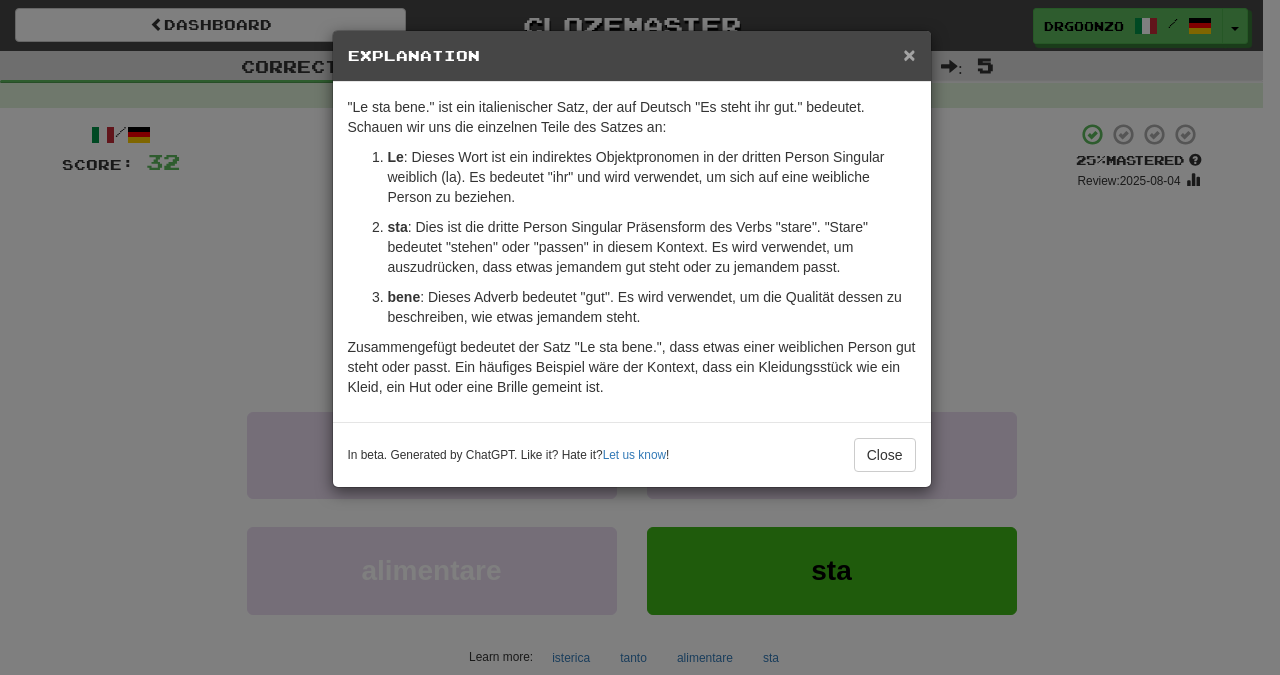 click on "×" at bounding box center (909, 54) 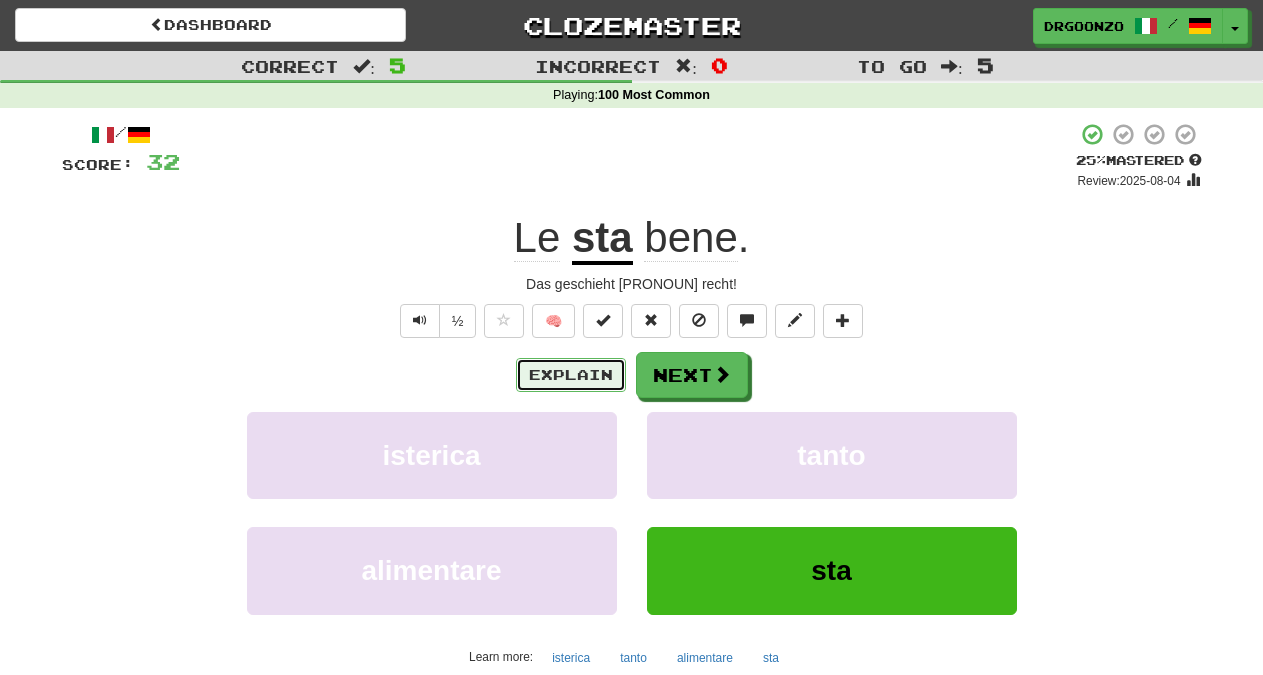 click on "Explain" at bounding box center [571, 375] 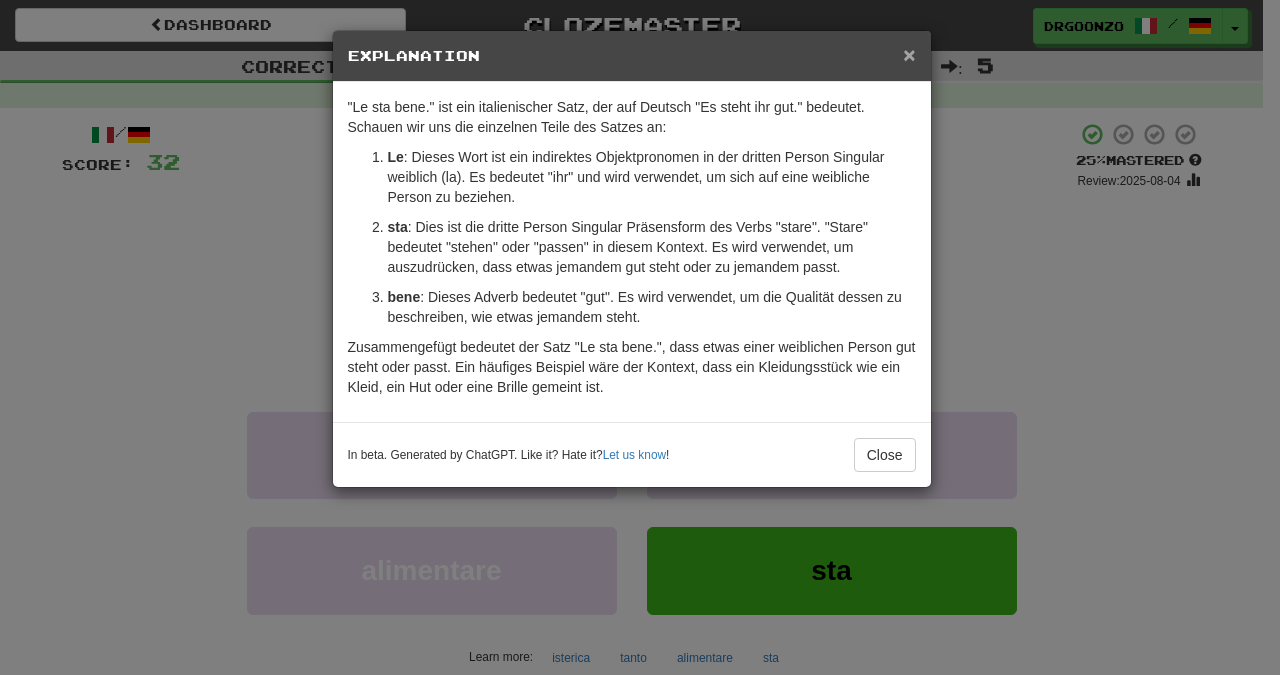 click on "×" at bounding box center (909, 54) 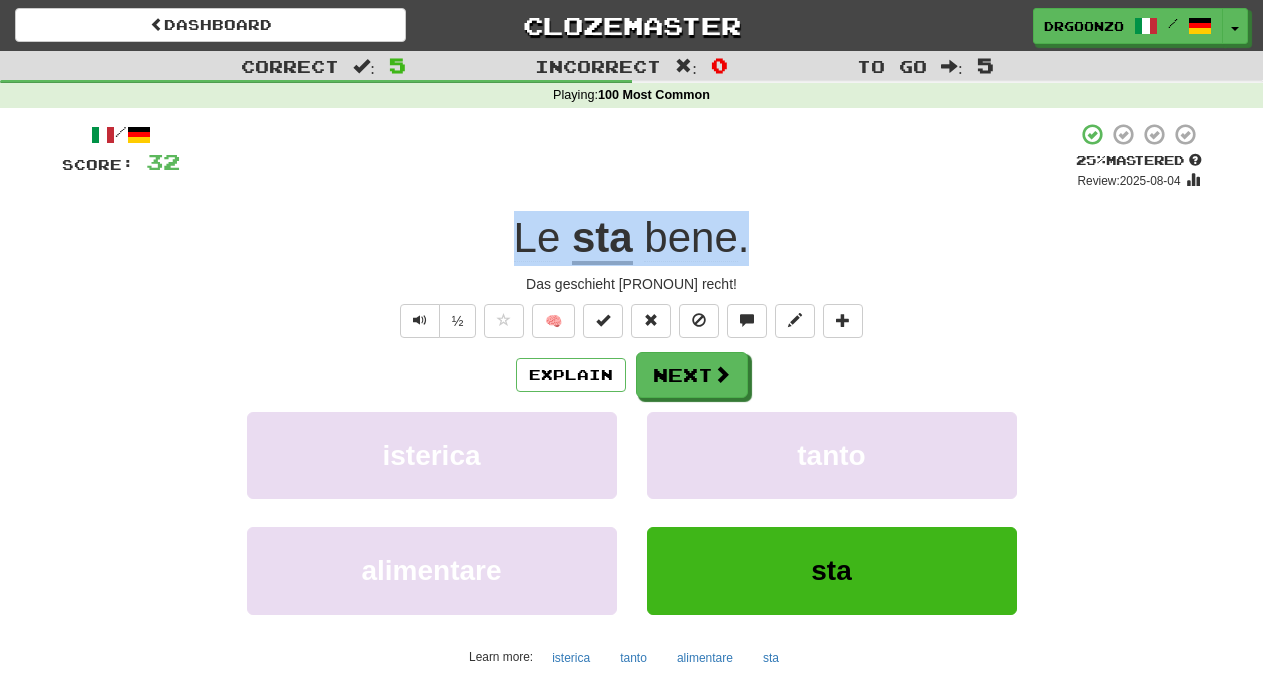 drag, startPoint x: 513, startPoint y: 238, endPoint x: 752, endPoint y: 253, distance: 239.47025 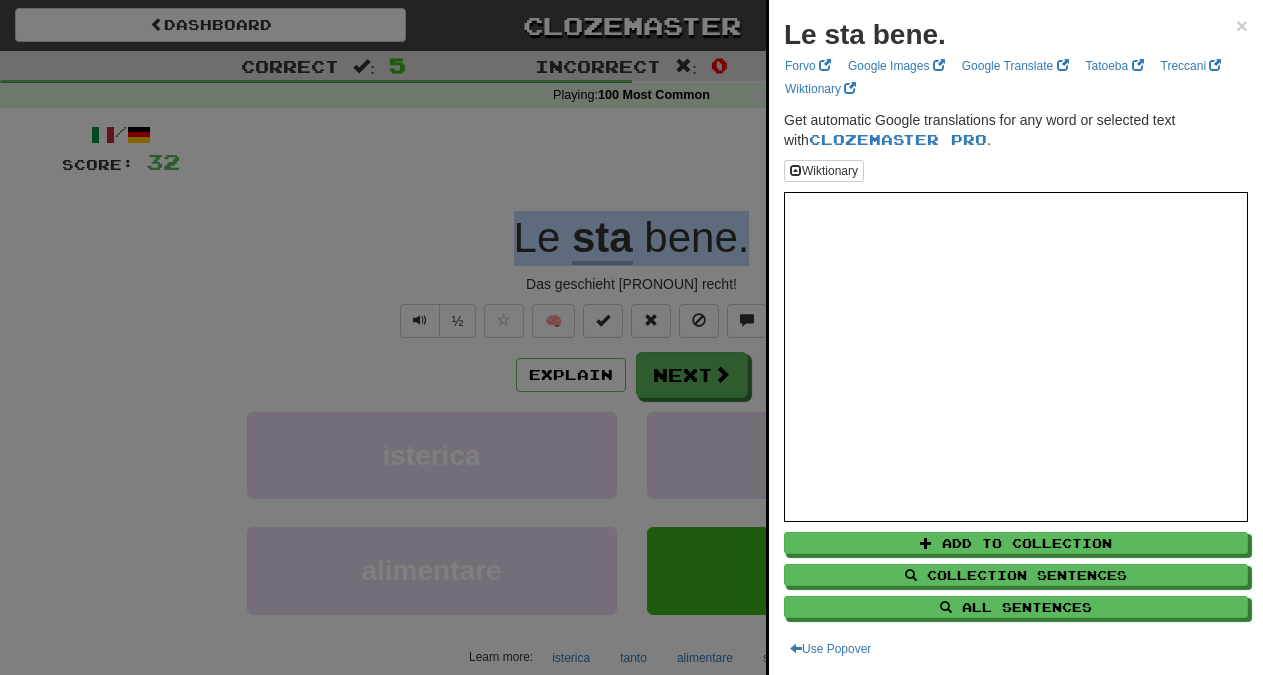 copy on "Le   sta   bene ." 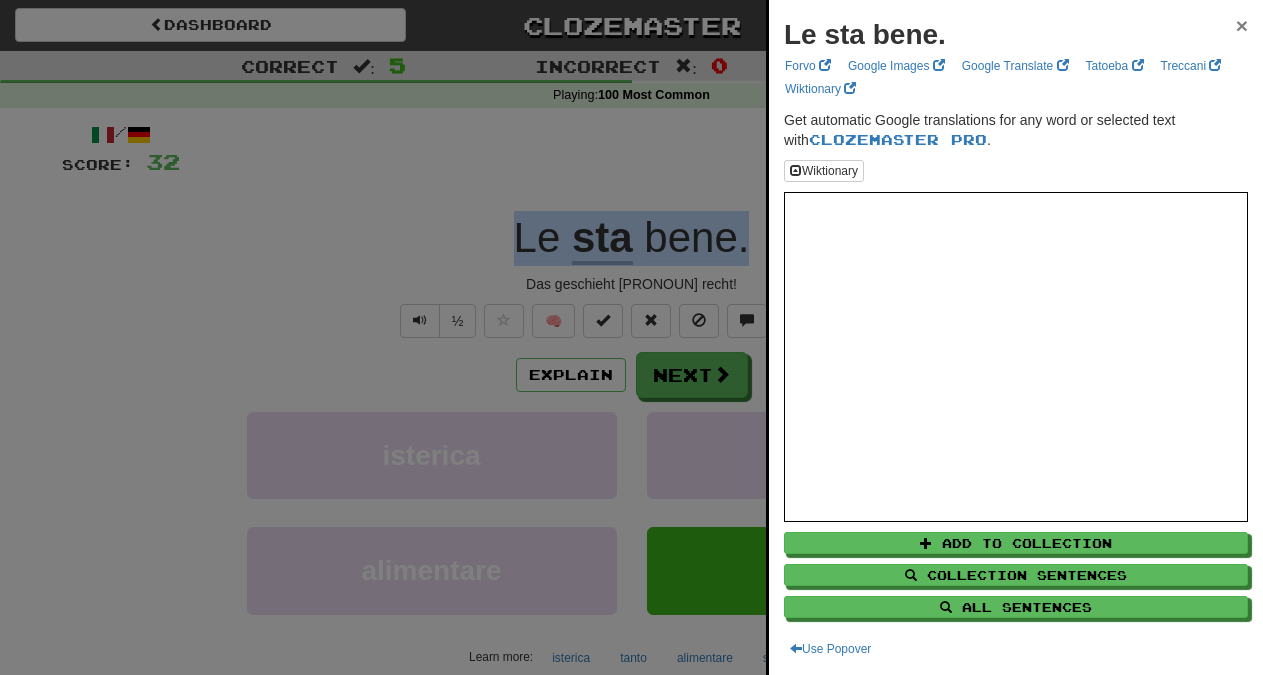 click on "×" at bounding box center (1242, 25) 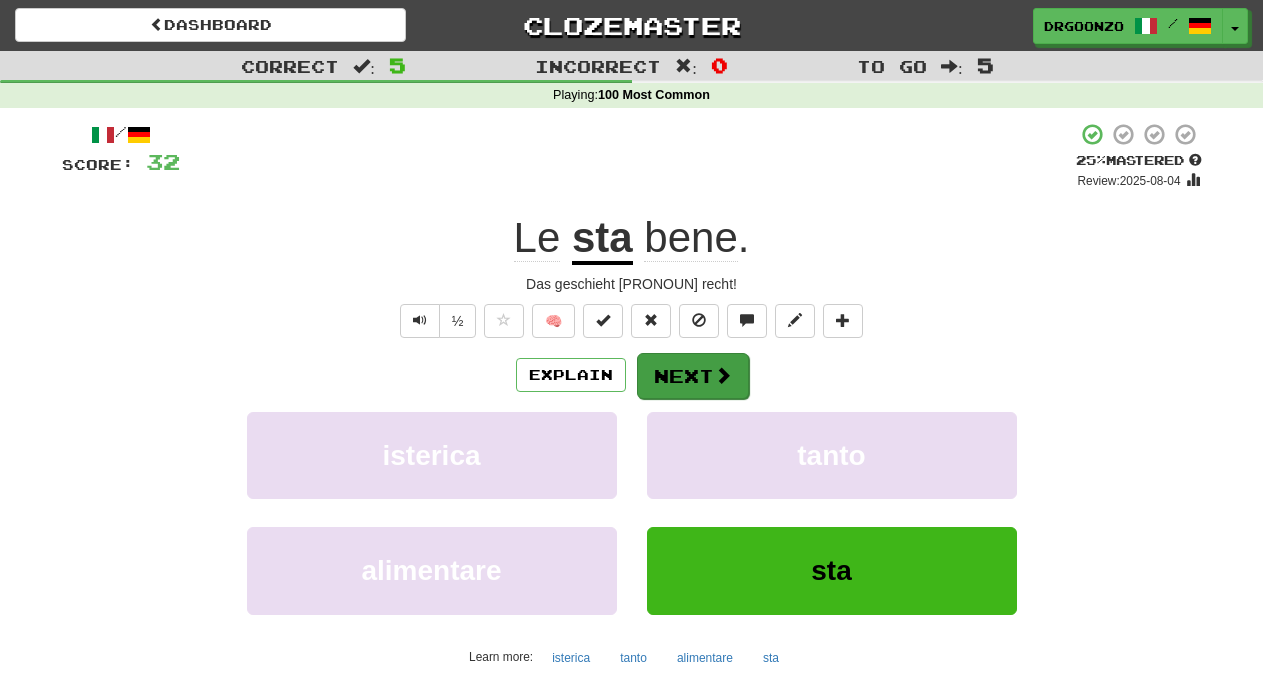 click on "Explain Next" at bounding box center (632, 375) 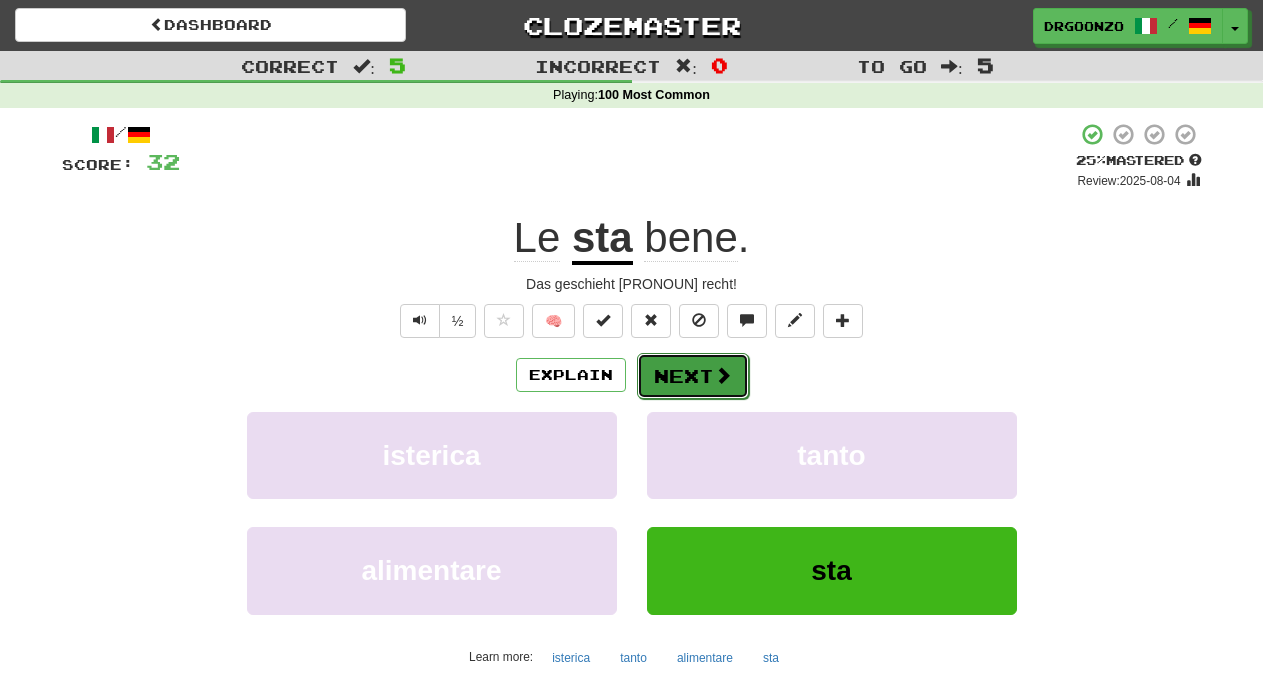 click on "Next" at bounding box center [693, 376] 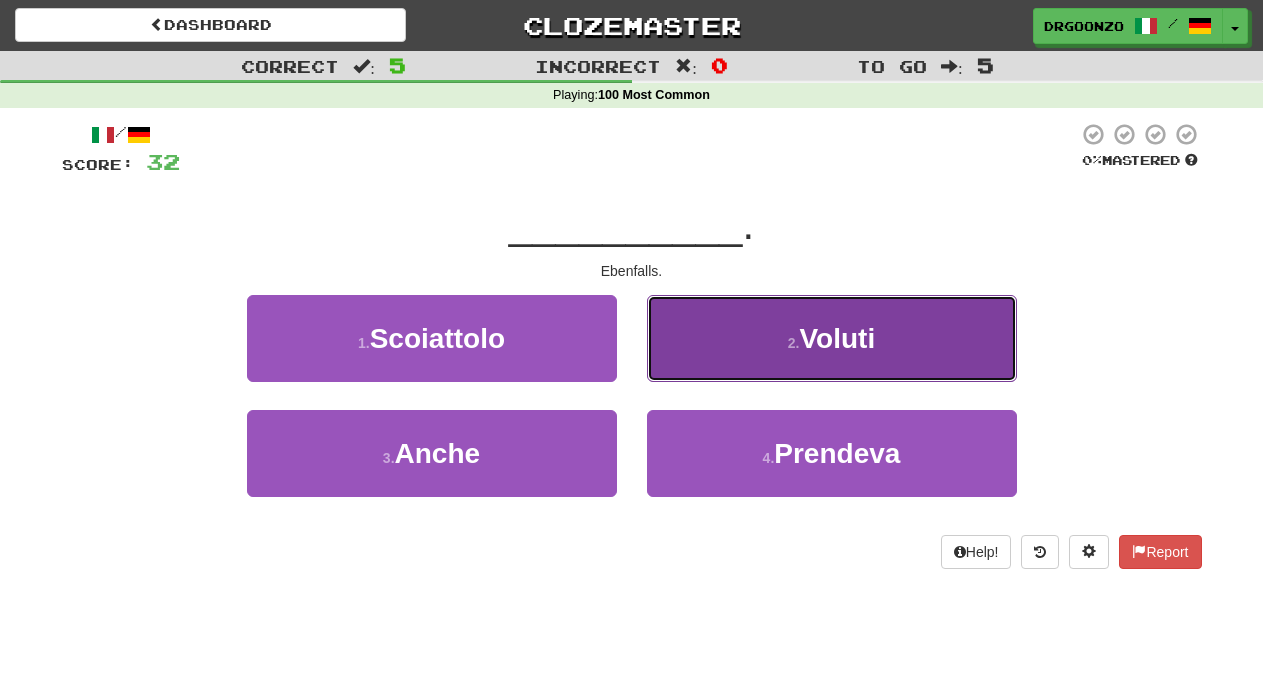 click on "Voluti" at bounding box center [838, 338] 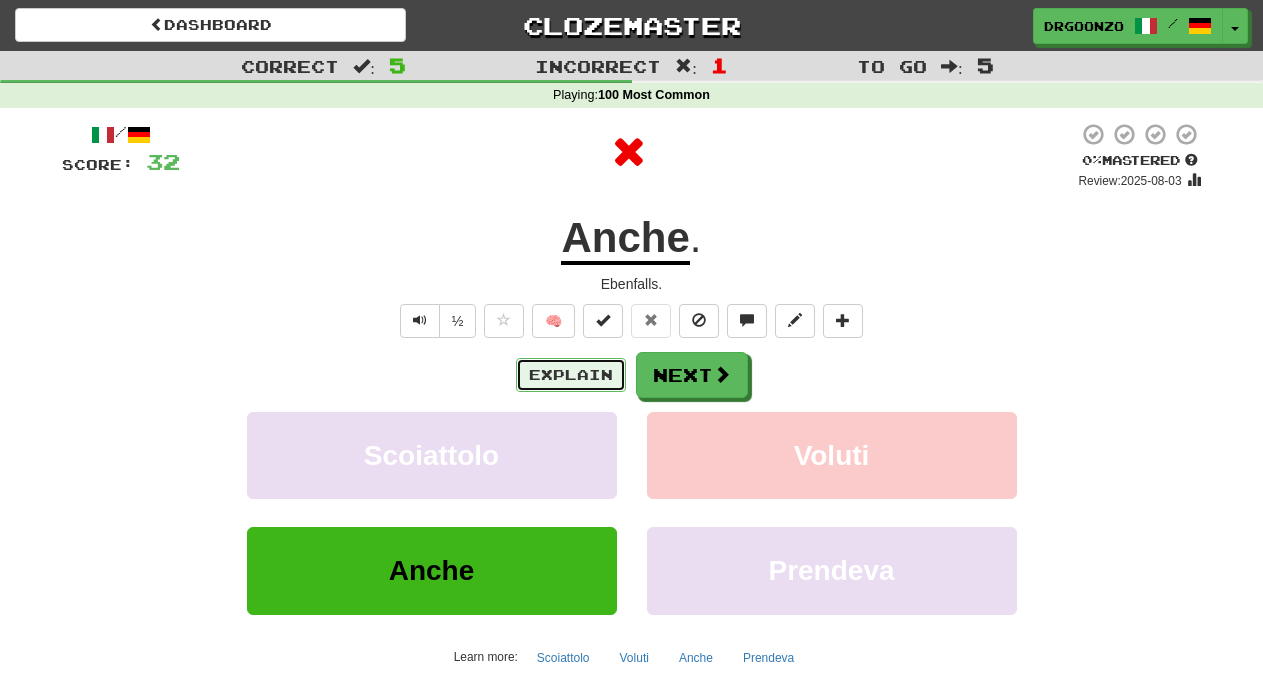 click on "Explain" at bounding box center (571, 375) 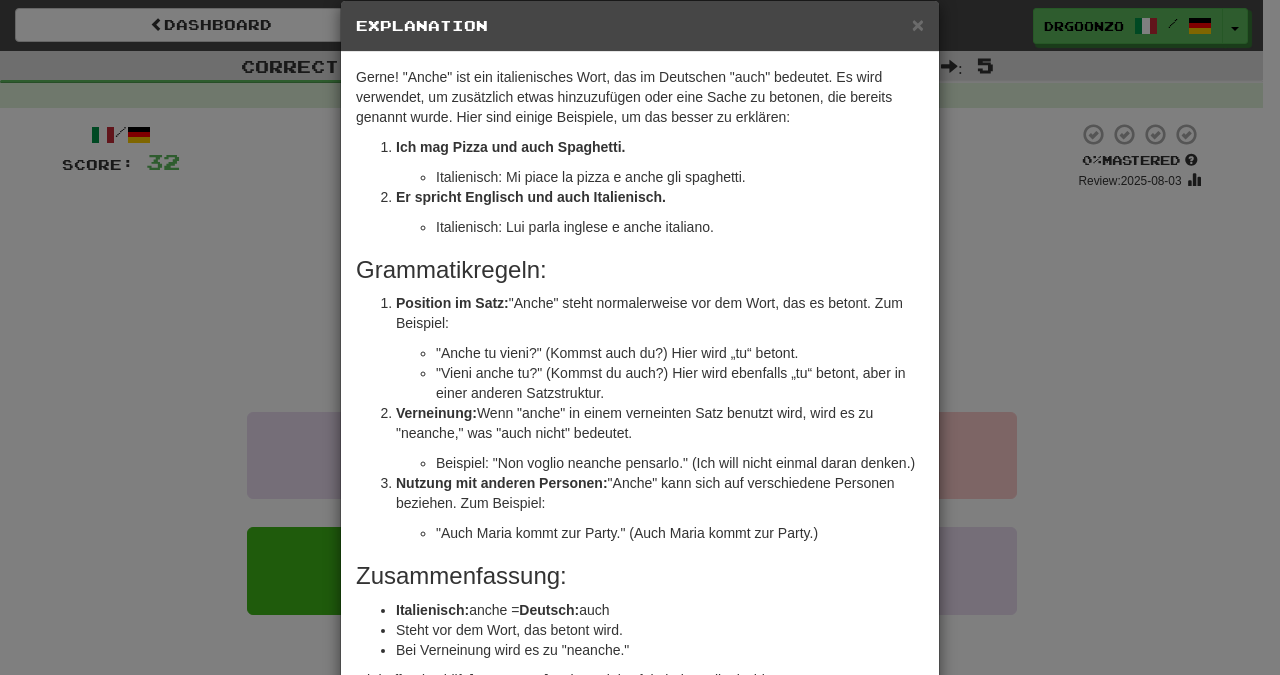 scroll, scrollTop: 0, scrollLeft: 0, axis: both 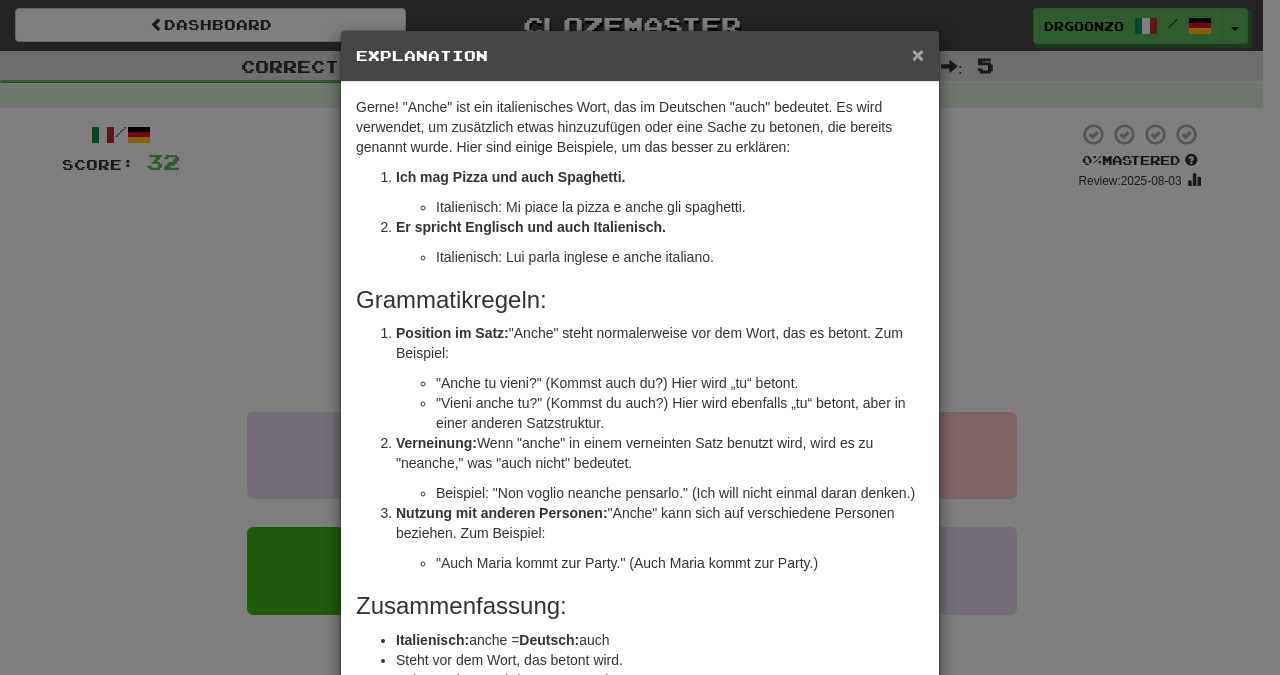 click on "×" at bounding box center [918, 54] 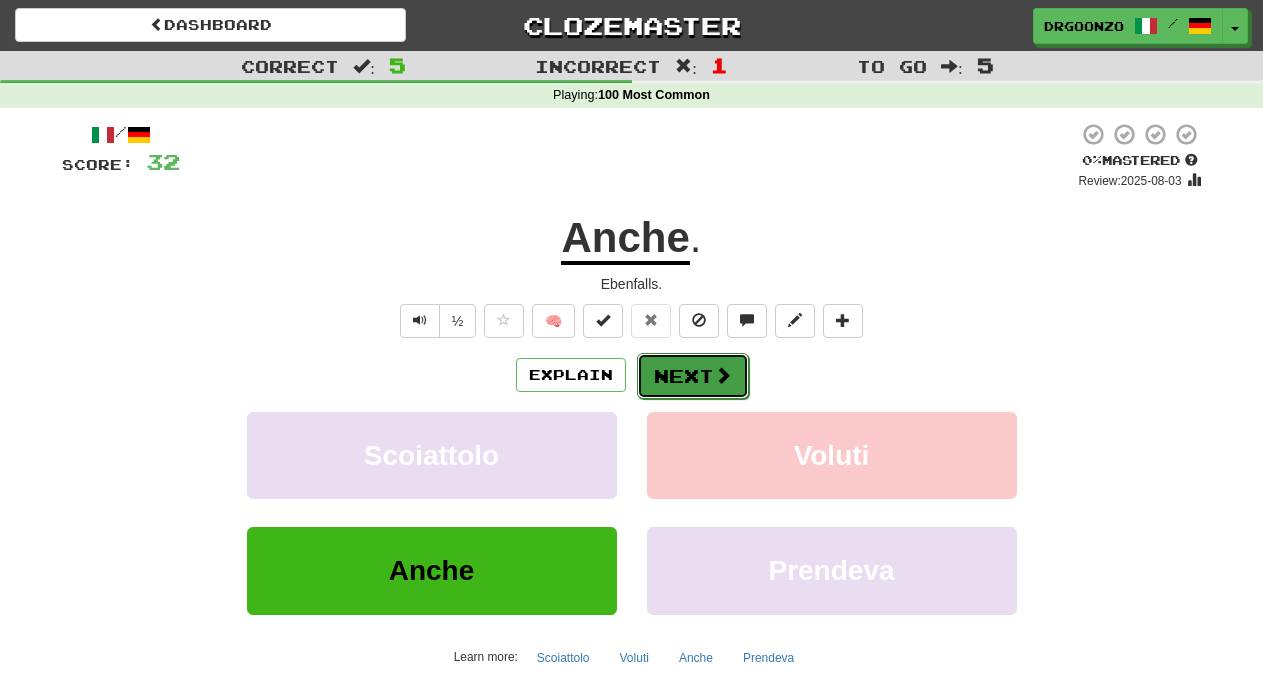 click on "Next" at bounding box center (693, 376) 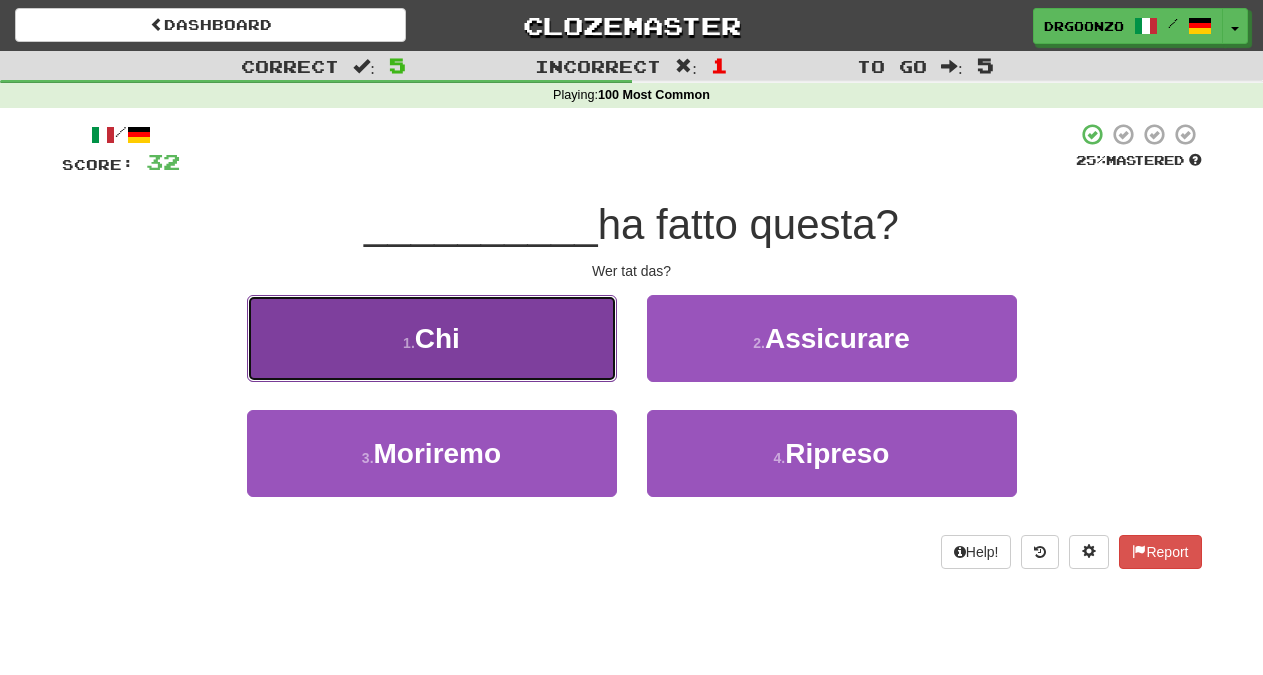 click on "1 .  Chi" at bounding box center [432, 338] 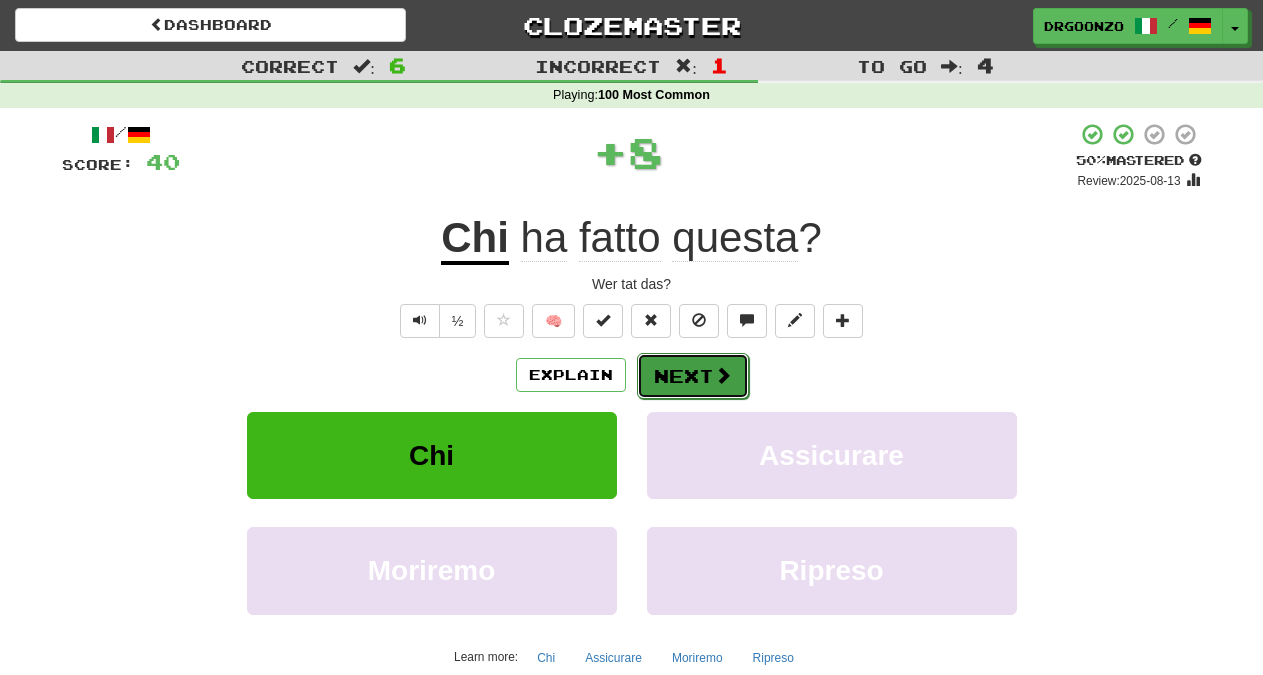 click on "Next" at bounding box center [693, 376] 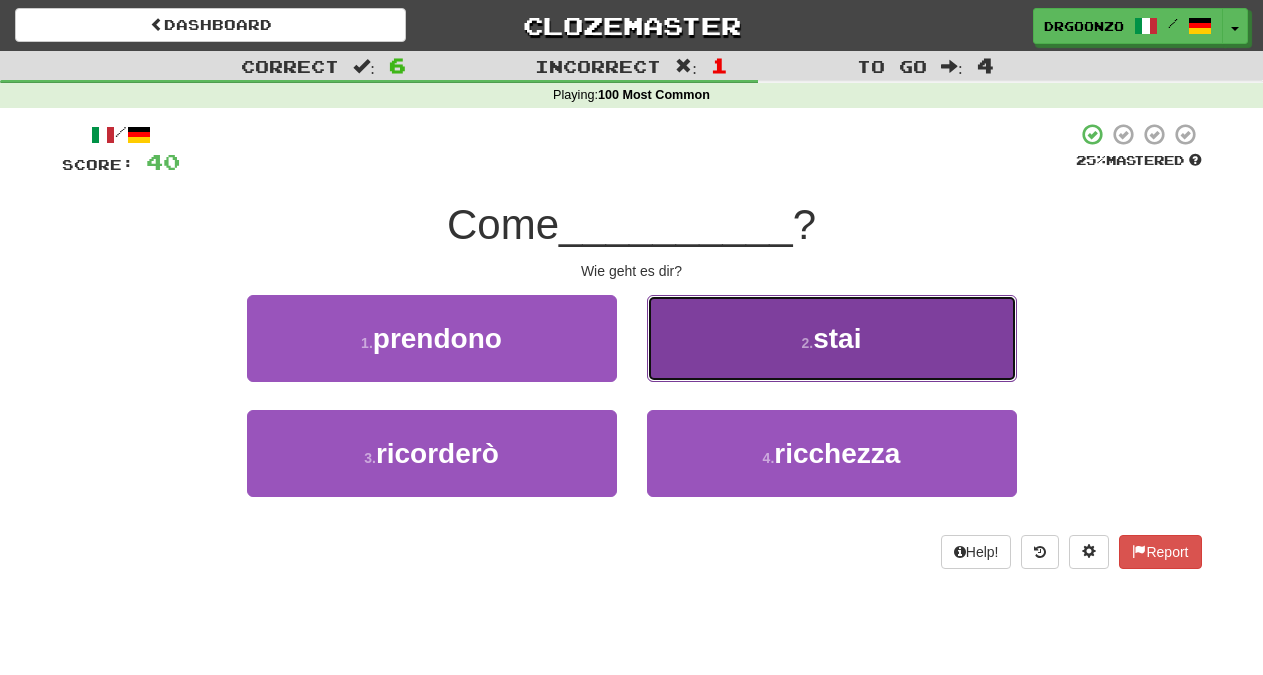 click on "2 .  stai" at bounding box center (832, 338) 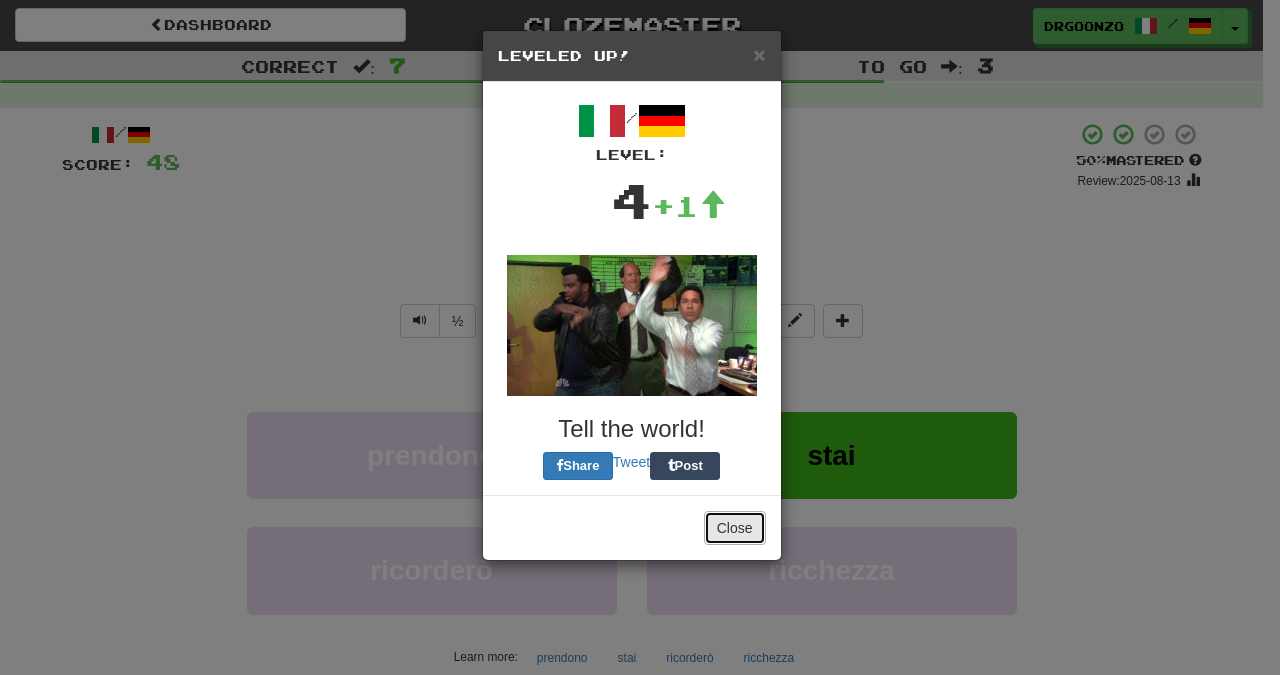 click on "Close" at bounding box center [735, 528] 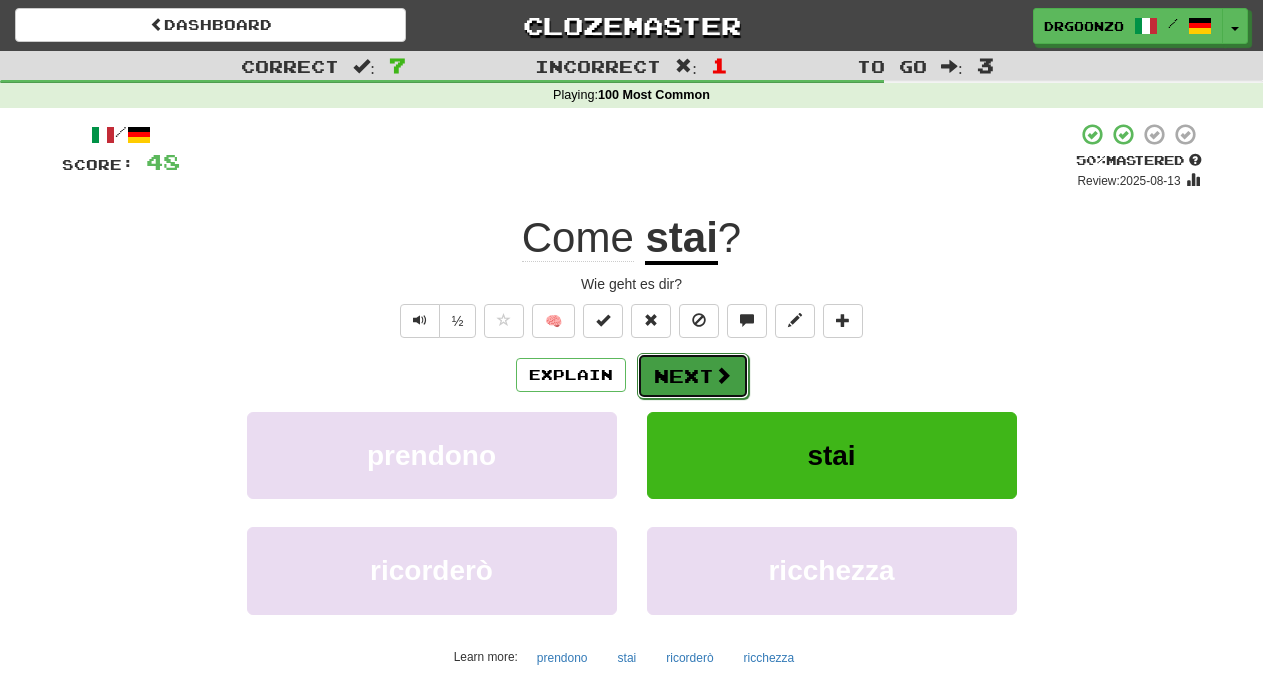 click at bounding box center [723, 375] 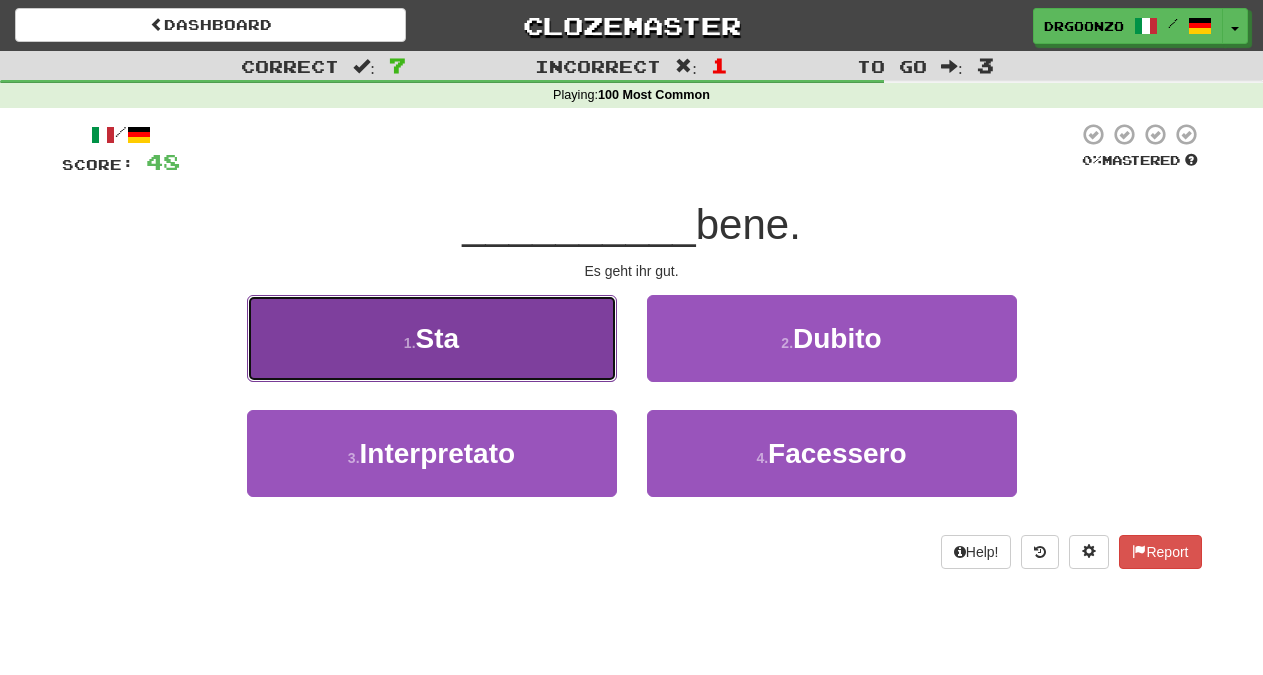 click on "Sta" at bounding box center [438, 338] 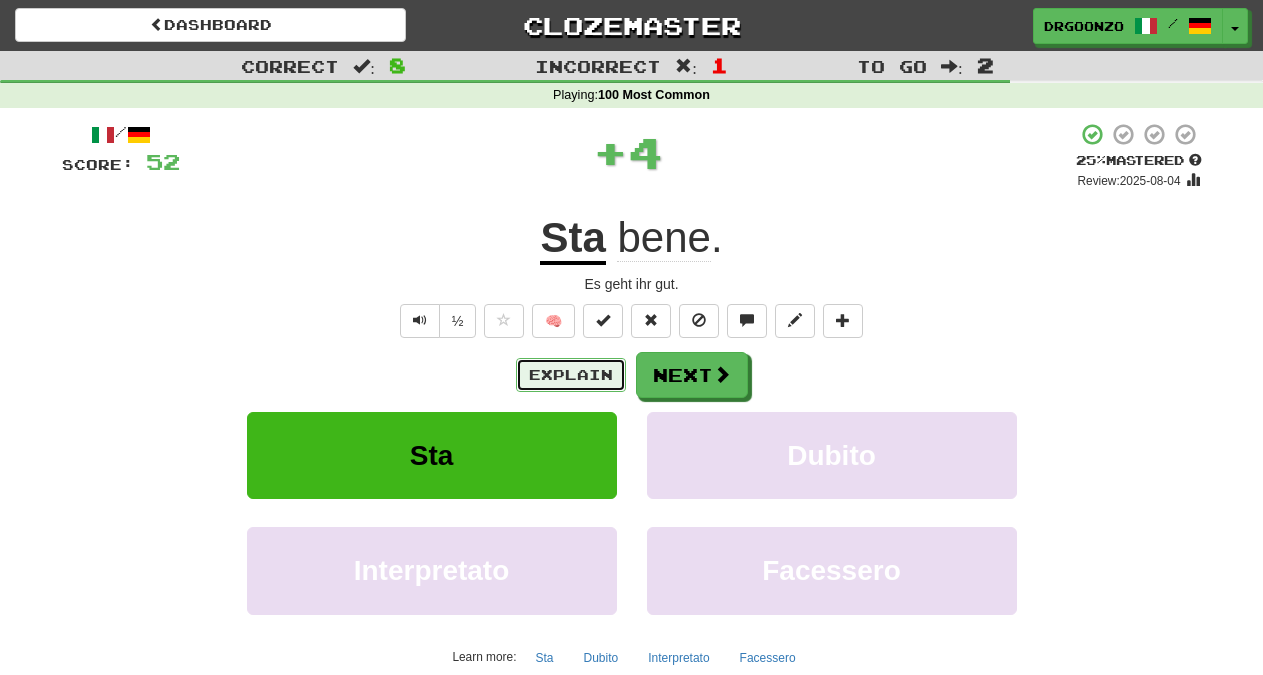click on "Explain" at bounding box center [571, 375] 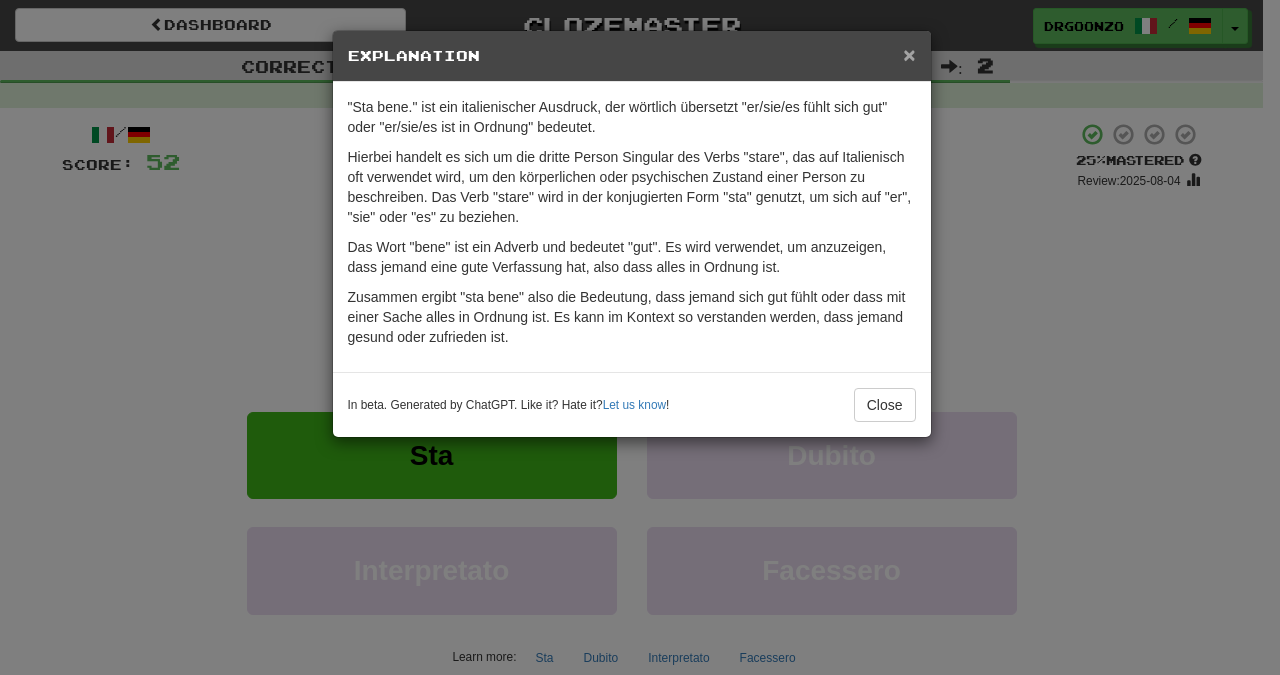 click on "×" at bounding box center (909, 54) 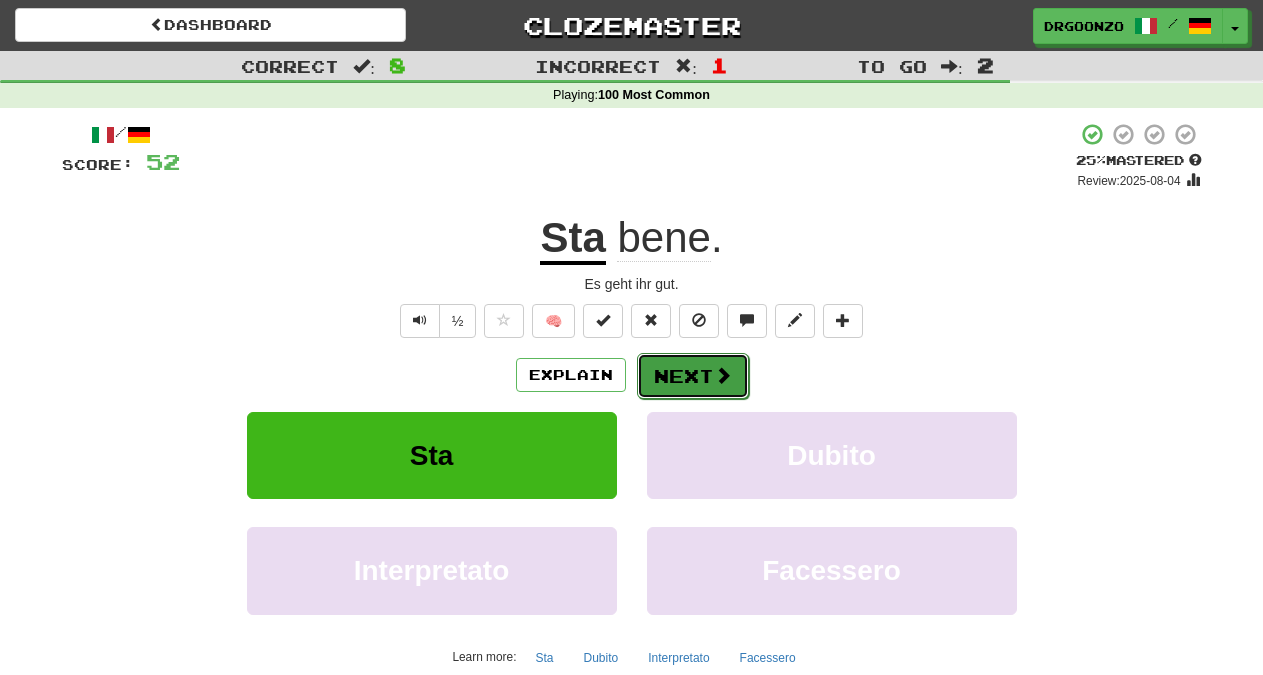 click on "Next" at bounding box center (693, 376) 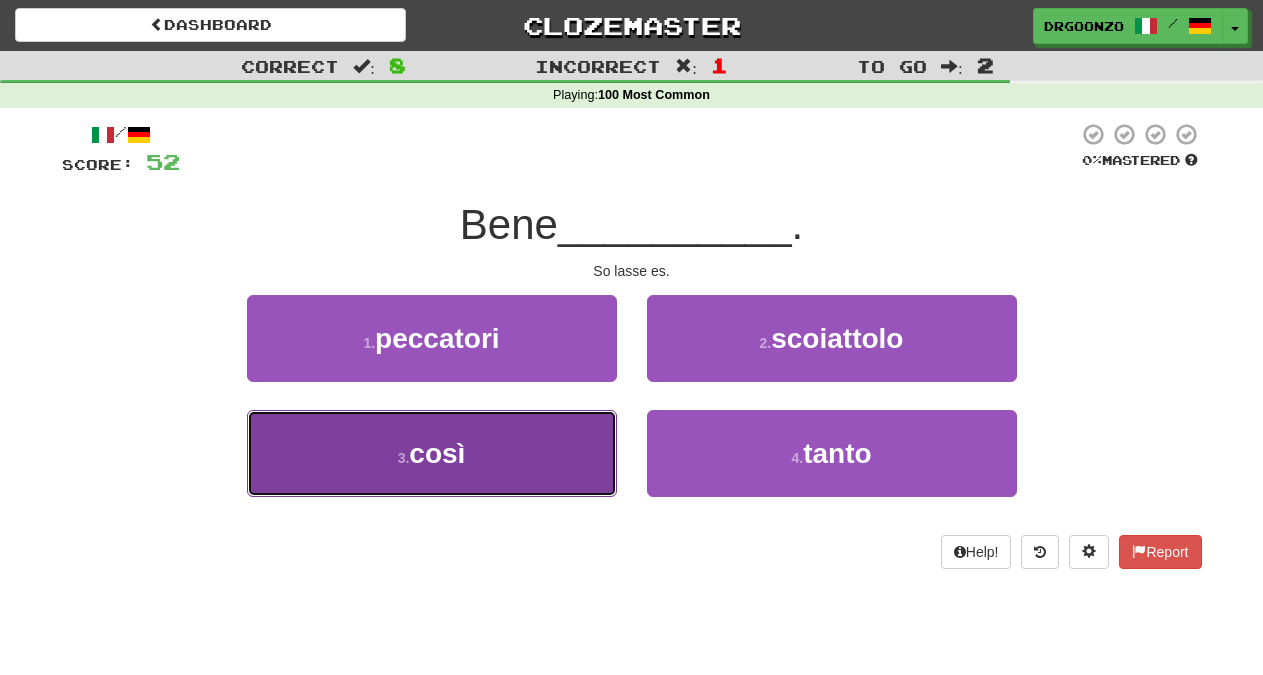 click on "3 .  così" at bounding box center (432, 453) 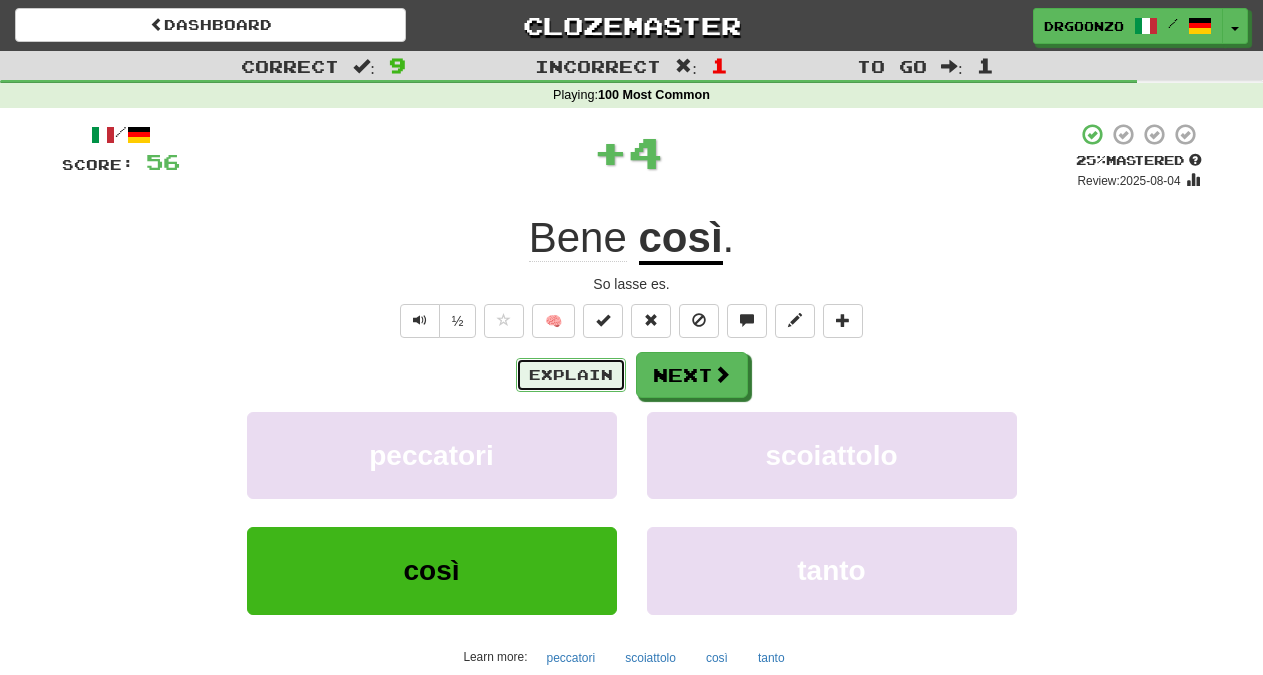 click on "Explain" at bounding box center (571, 375) 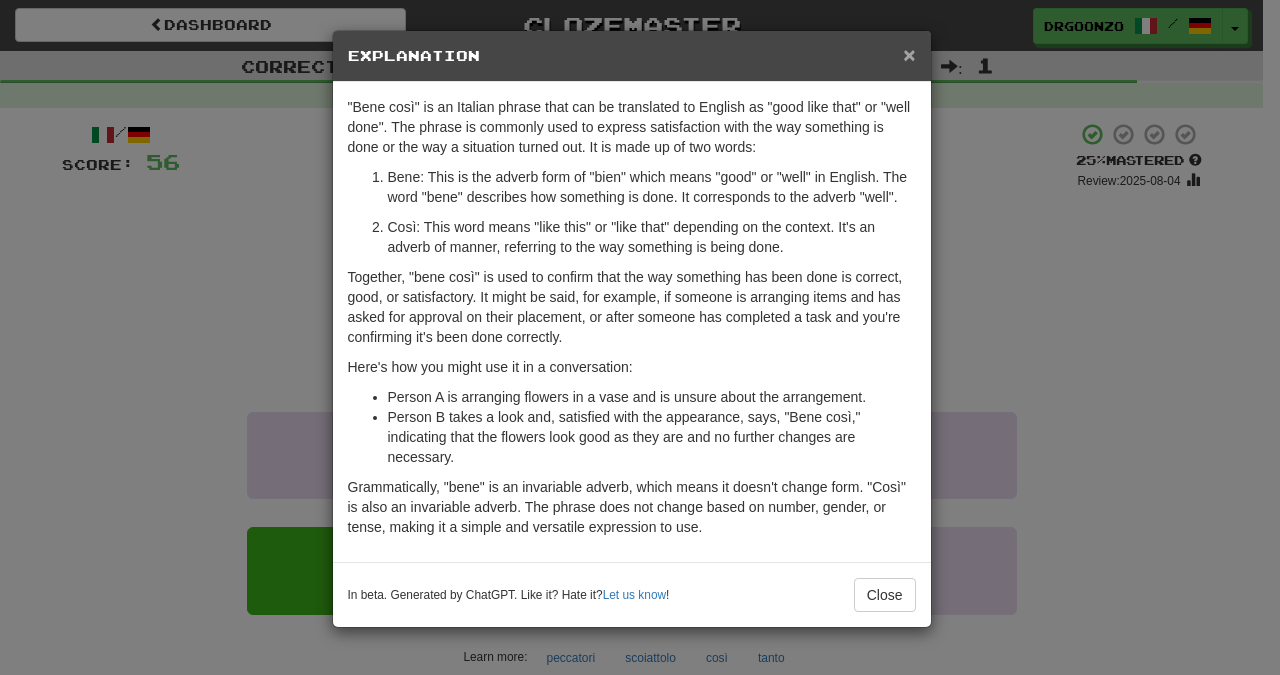 click on "×" at bounding box center (909, 54) 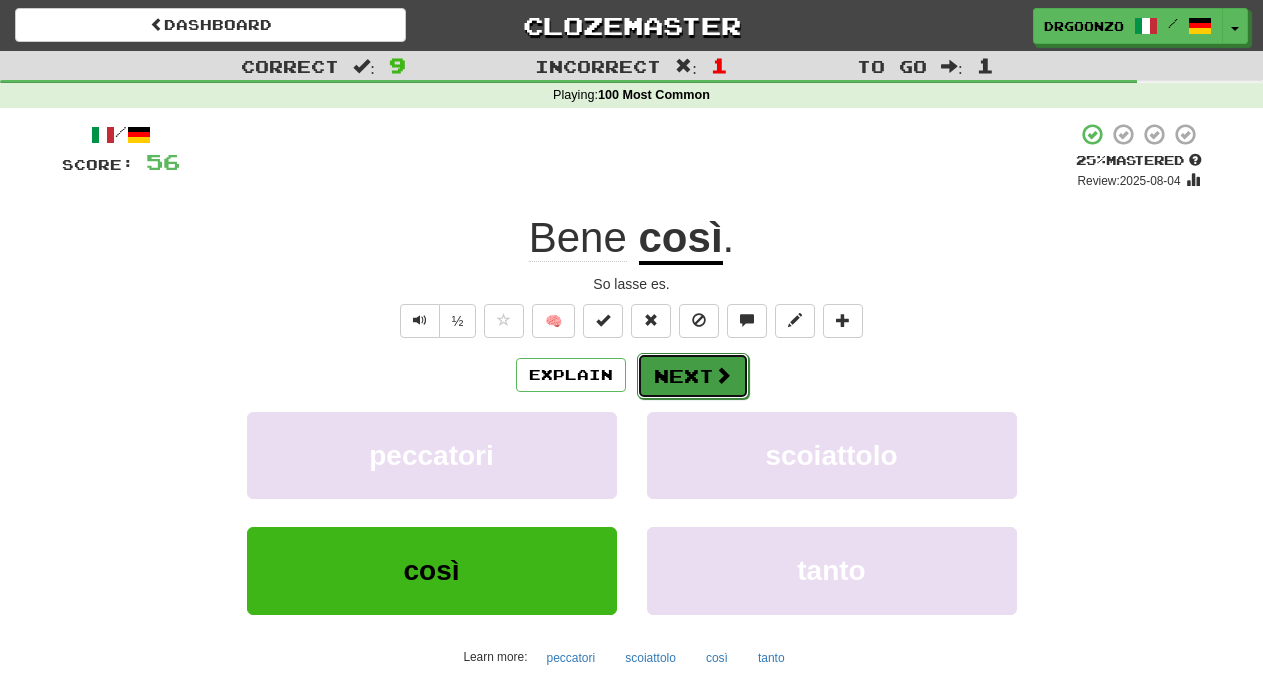 click on "Next" at bounding box center [693, 376] 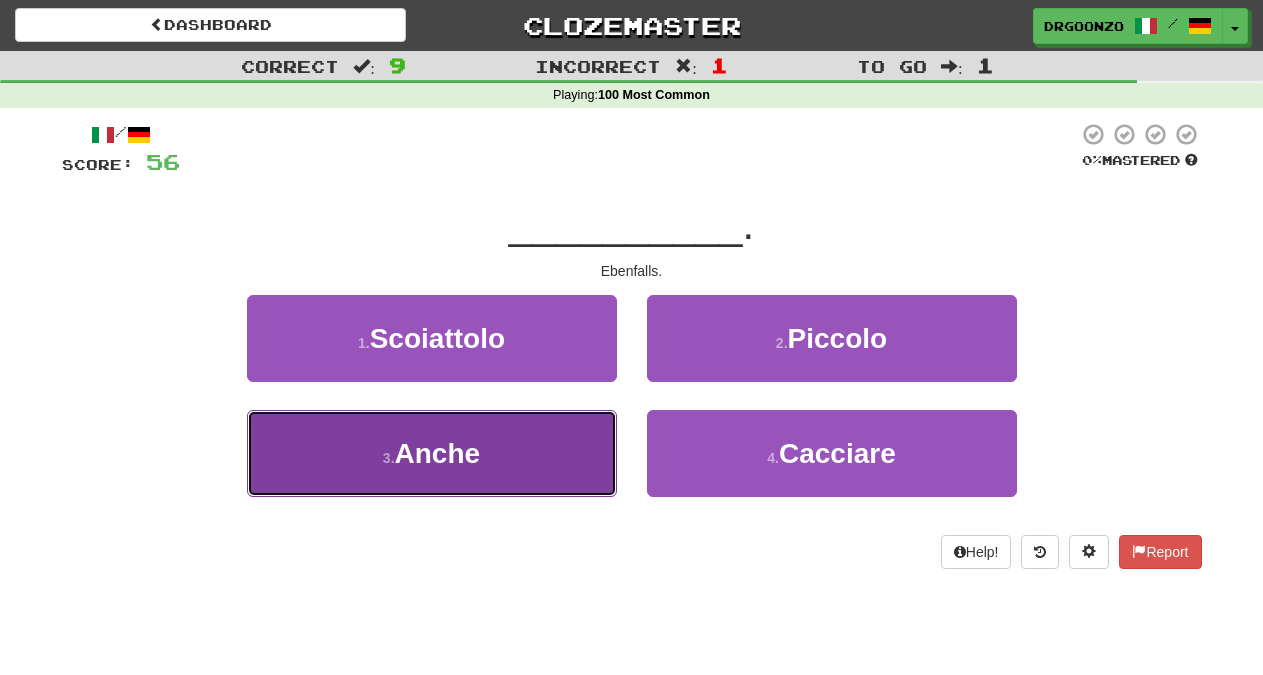 click on "3 .  Anche" at bounding box center (432, 453) 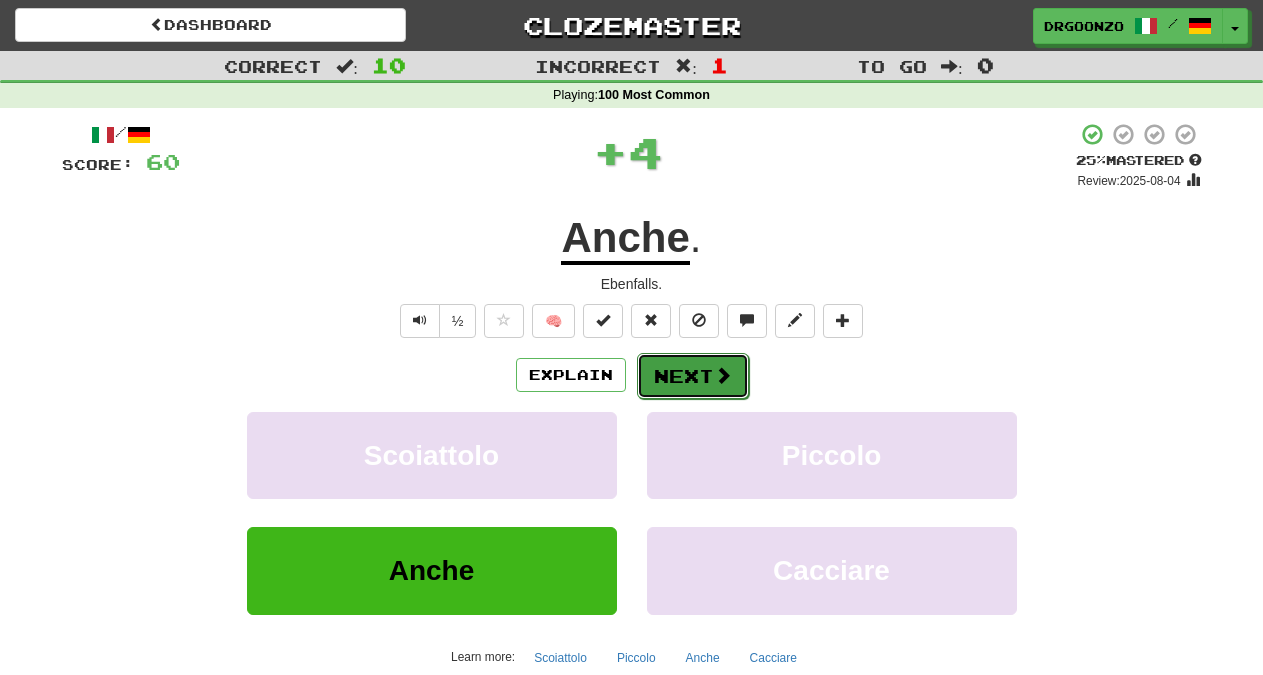 click at bounding box center [723, 375] 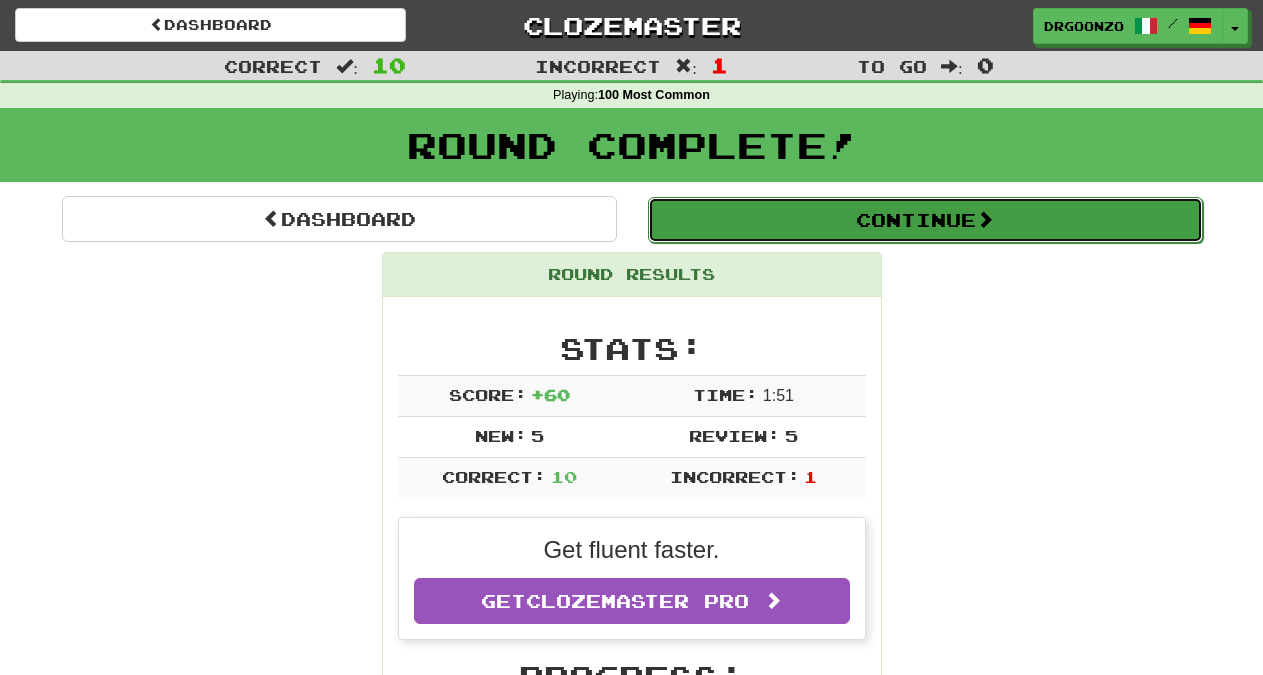 click on "Continue" at bounding box center [925, 220] 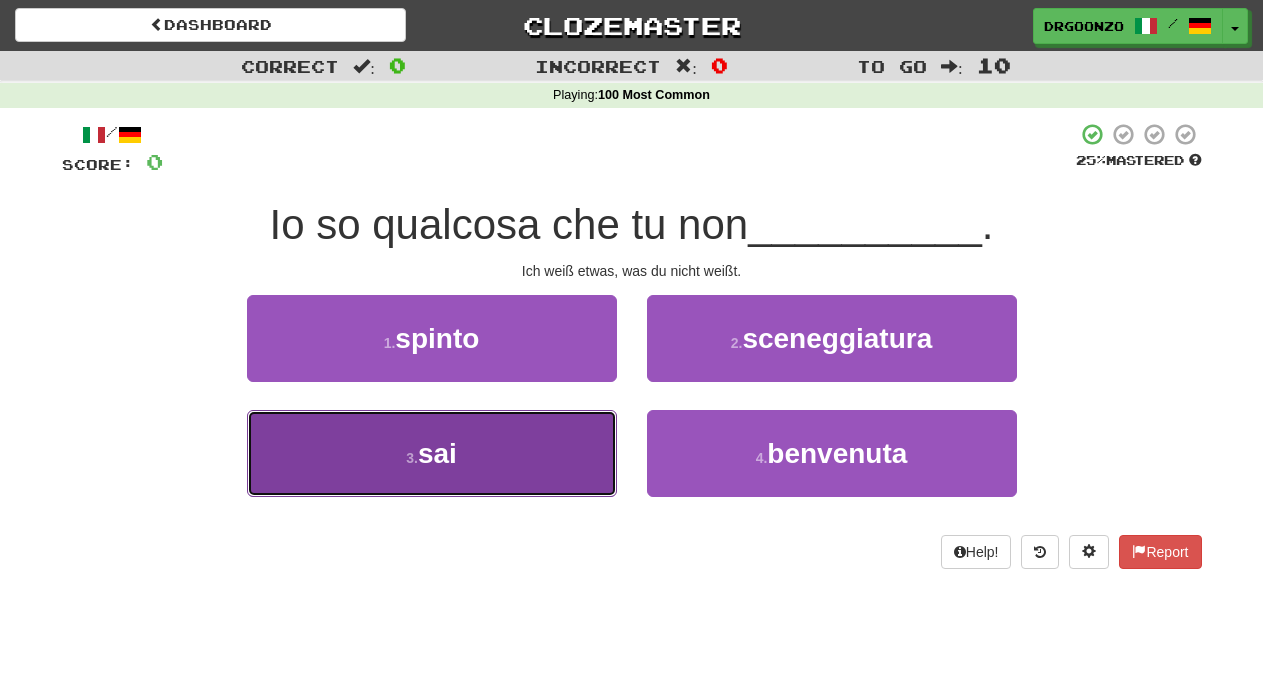 click on "3 .  sai" at bounding box center (432, 453) 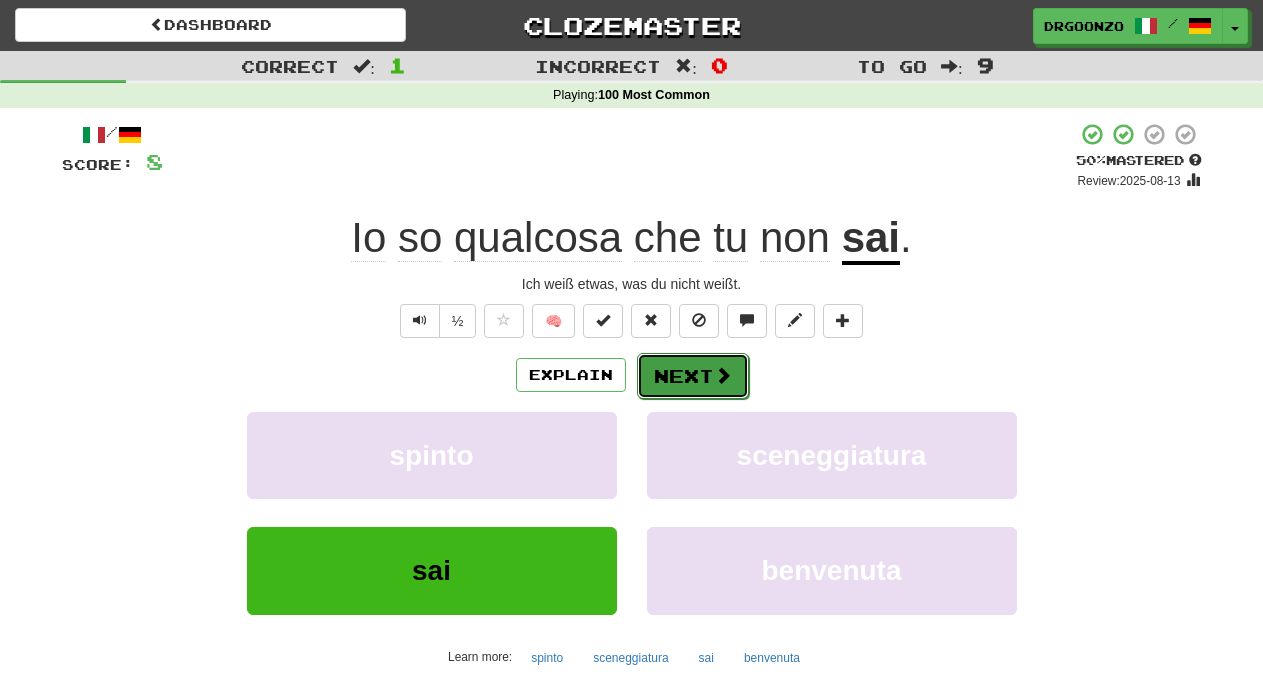 click at bounding box center (723, 375) 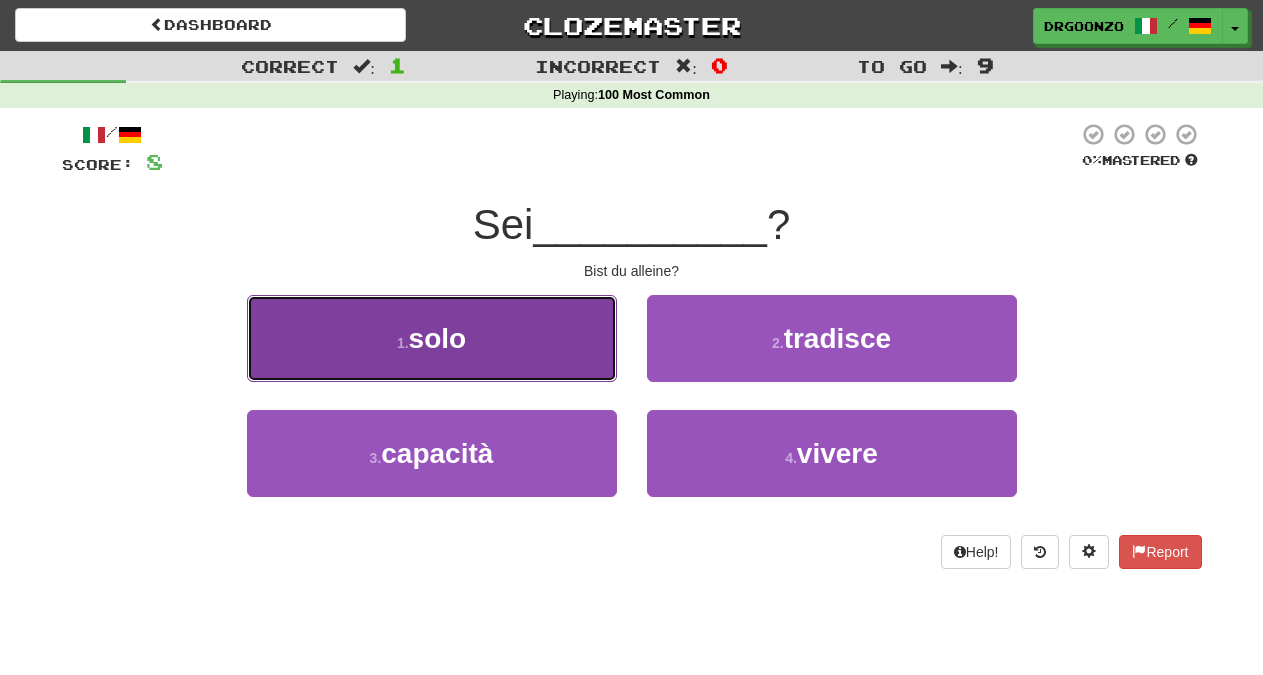 click on "solo" at bounding box center [438, 338] 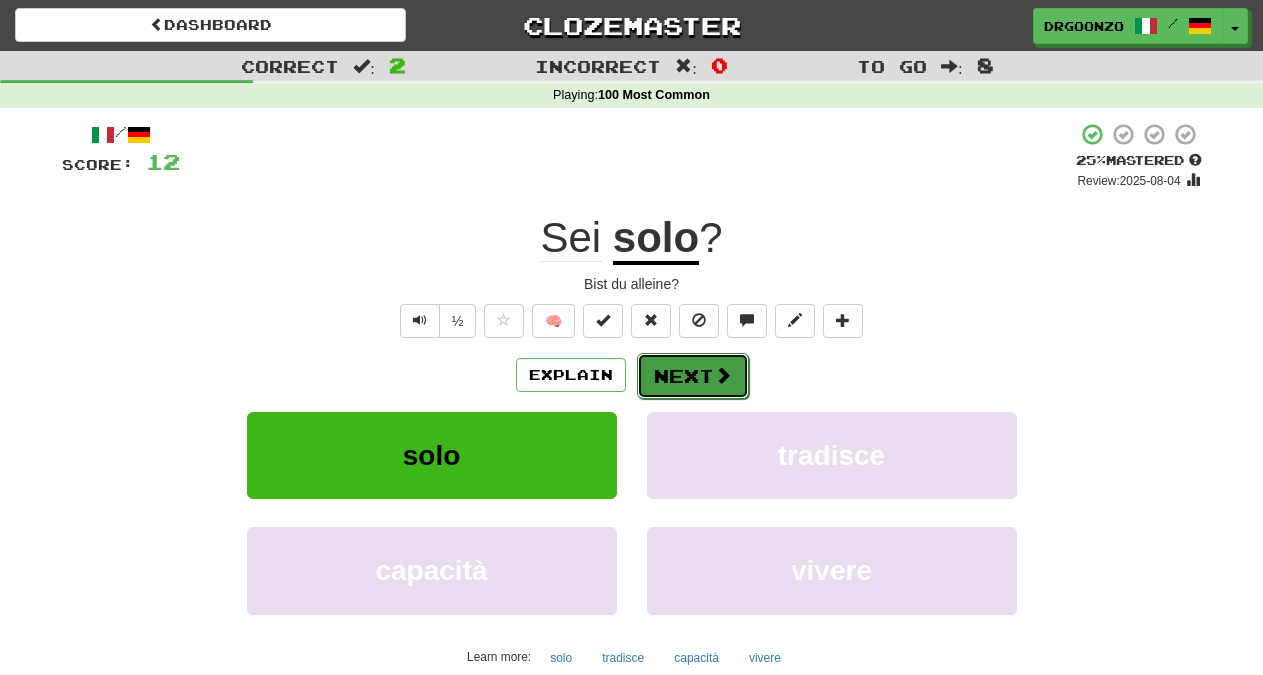 click at bounding box center (723, 375) 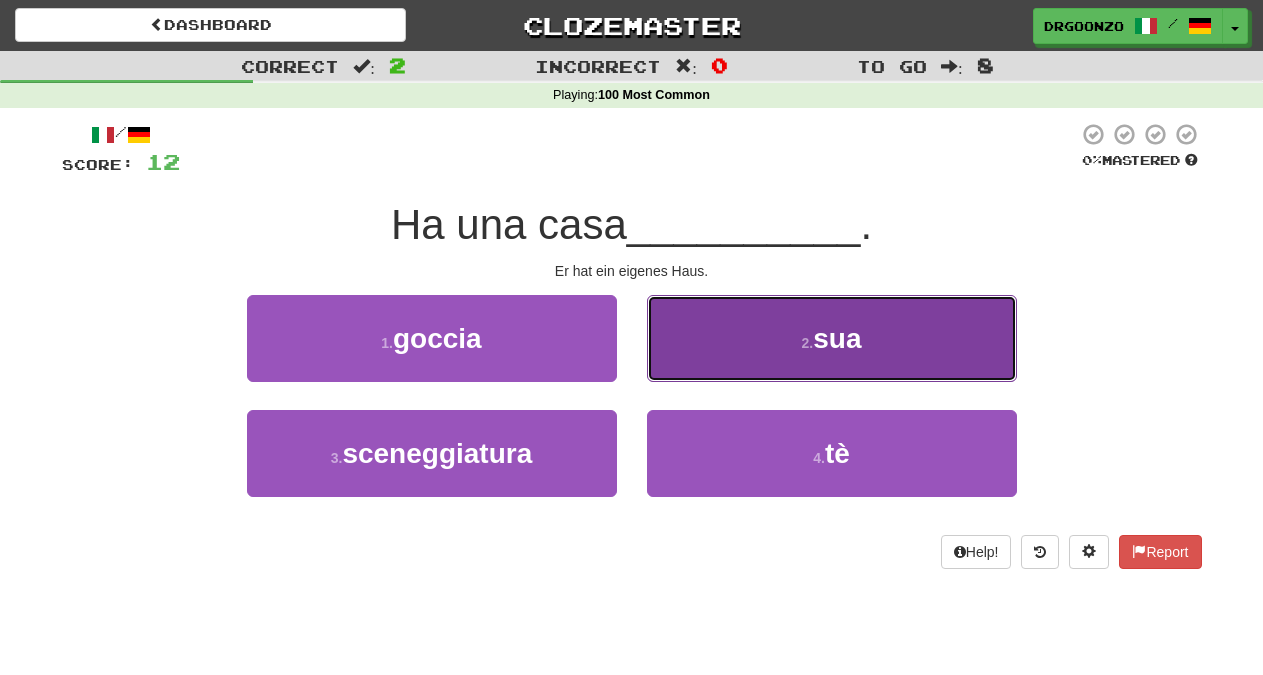 click on "2 .  sua" at bounding box center (832, 338) 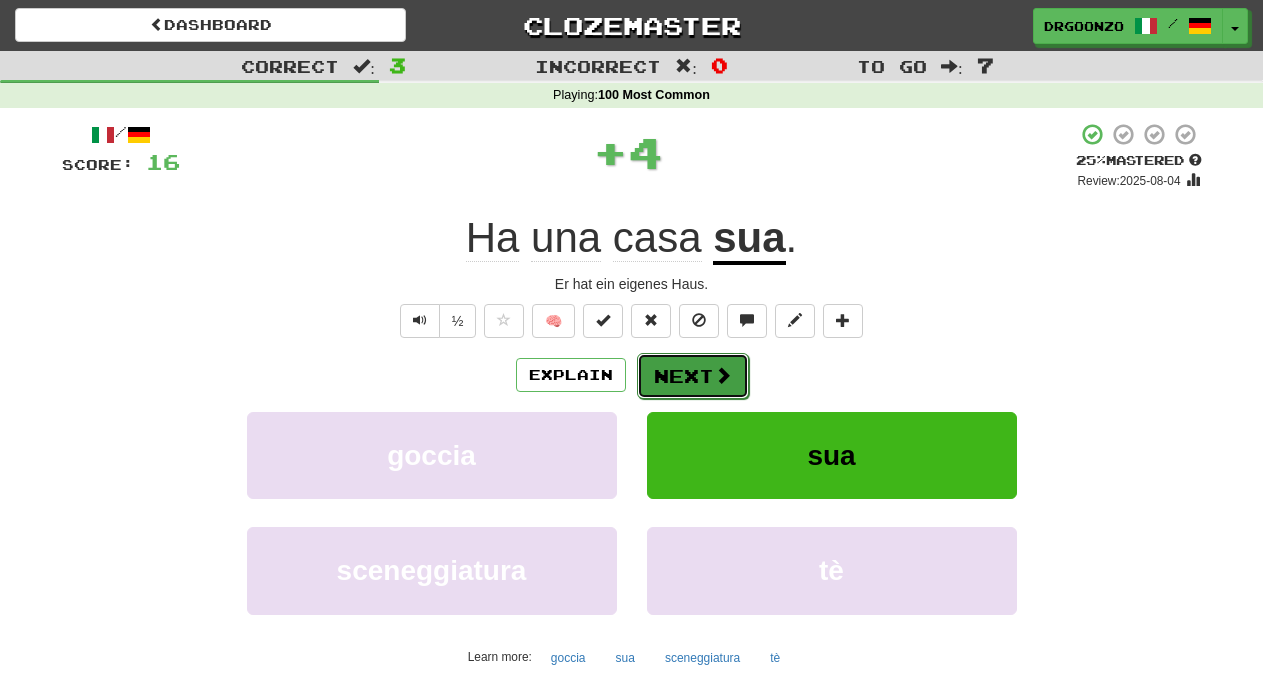 click at bounding box center [723, 375] 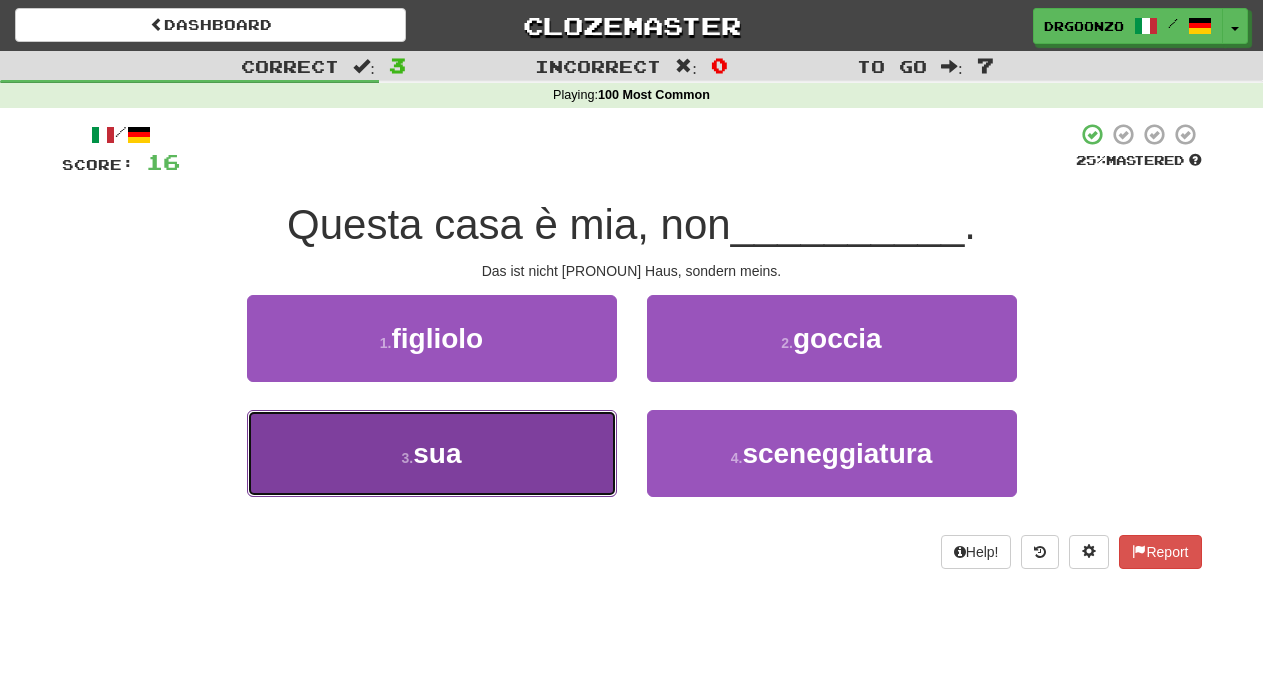 click on "3 .  sua" at bounding box center (432, 453) 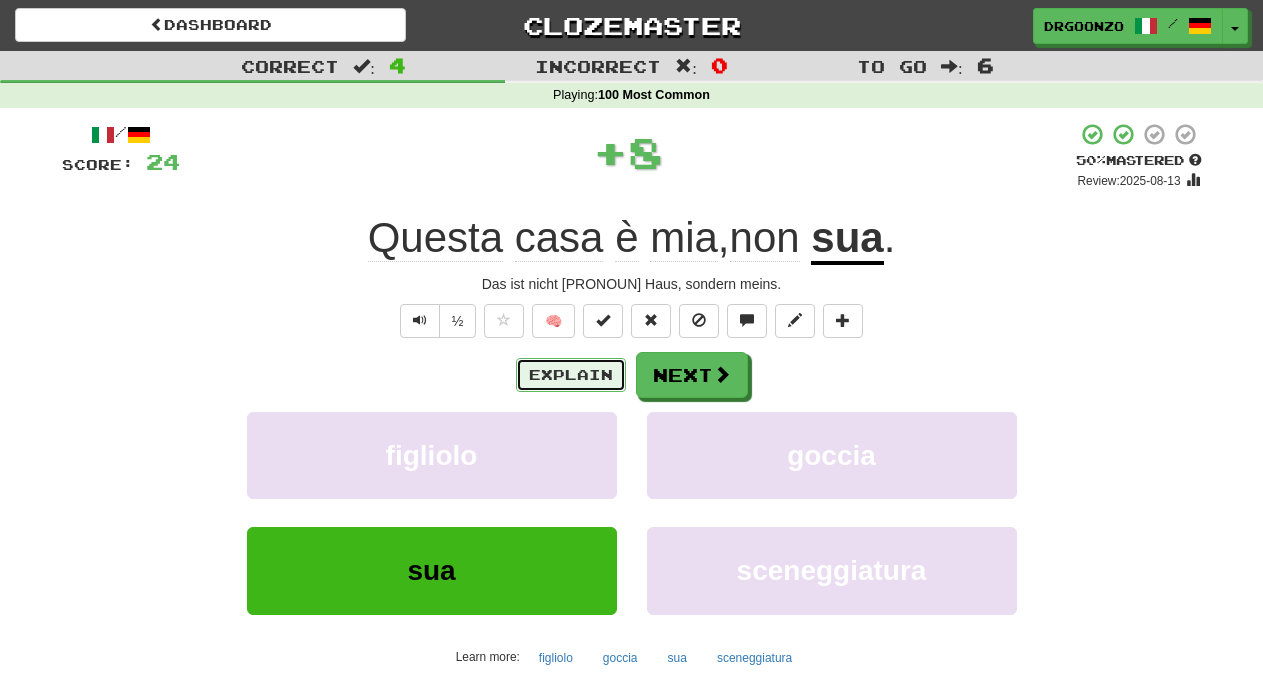 click on "Explain" at bounding box center (571, 375) 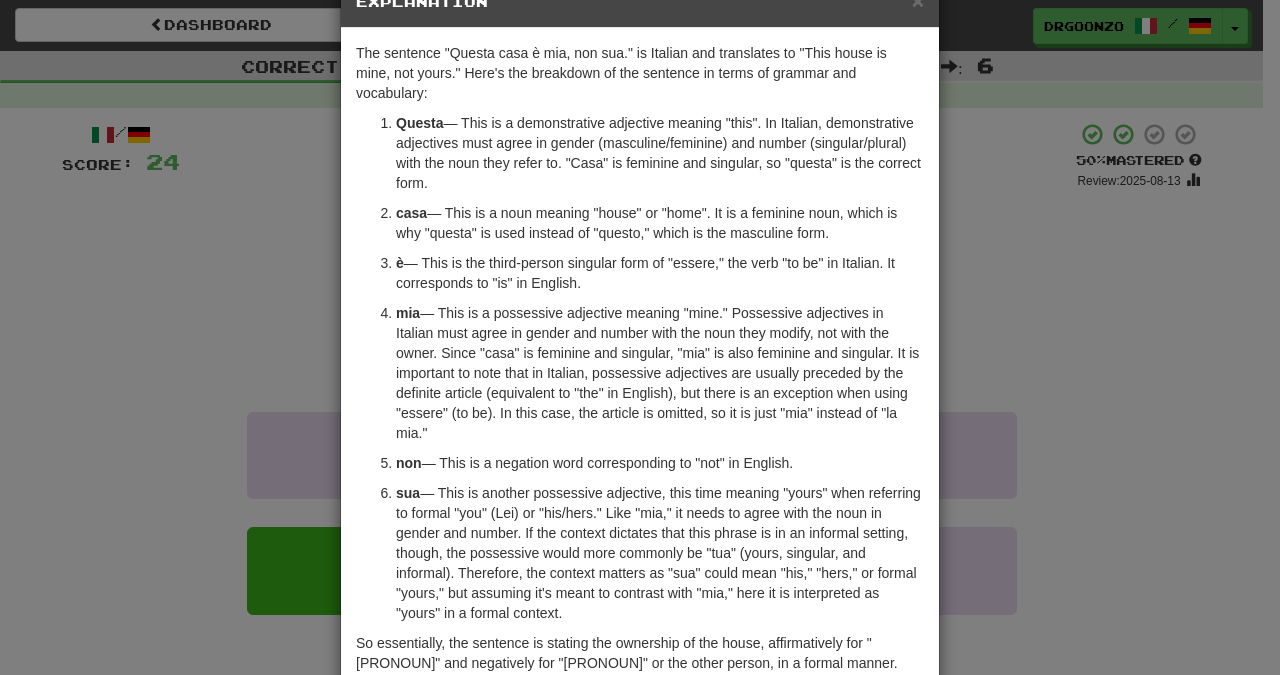 scroll, scrollTop: 0, scrollLeft: 0, axis: both 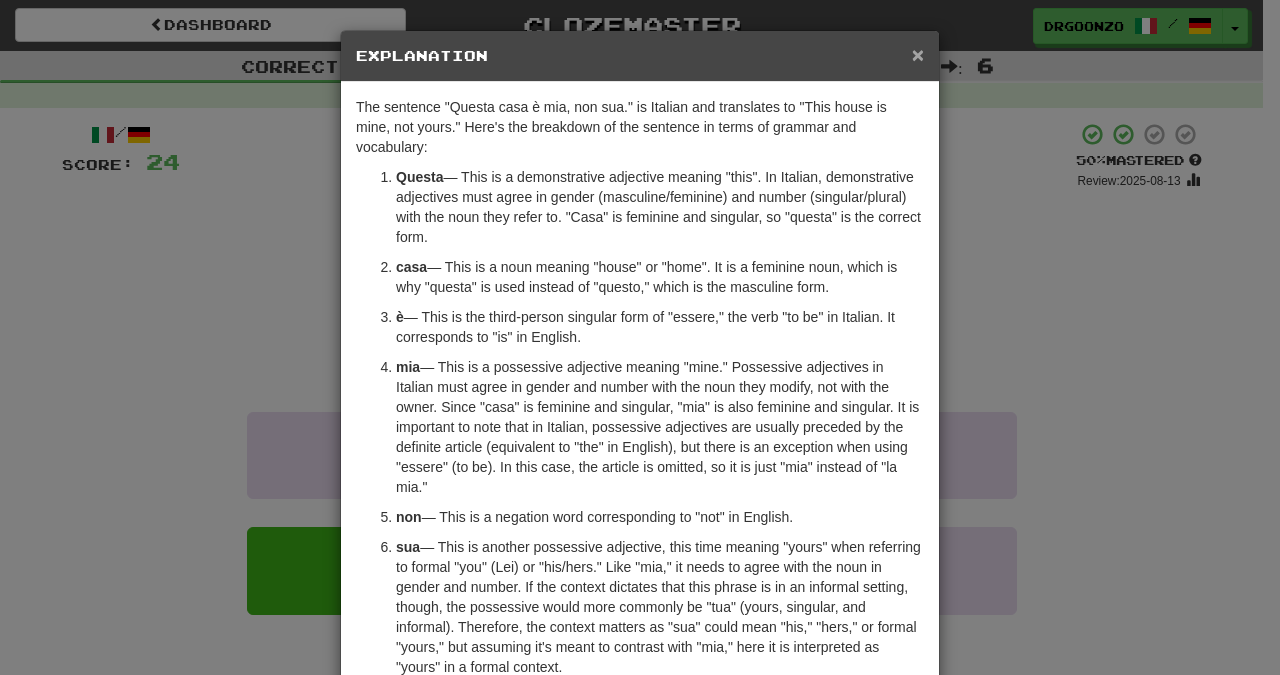 click on "×" at bounding box center [918, 54] 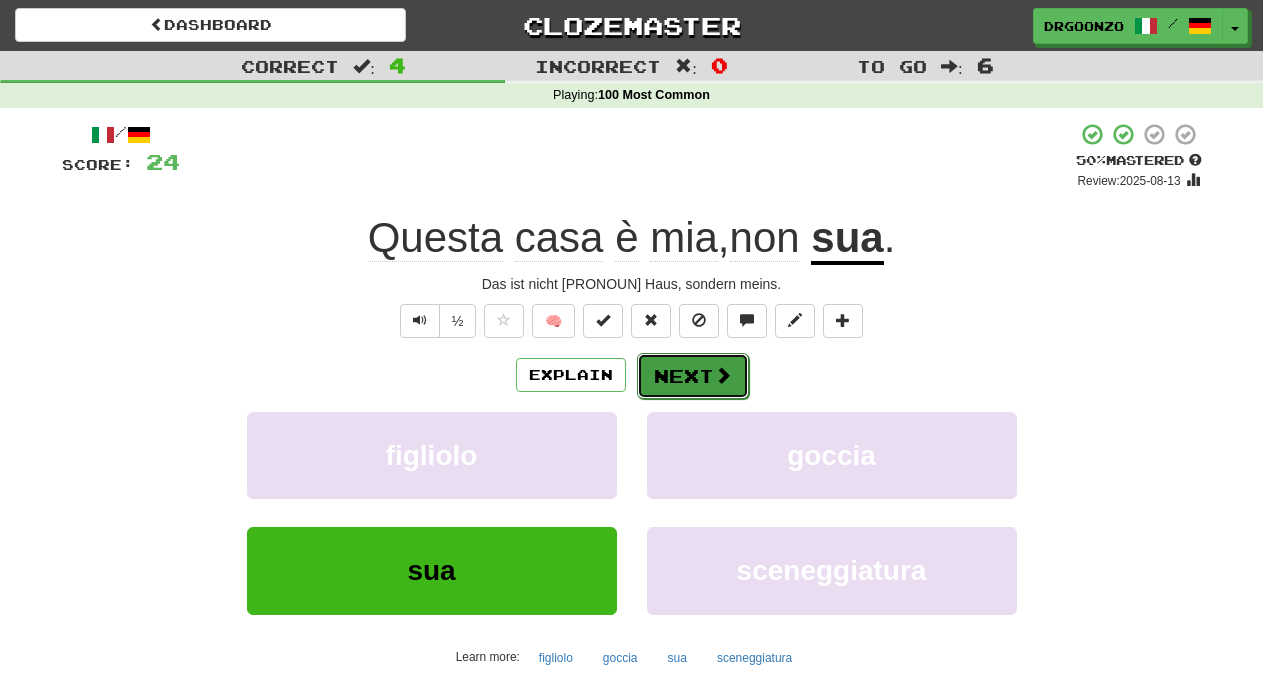 click on "Next" at bounding box center [693, 376] 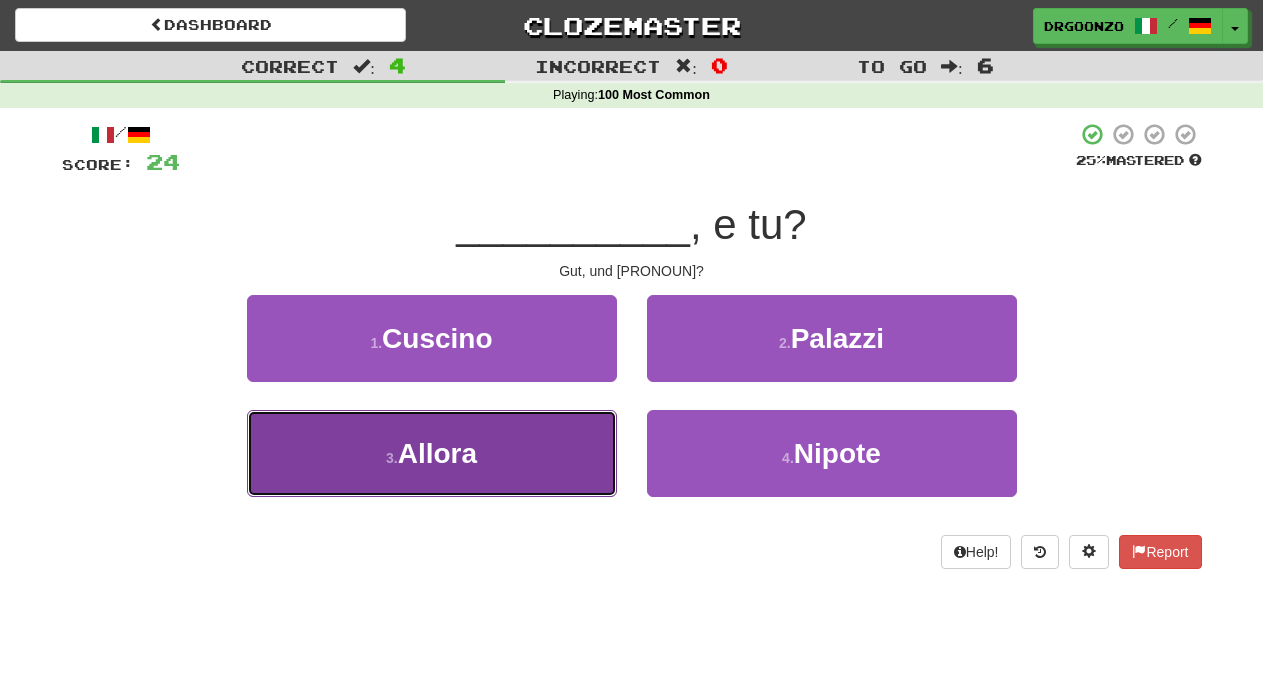 click on "Allora" at bounding box center [437, 453] 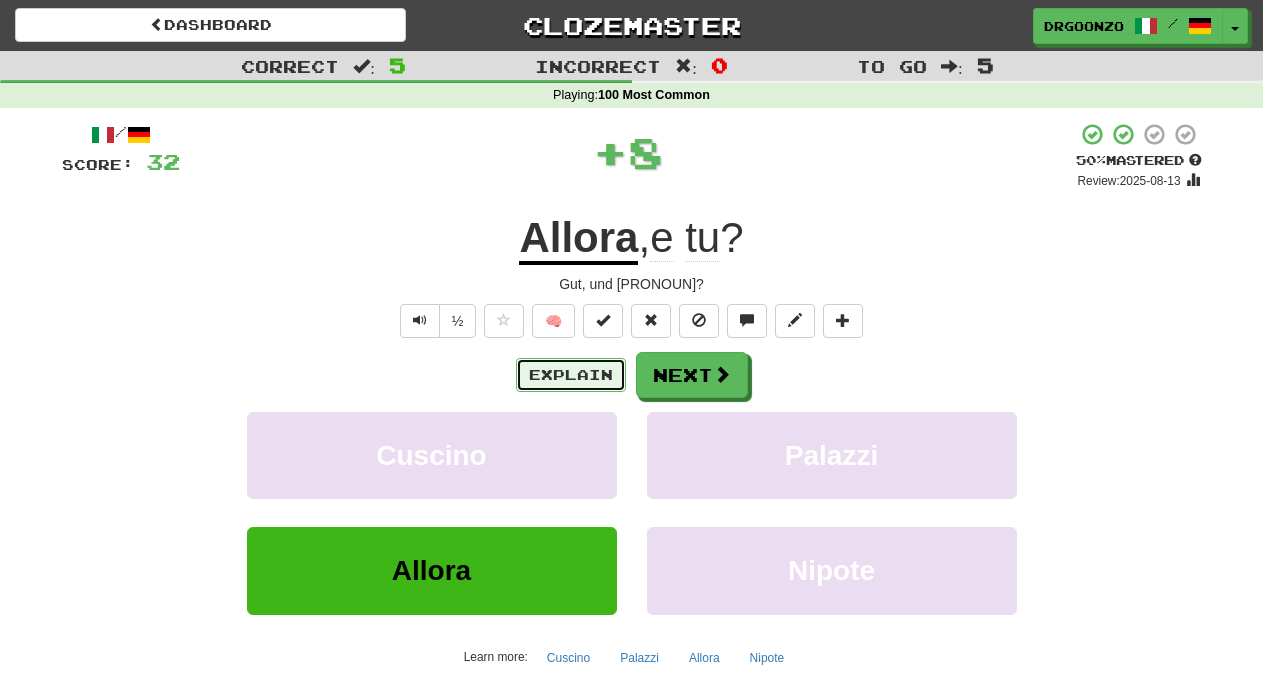 click on "Explain" at bounding box center [571, 375] 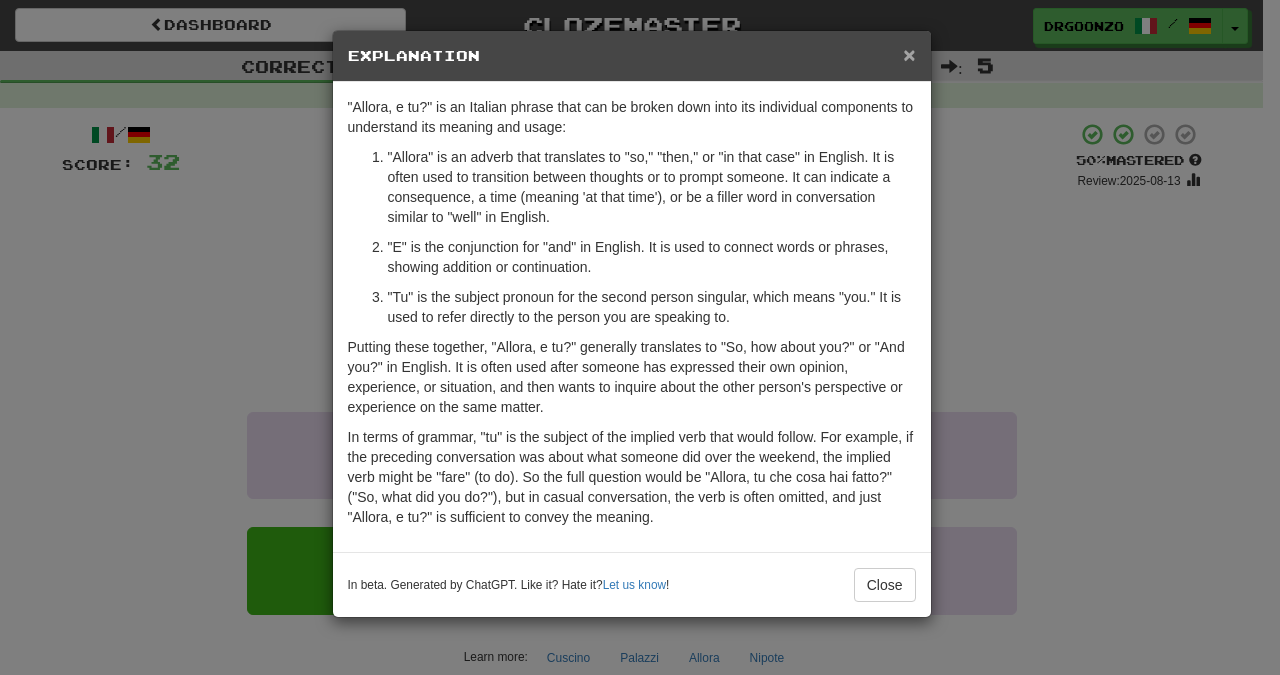 click on "×" at bounding box center [909, 54] 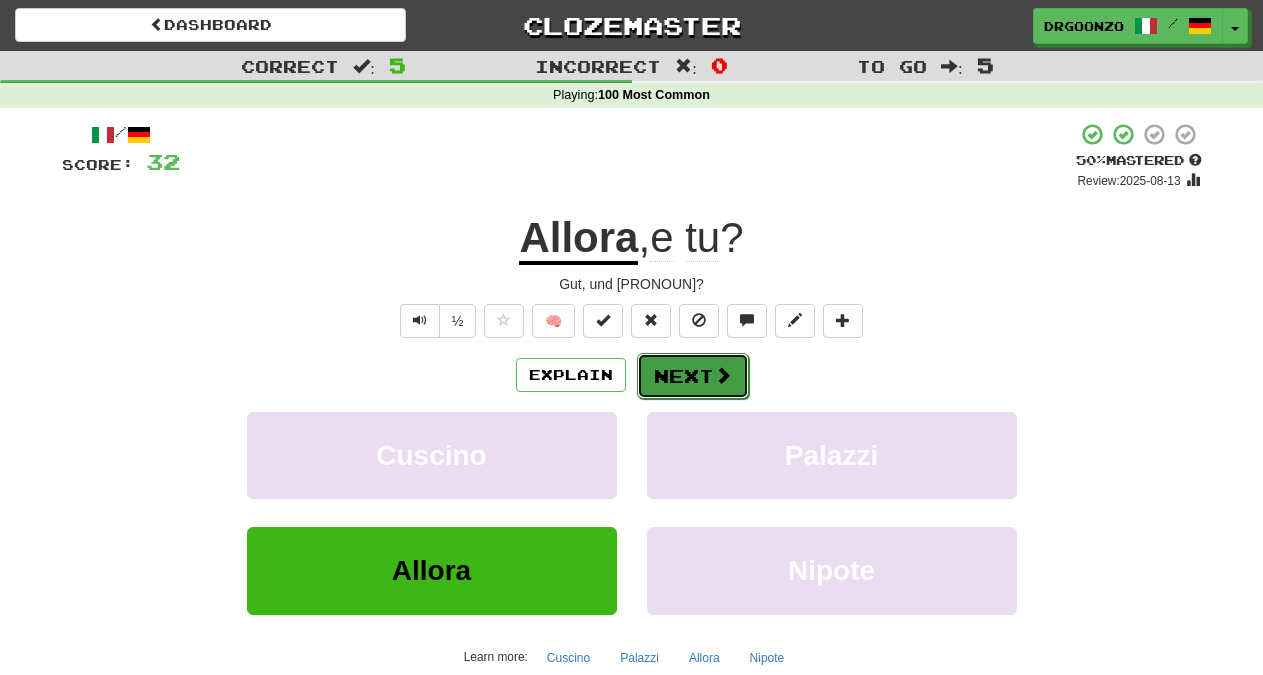 click on "Next" at bounding box center [693, 376] 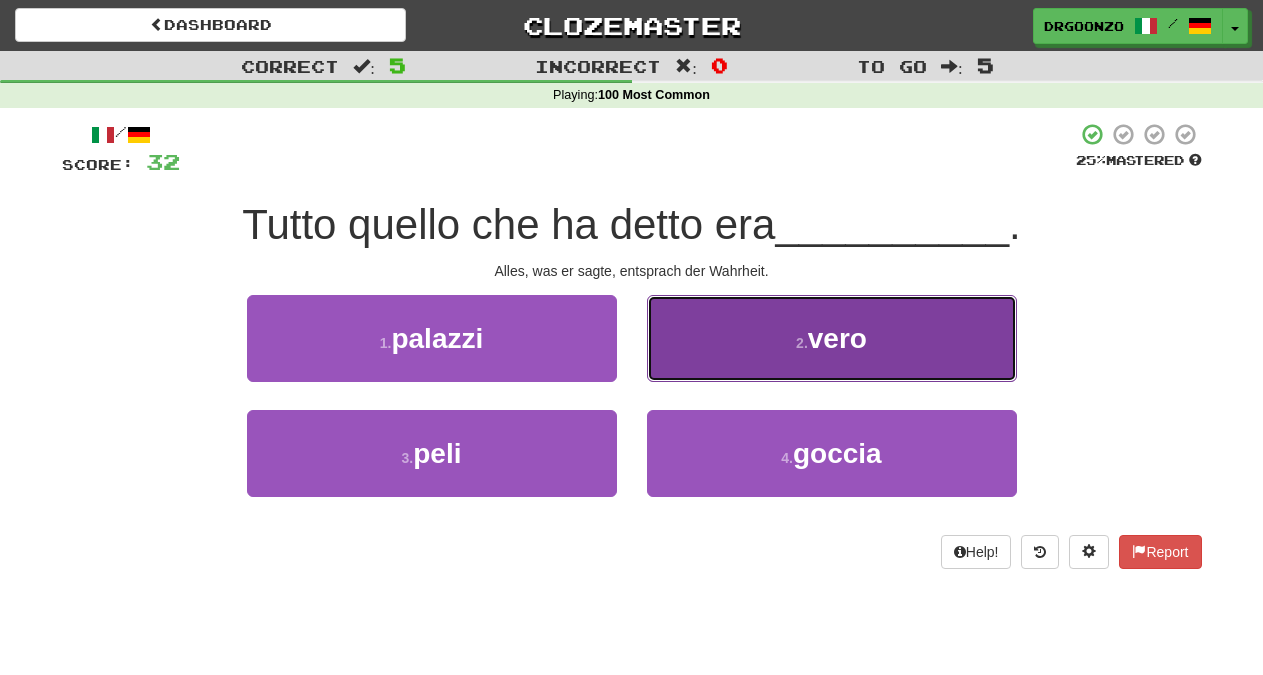 click on "2 .  vero" at bounding box center [832, 338] 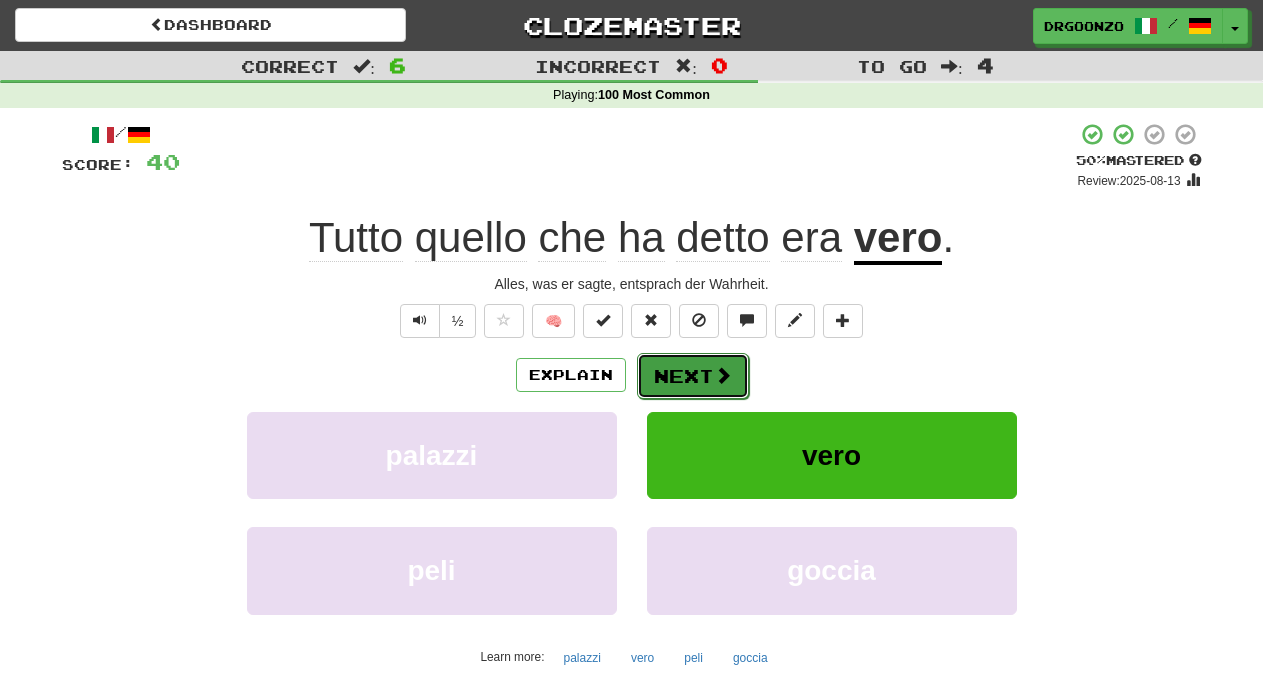 click on "Next" at bounding box center [693, 376] 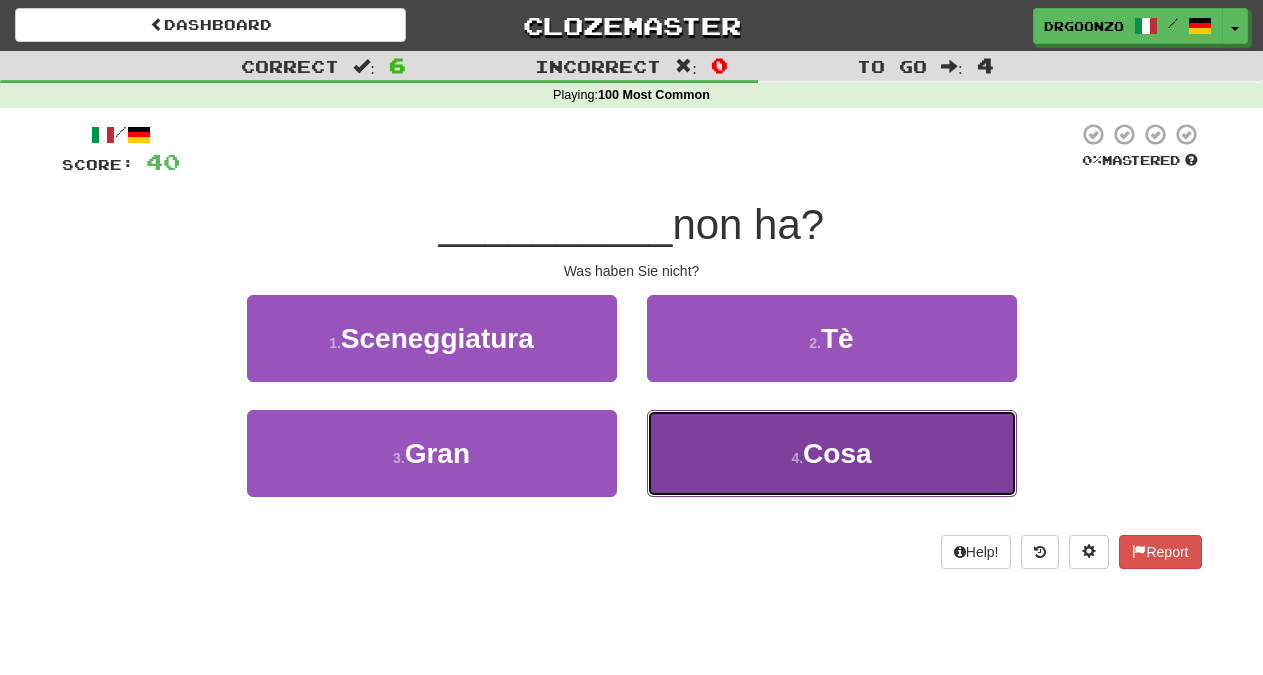 click on "4 ." at bounding box center (797, 458) 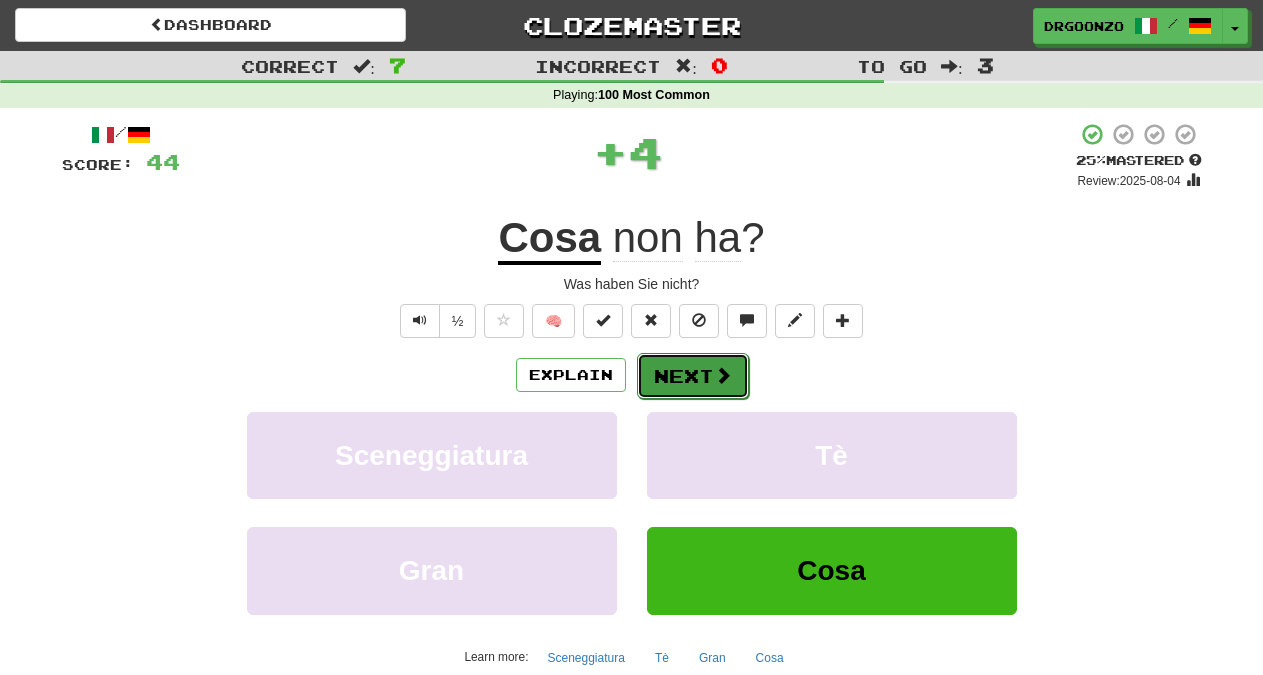 click at bounding box center (723, 375) 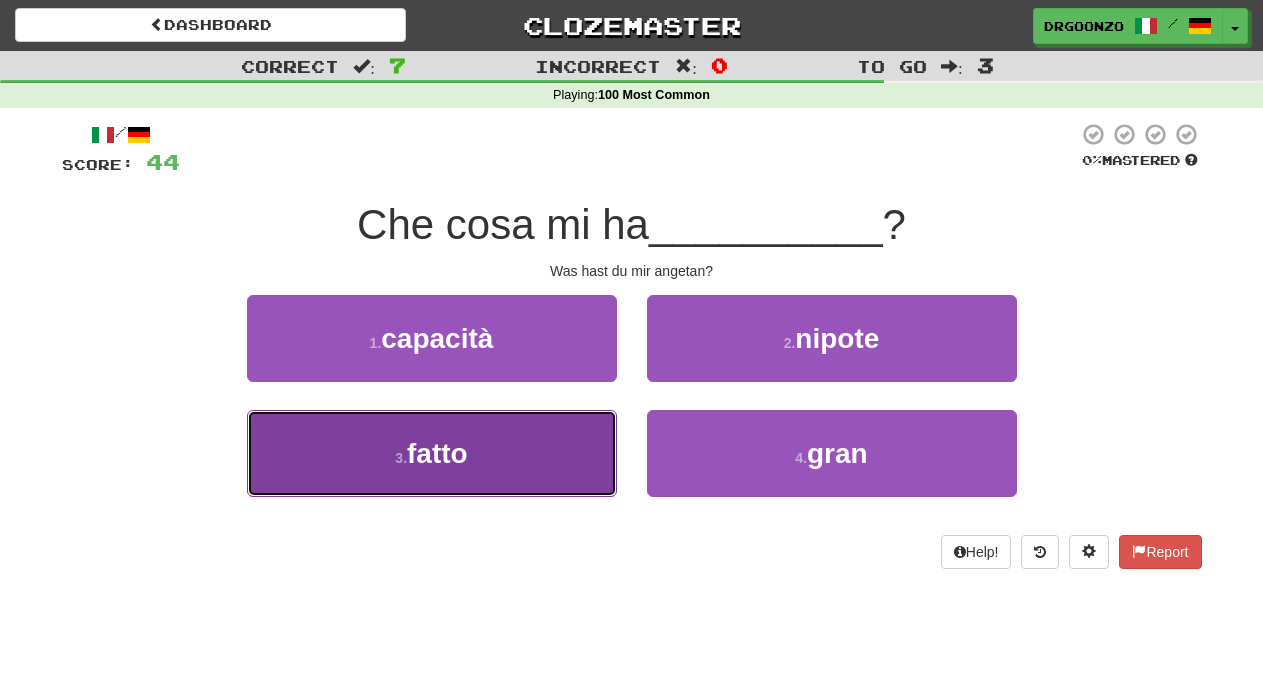 click on "3 .  fatto" at bounding box center [432, 453] 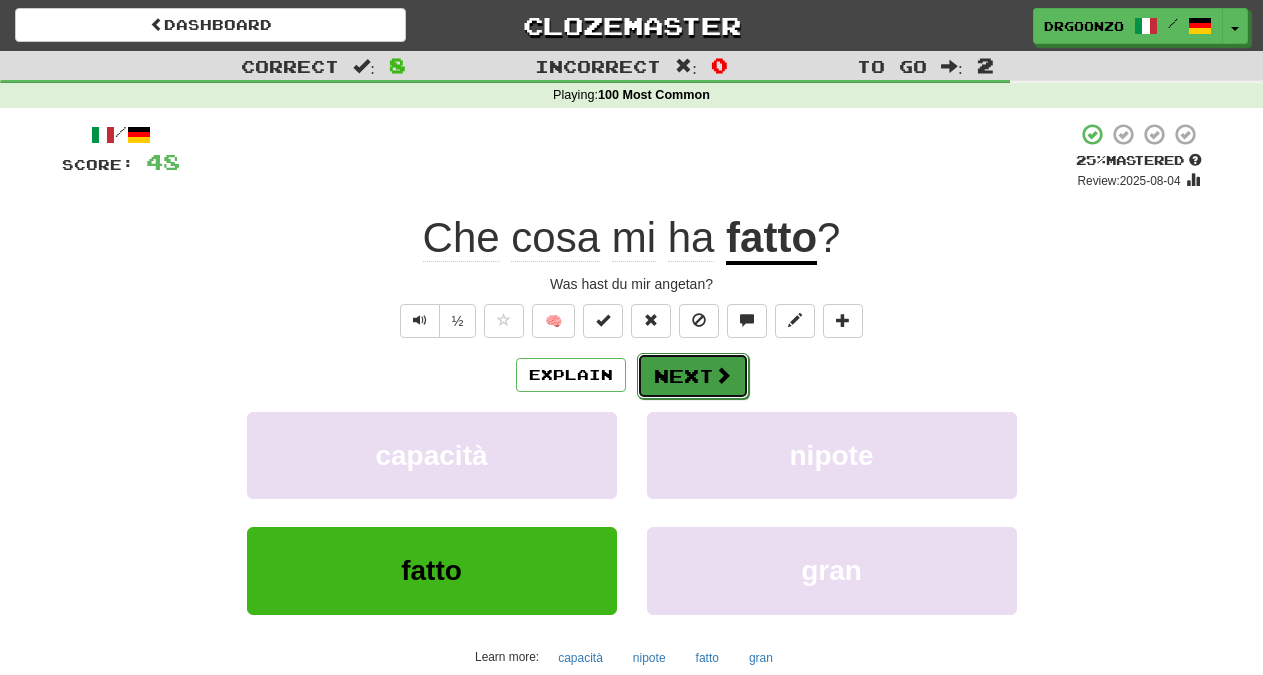 click on "Next" at bounding box center [693, 376] 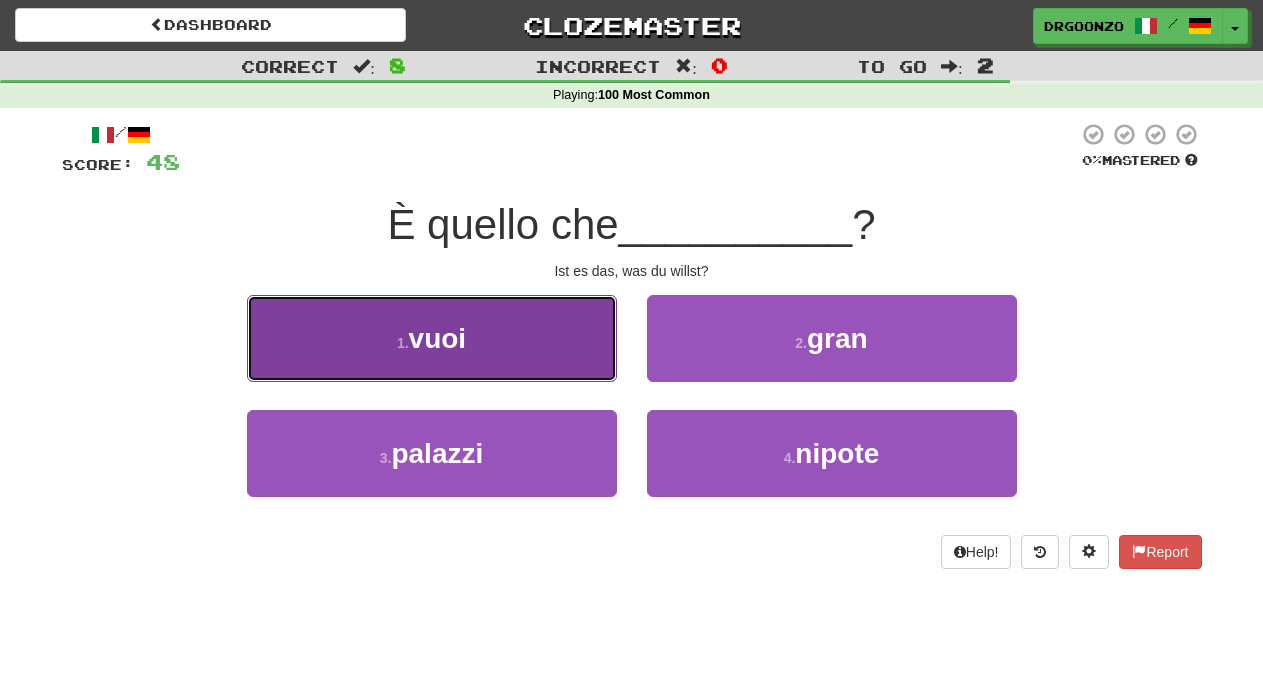 click on "1 .  vuoi" at bounding box center [432, 338] 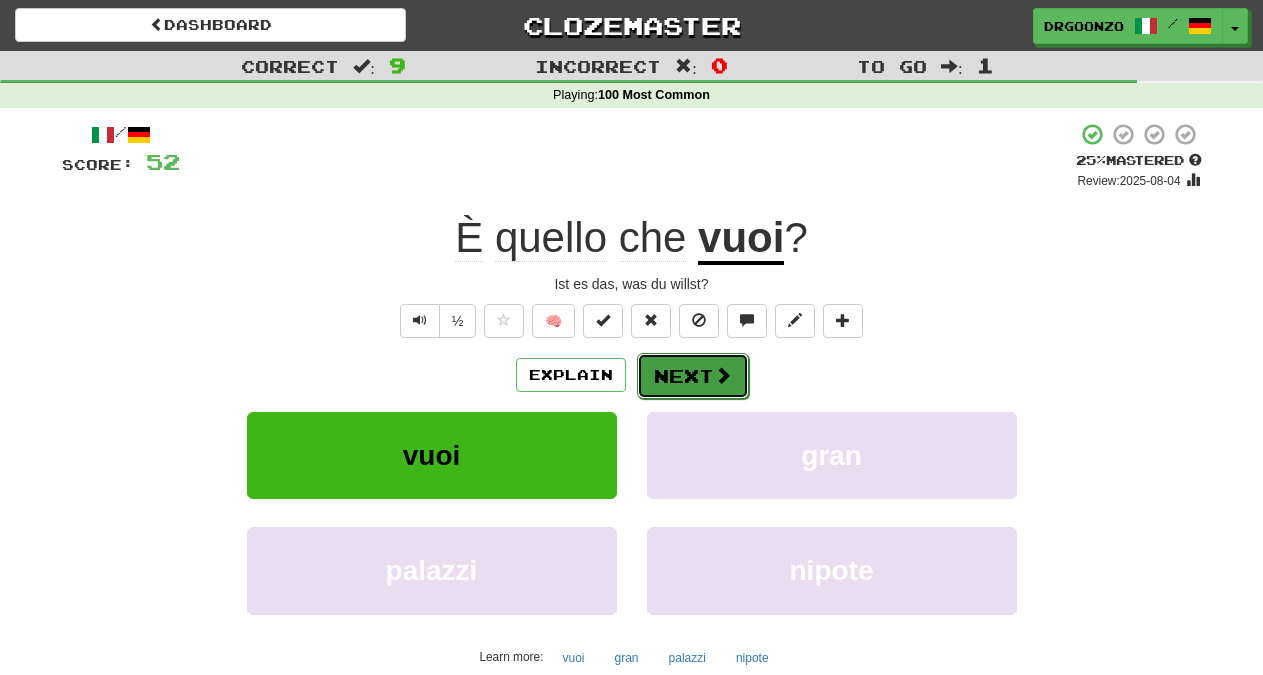 click on "Next" at bounding box center [693, 376] 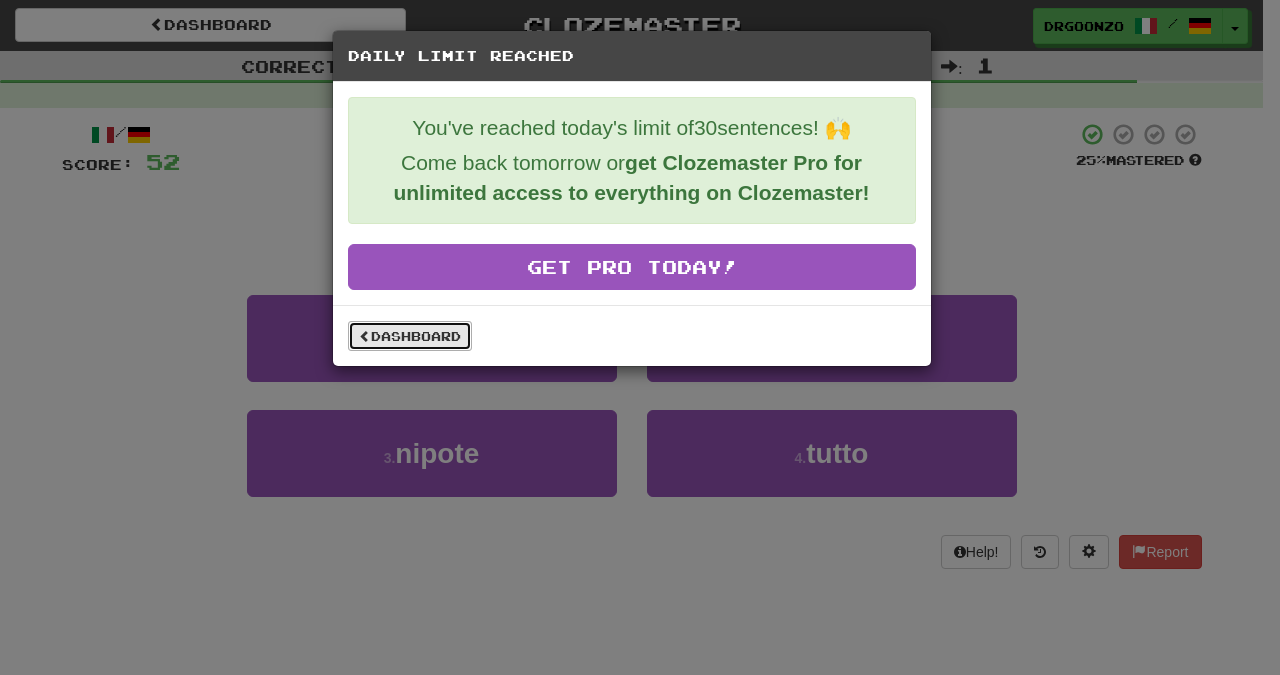 click on "Dashboard" at bounding box center (410, 336) 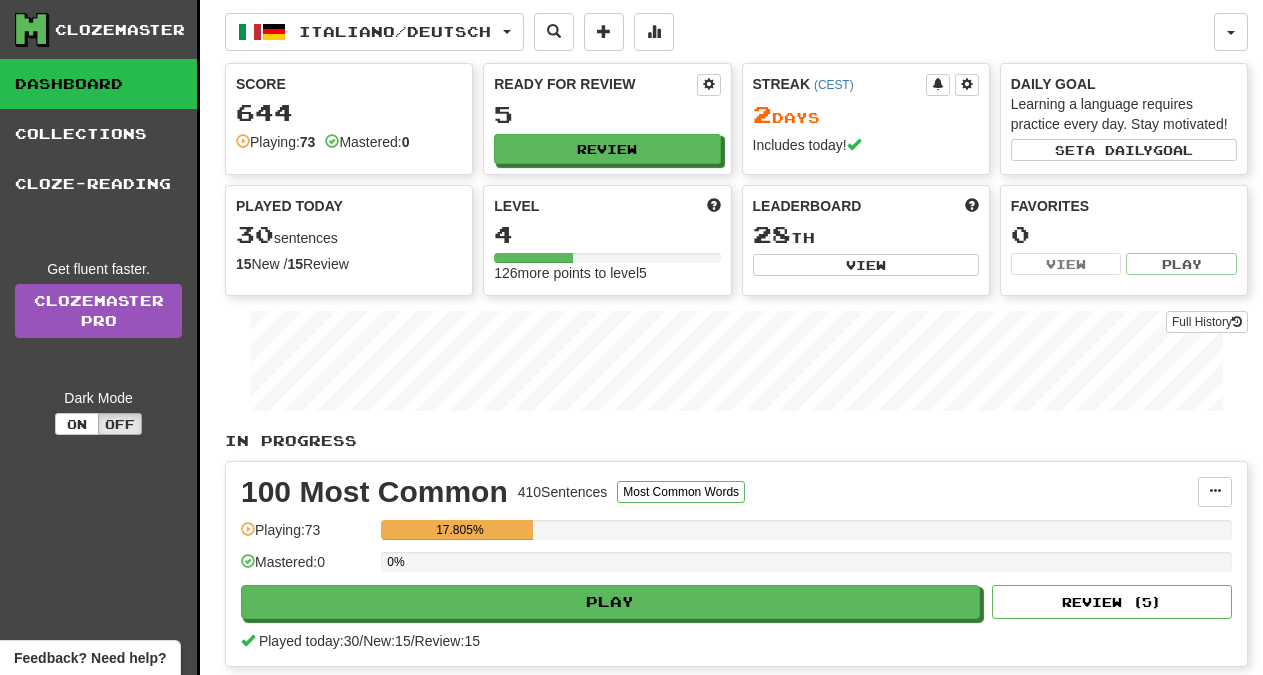 scroll, scrollTop: 0, scrollLeft: 0, axis: both 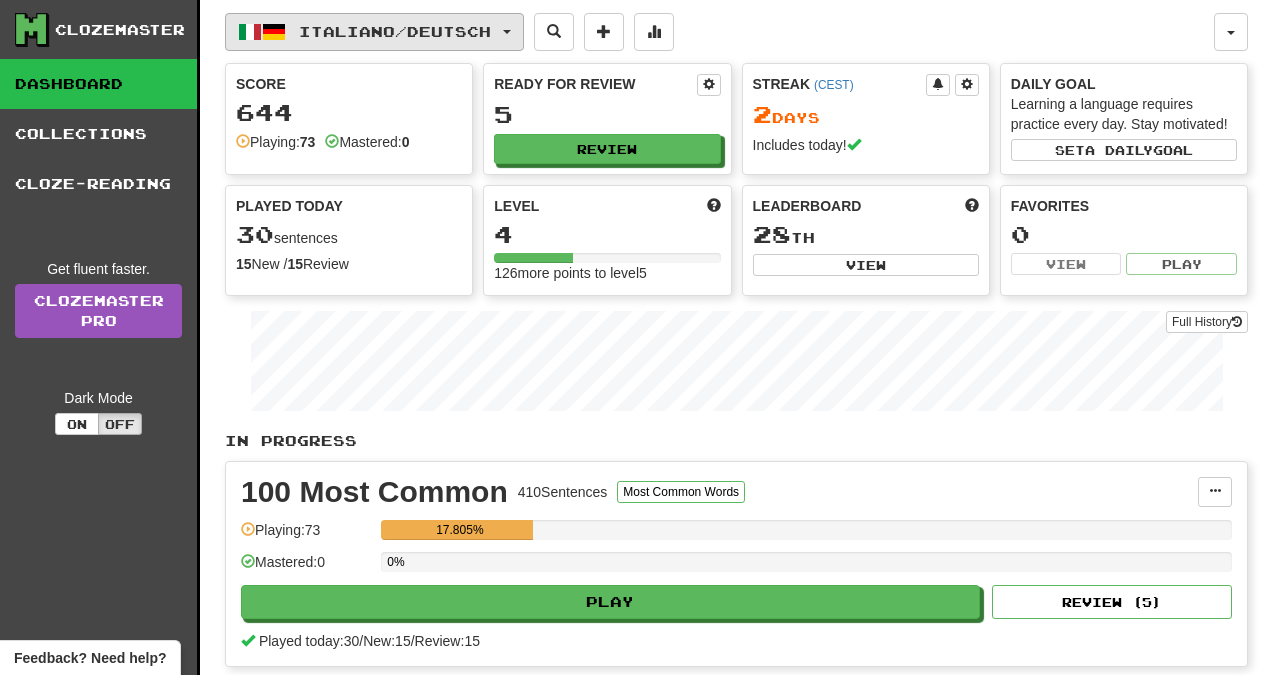 click 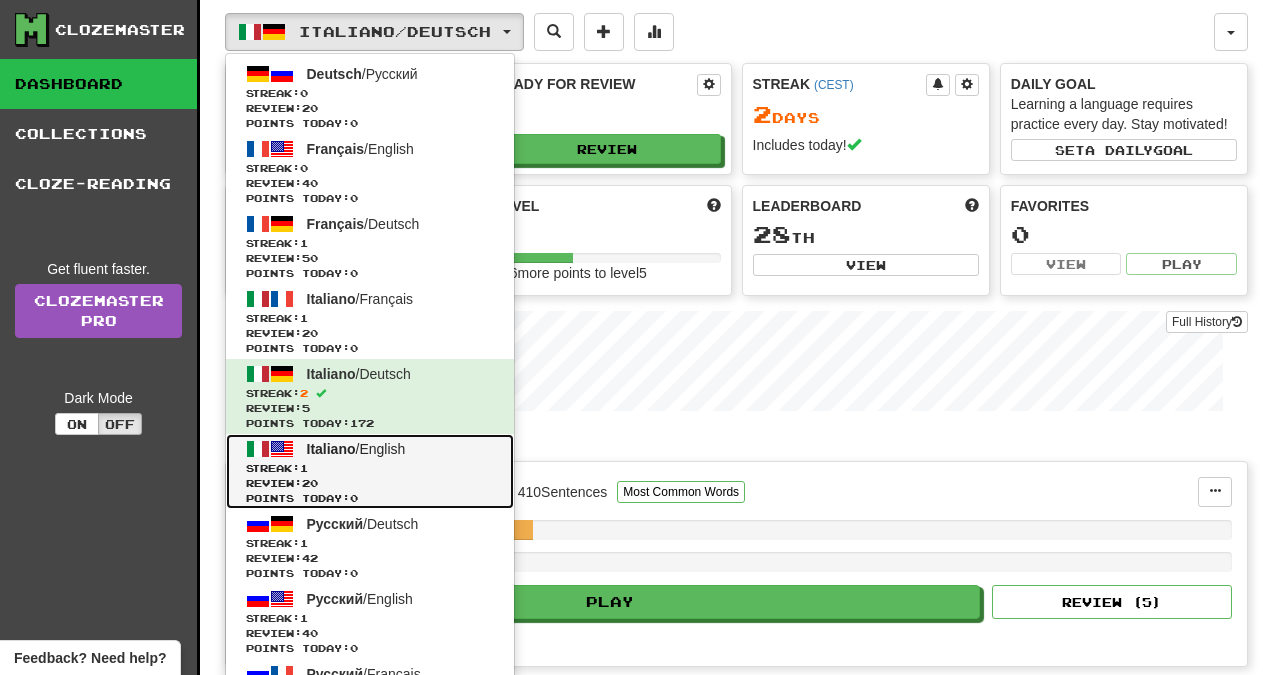 click on "Streak:  1" 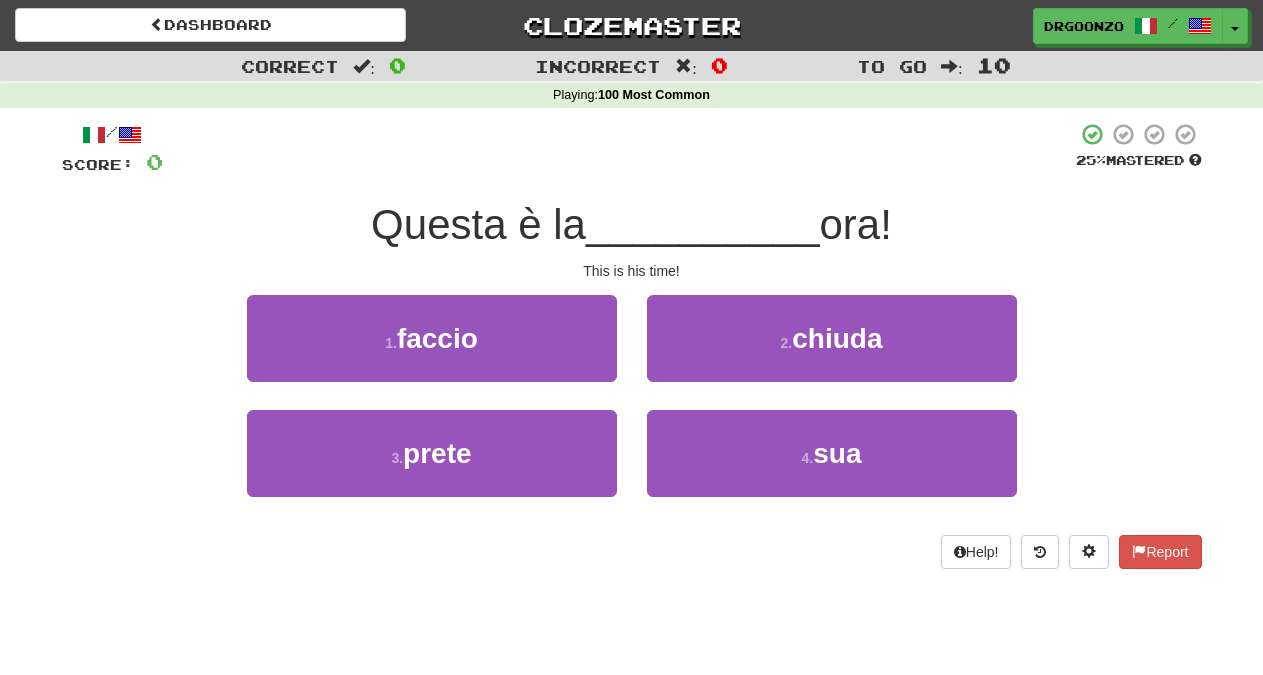 scroll, scrollTop: 0, scrollLeft: 0, axis: both 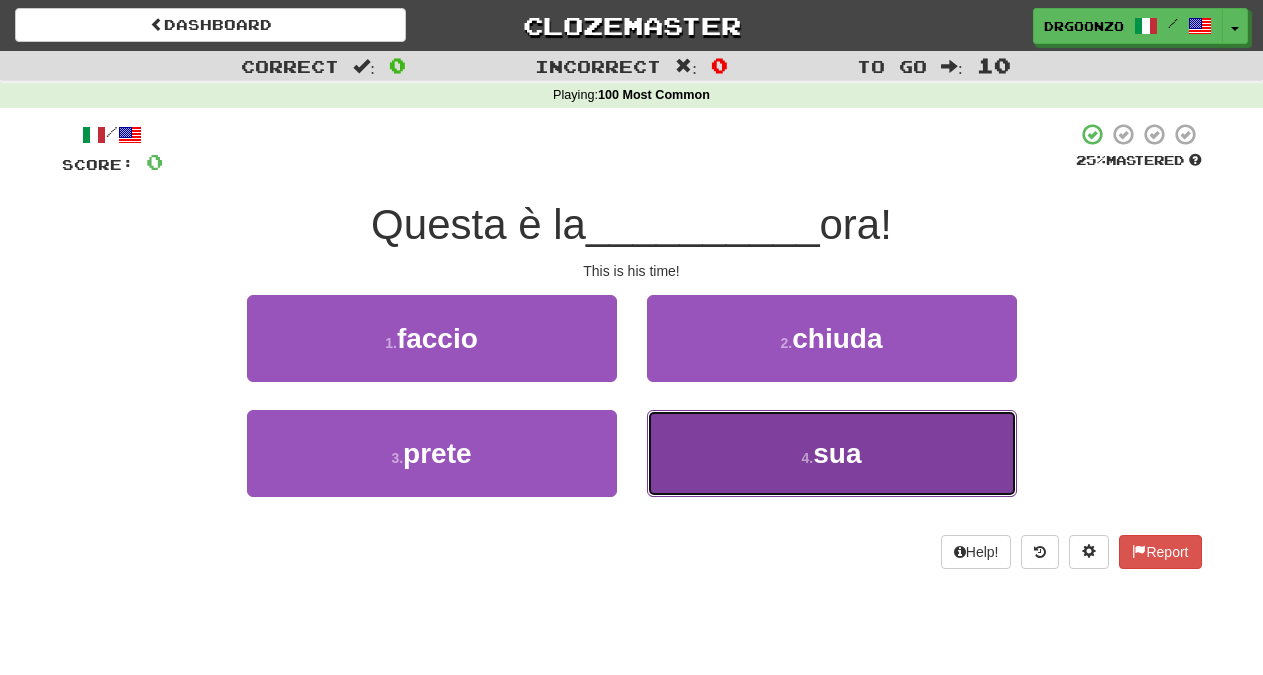 click on "4 ." at bounding box center (808, 458) 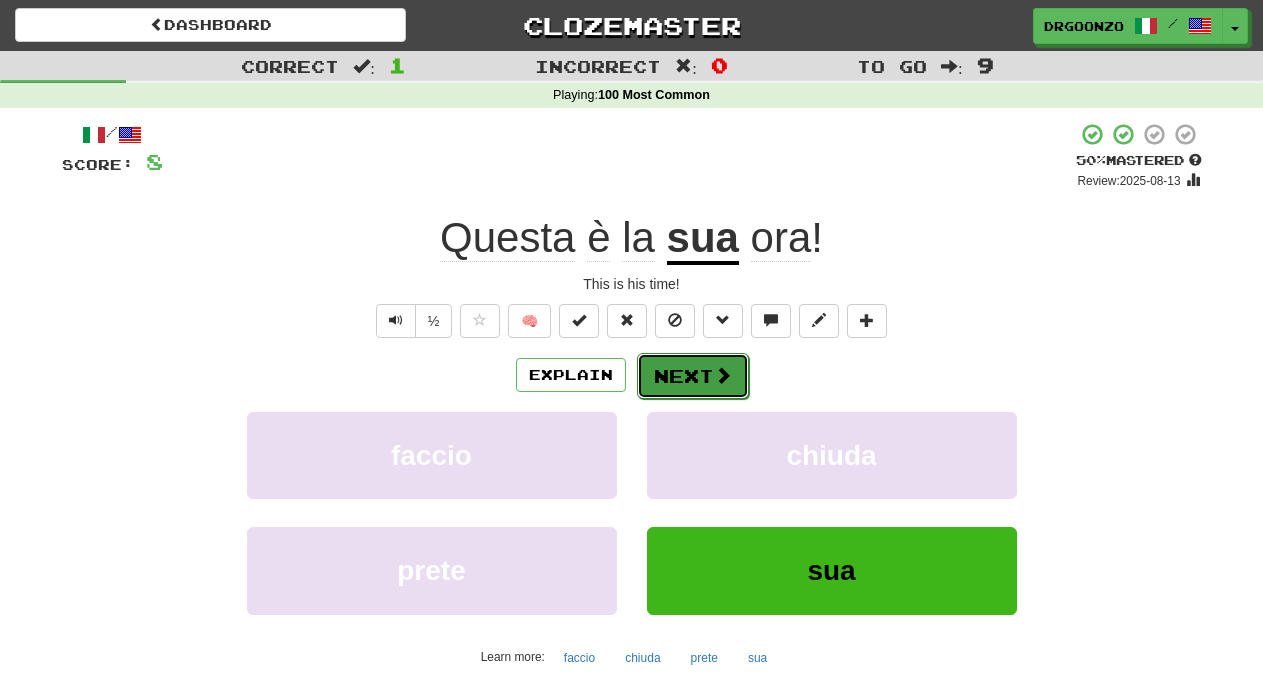 click on "Next" at bounding box center (693, 376) 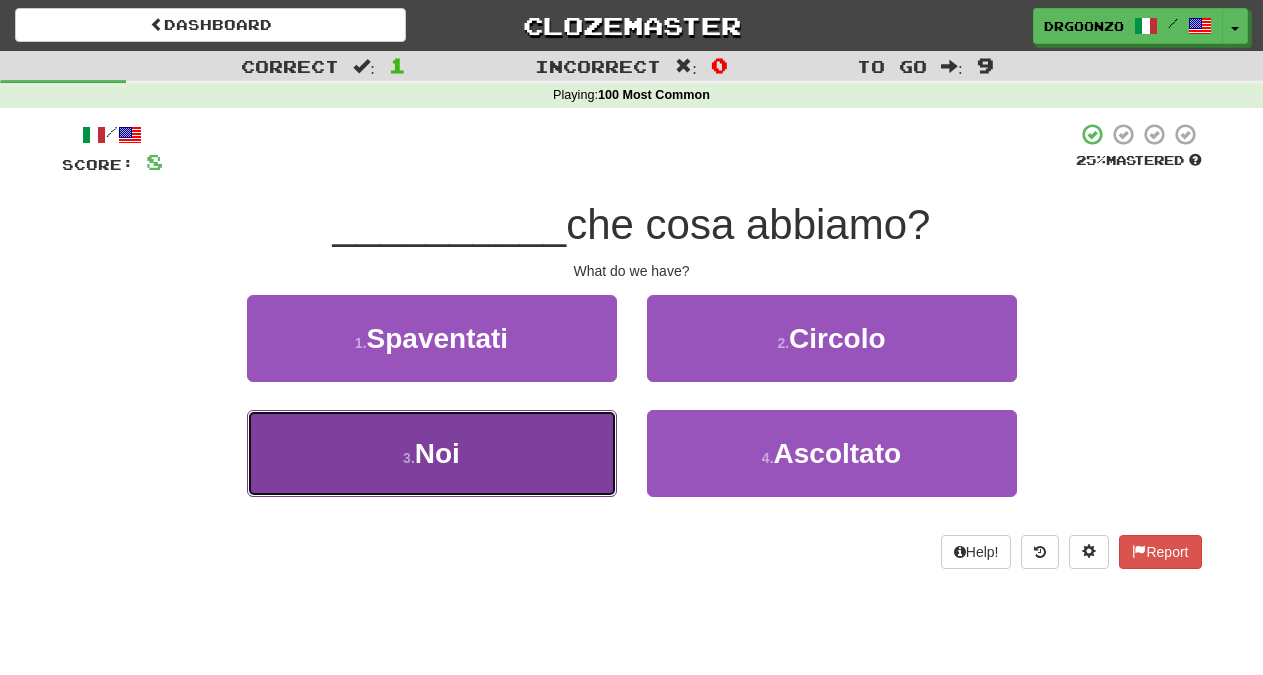 click on "Noi" at bounding box center [437, 453] 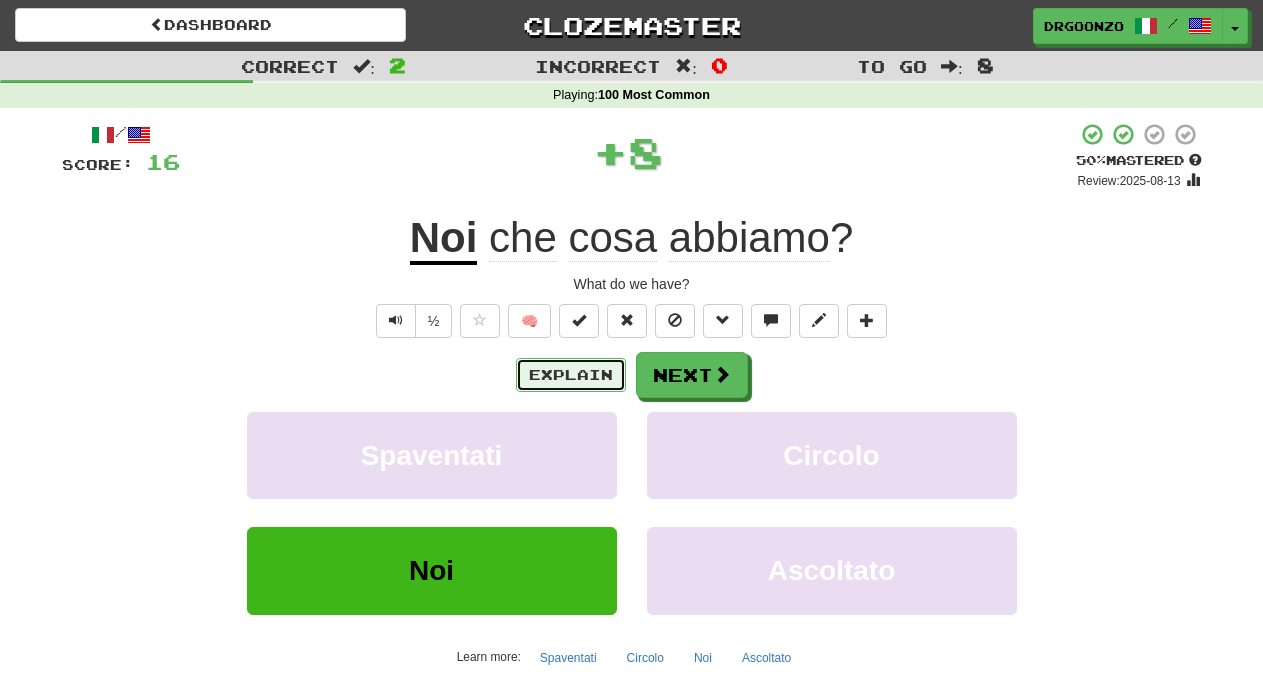 click on "Explain" at bounding box center (571, 375) 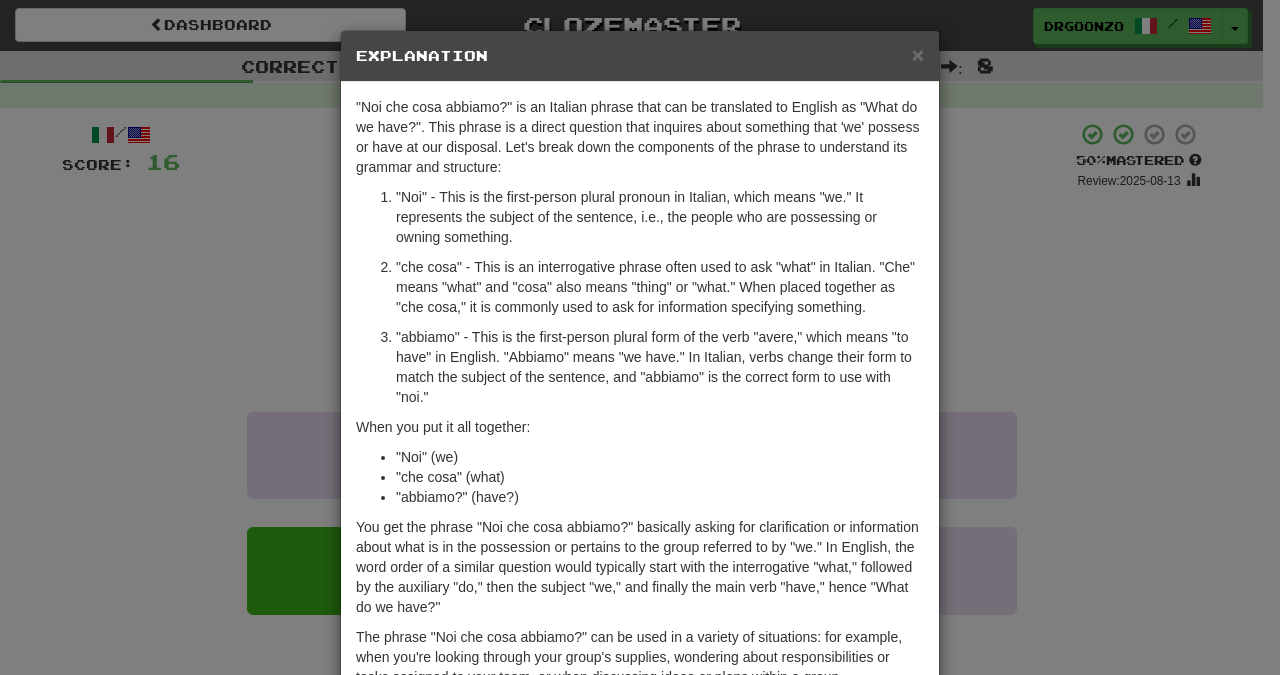 click on "Explanation" at bounding box center [640, 56] 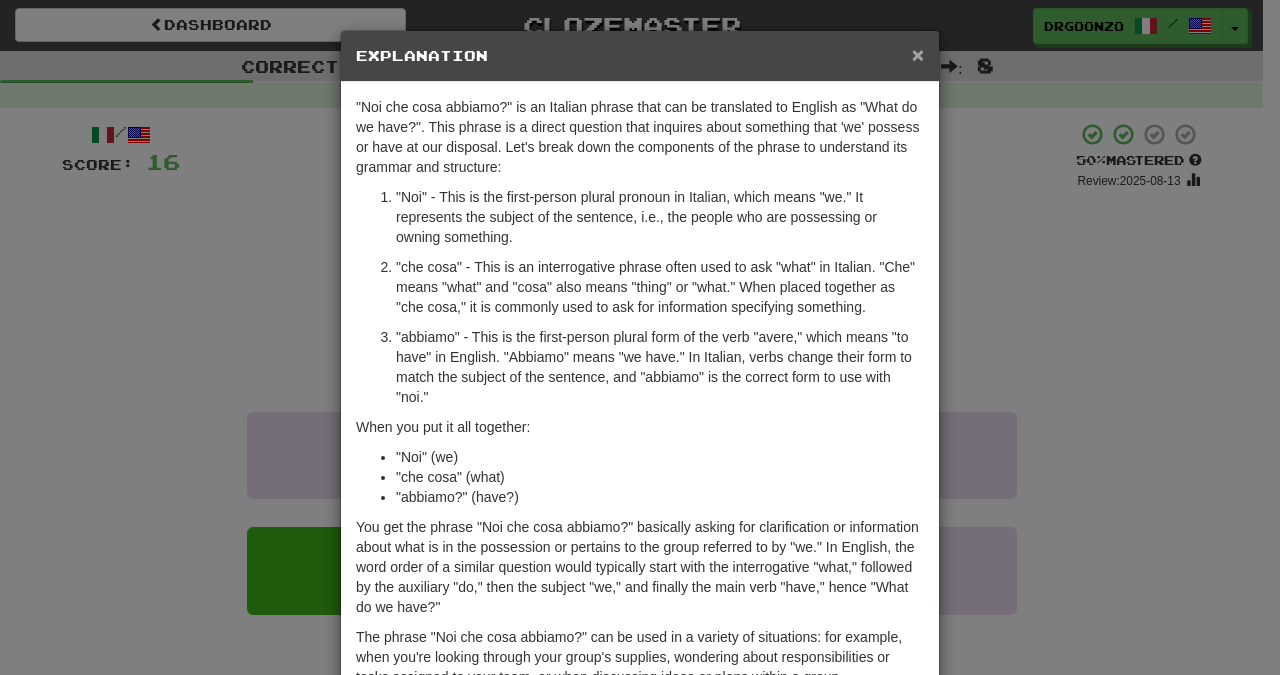 click on "×" at bounding box center (918, 54) 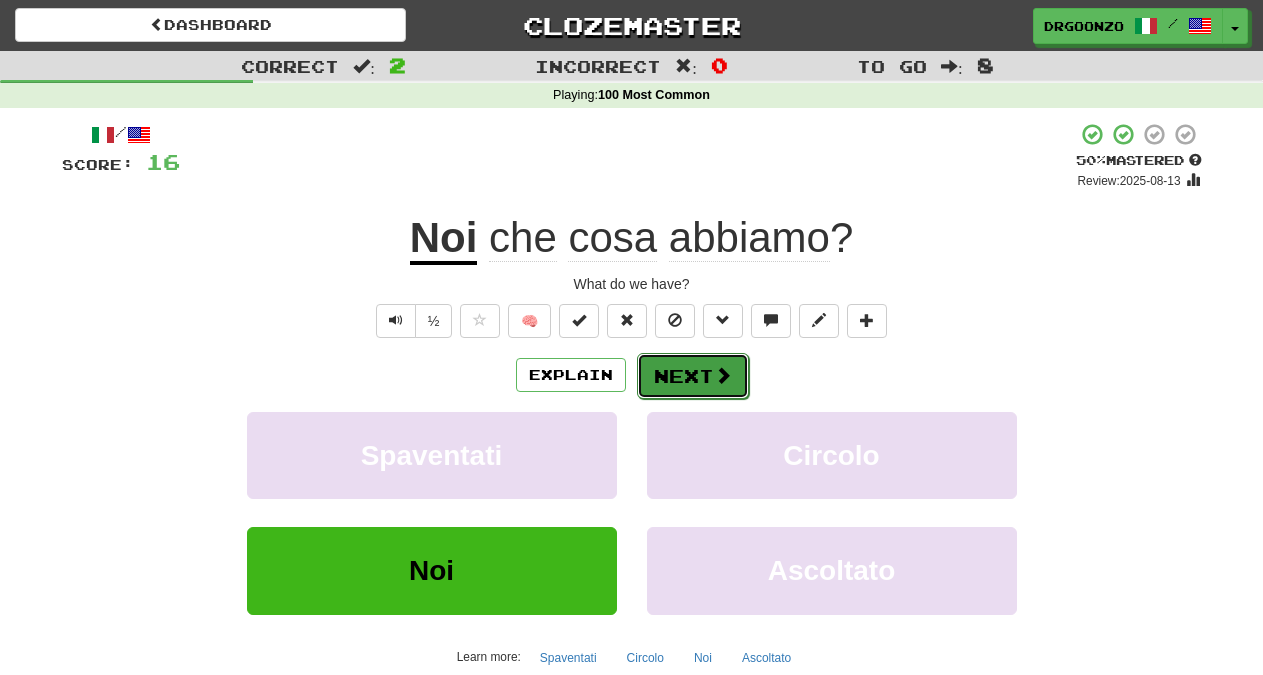 click on "Next" at bounding box center (693, 376) 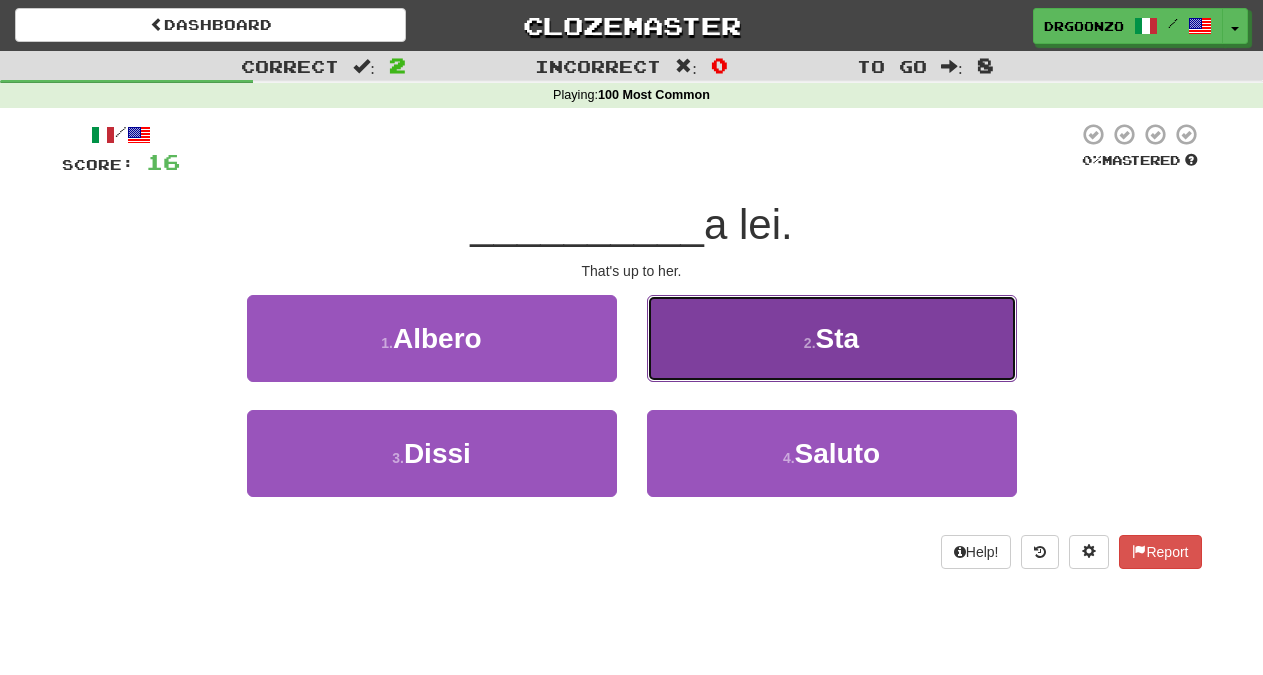 click on "2 .  Sta" at bounding box center (832, 338) 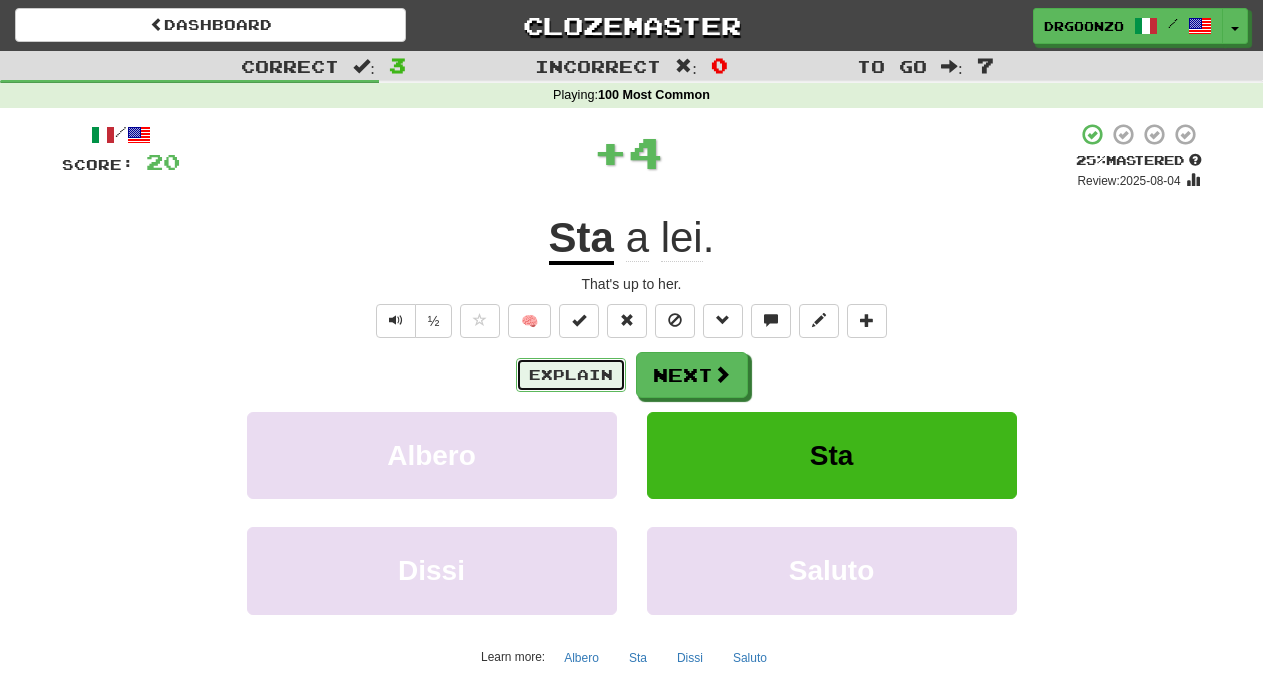 click on "Explain" at bounding box center [571, 375] 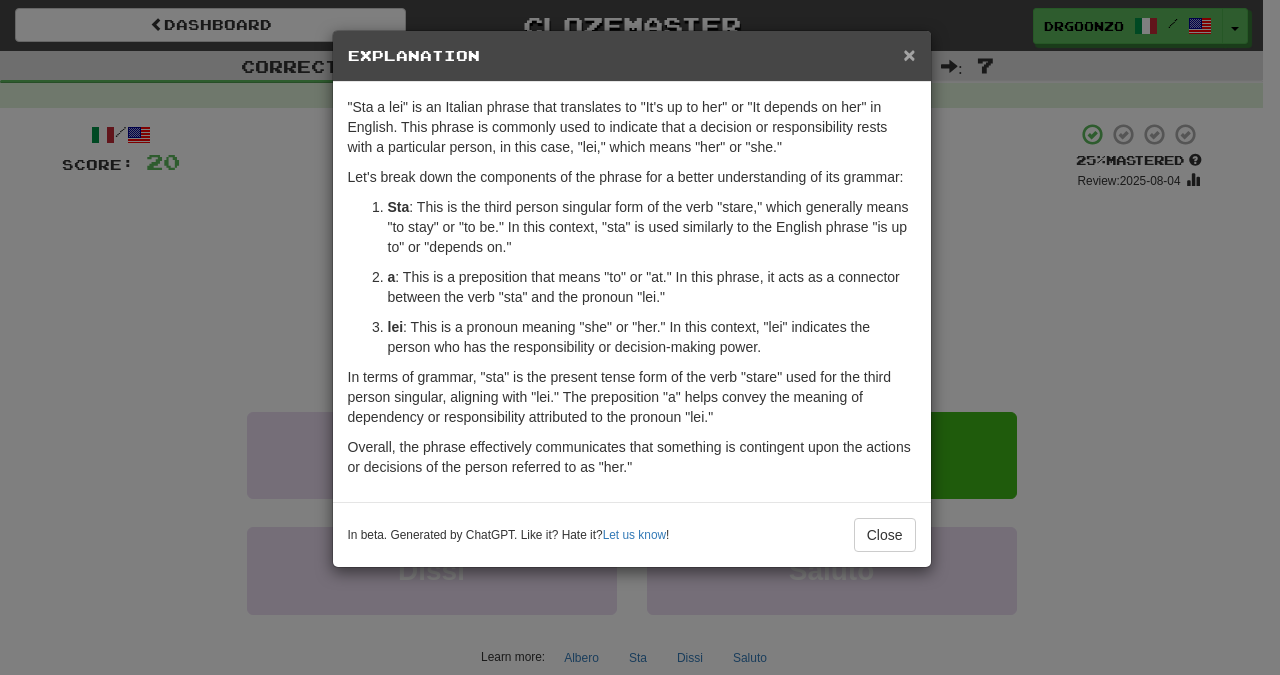 click on "×" at bounding box center [909, 54] 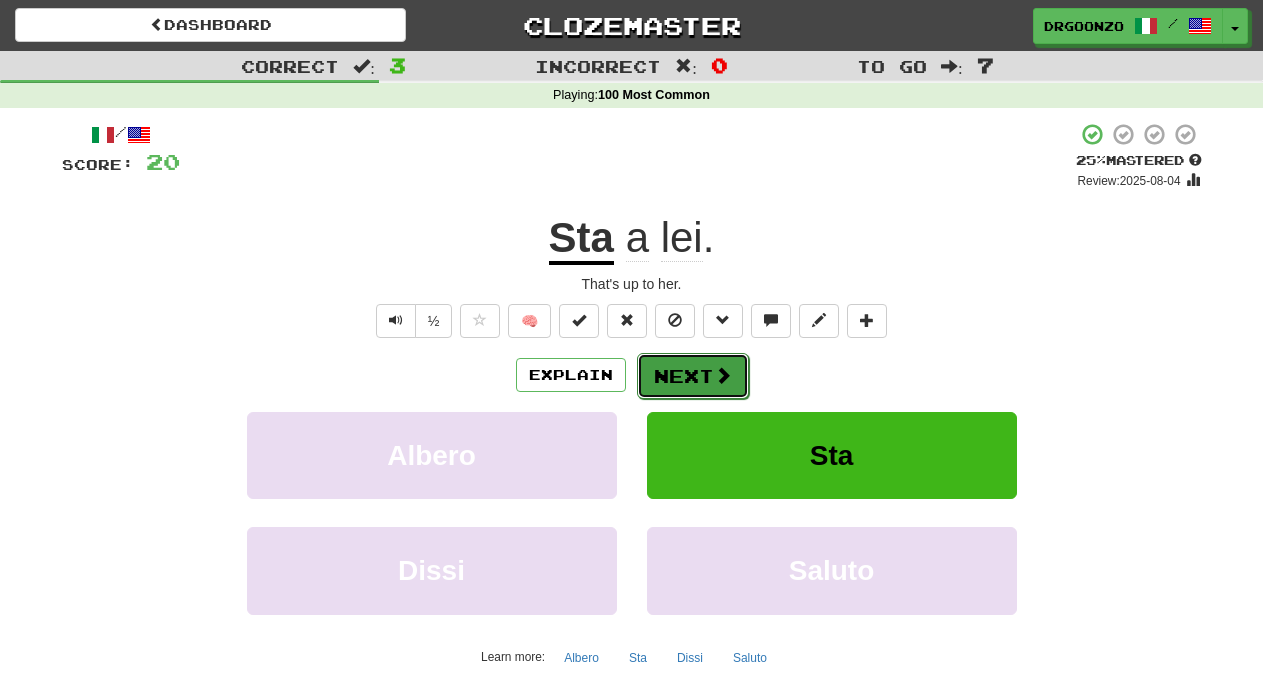 click on "Next" at bounding box center (693, 376) 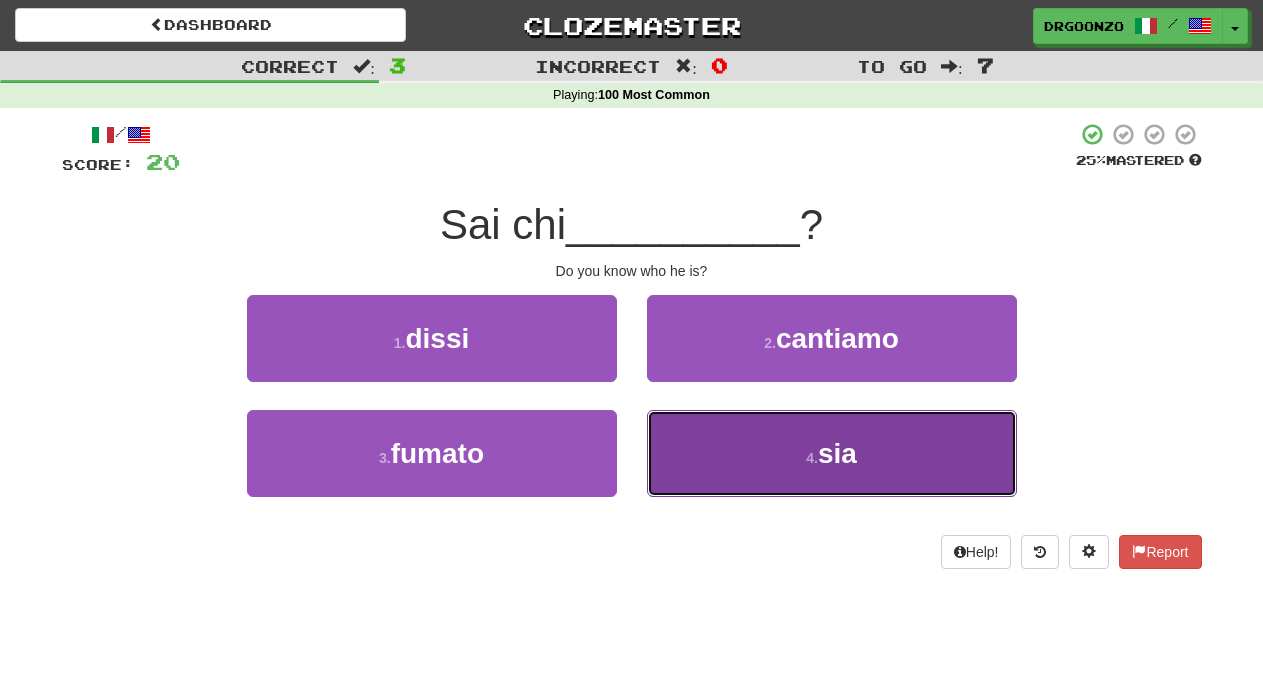 click on "4 .  sia" at bounding box center [832, 453] 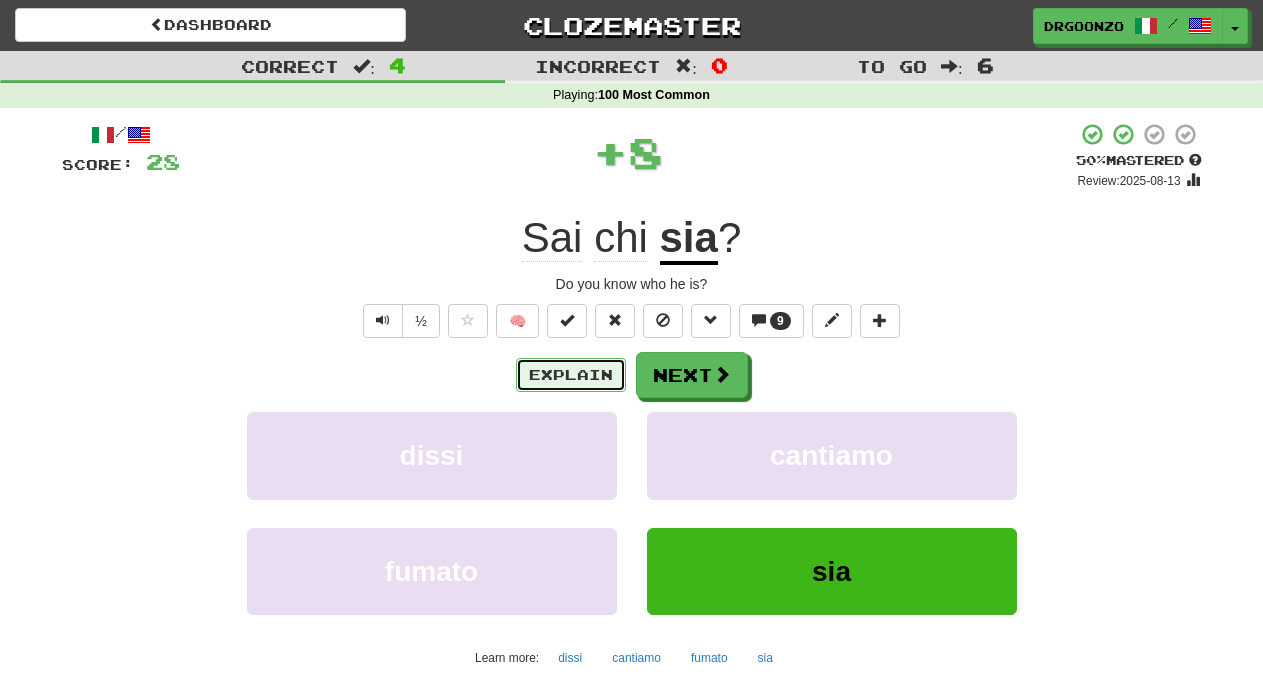 click on "Explain" at bounding box center (571, 375) 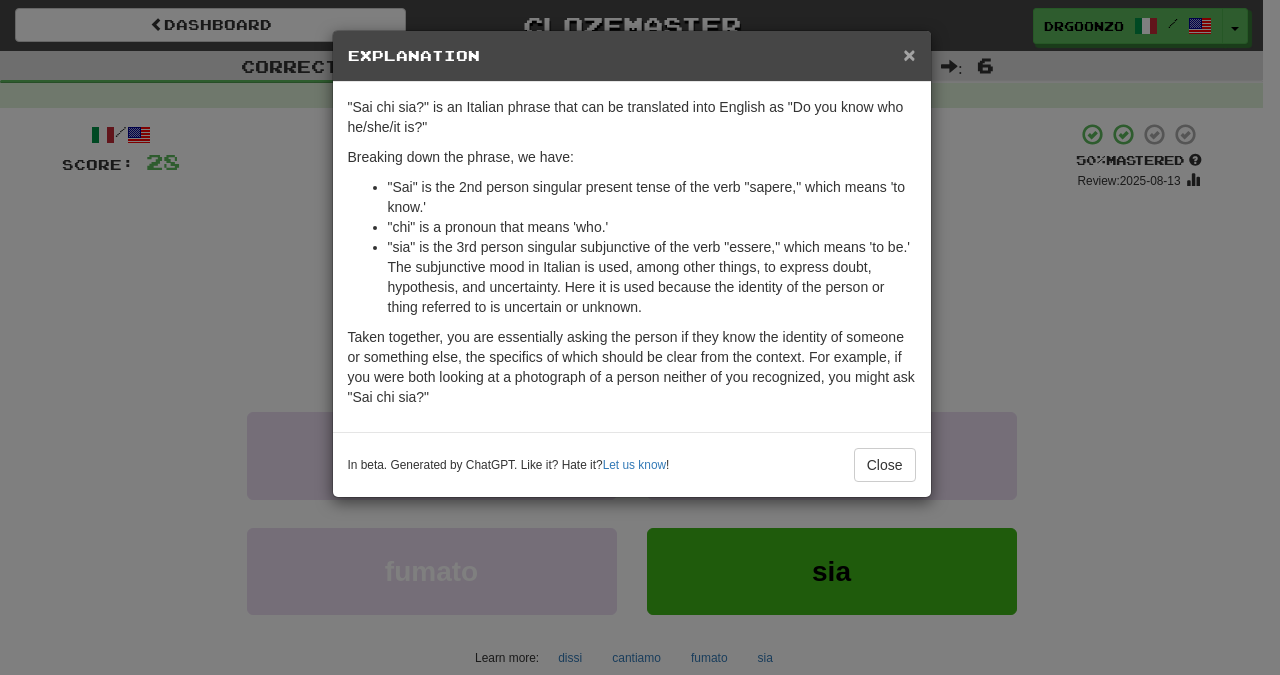 click on "×" at bounding box center [909, 54] 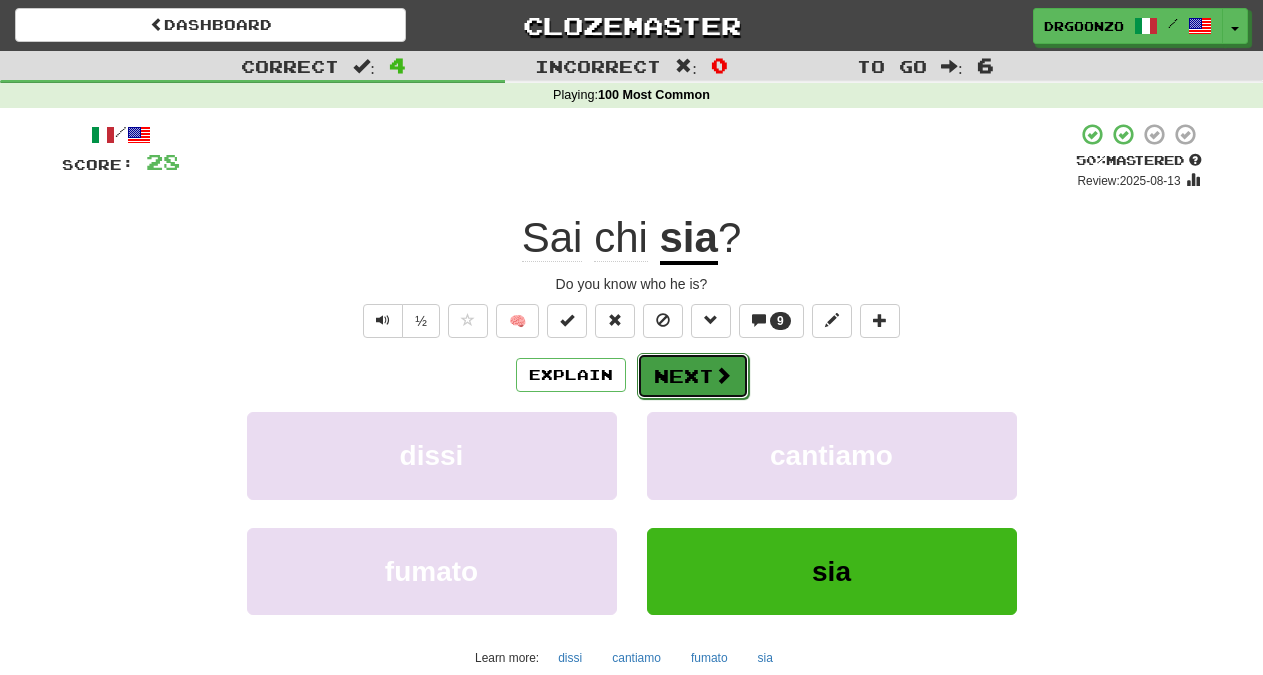 click at bounding box center (723, 375) 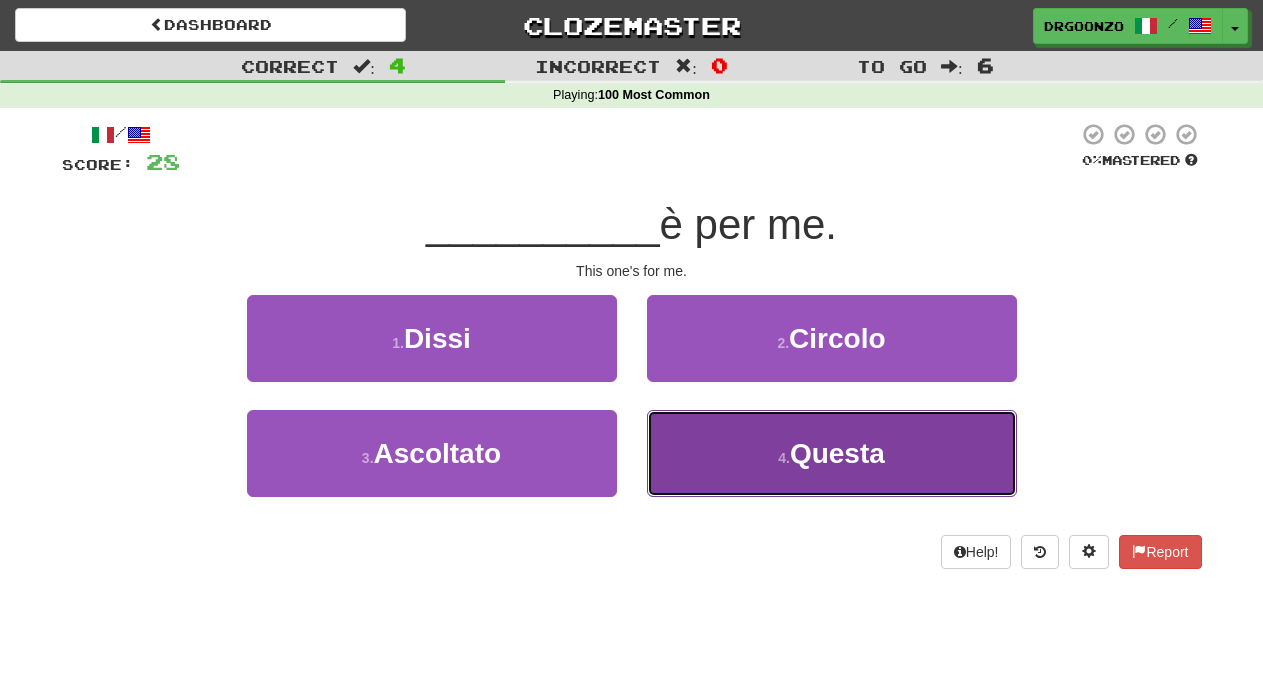 click on "Questa" at bounding box center (837, 453) 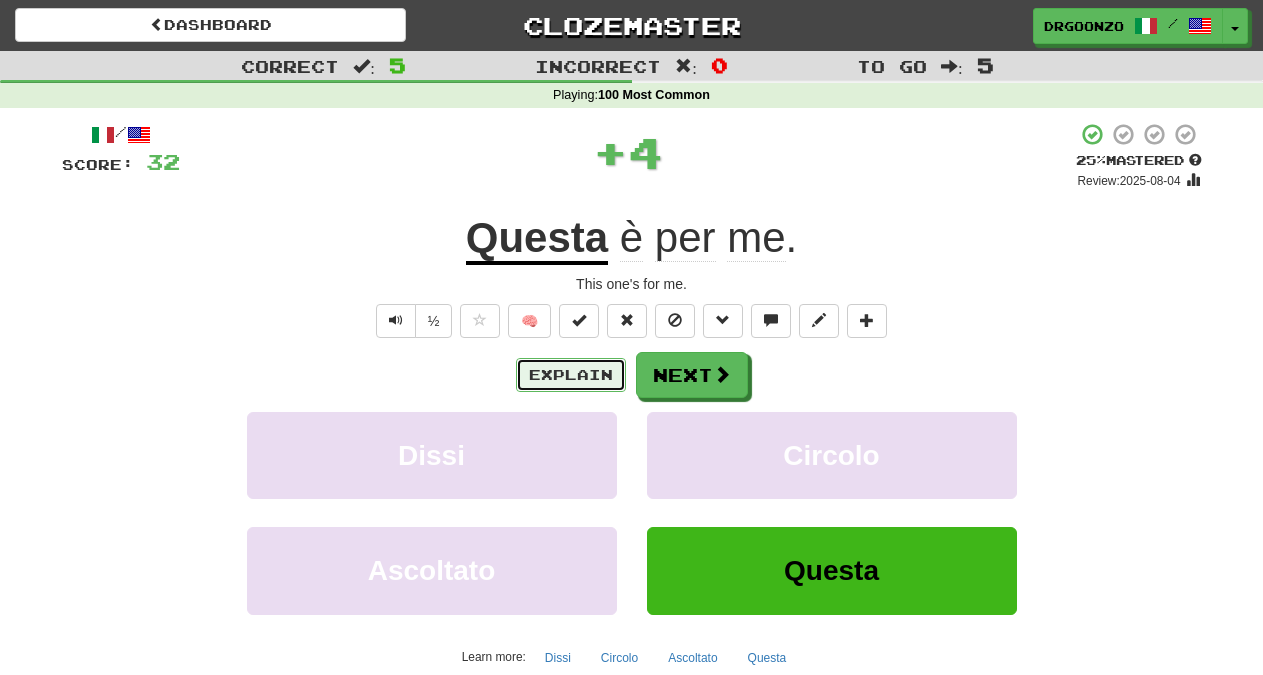 click on "Explain" at bounding box center (571, 375) 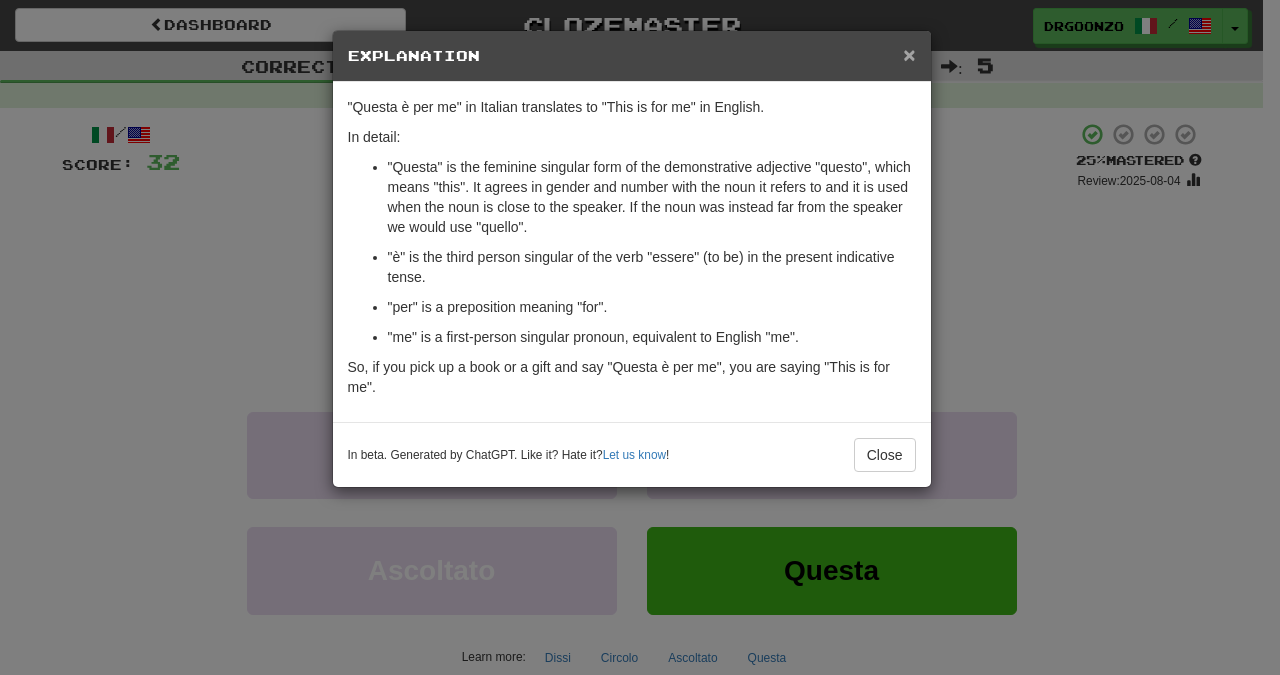 click on "×" at bounding box center (909, 54) 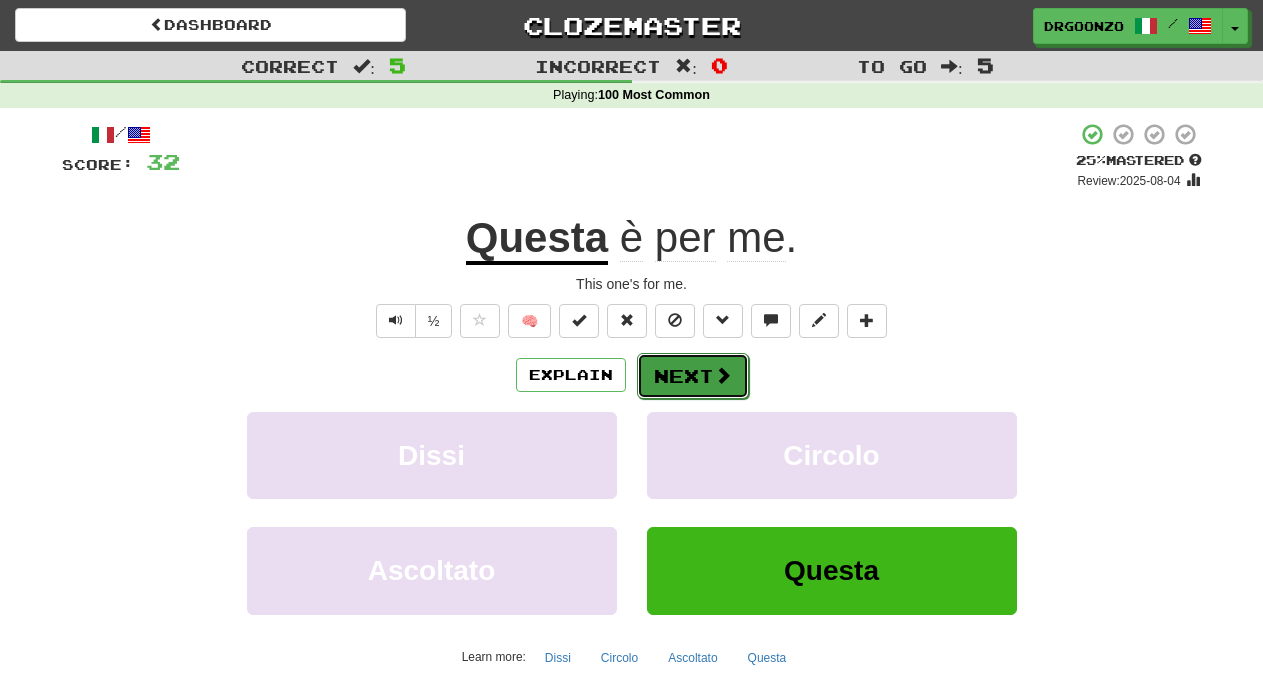 click at bounding box center [723, 375] 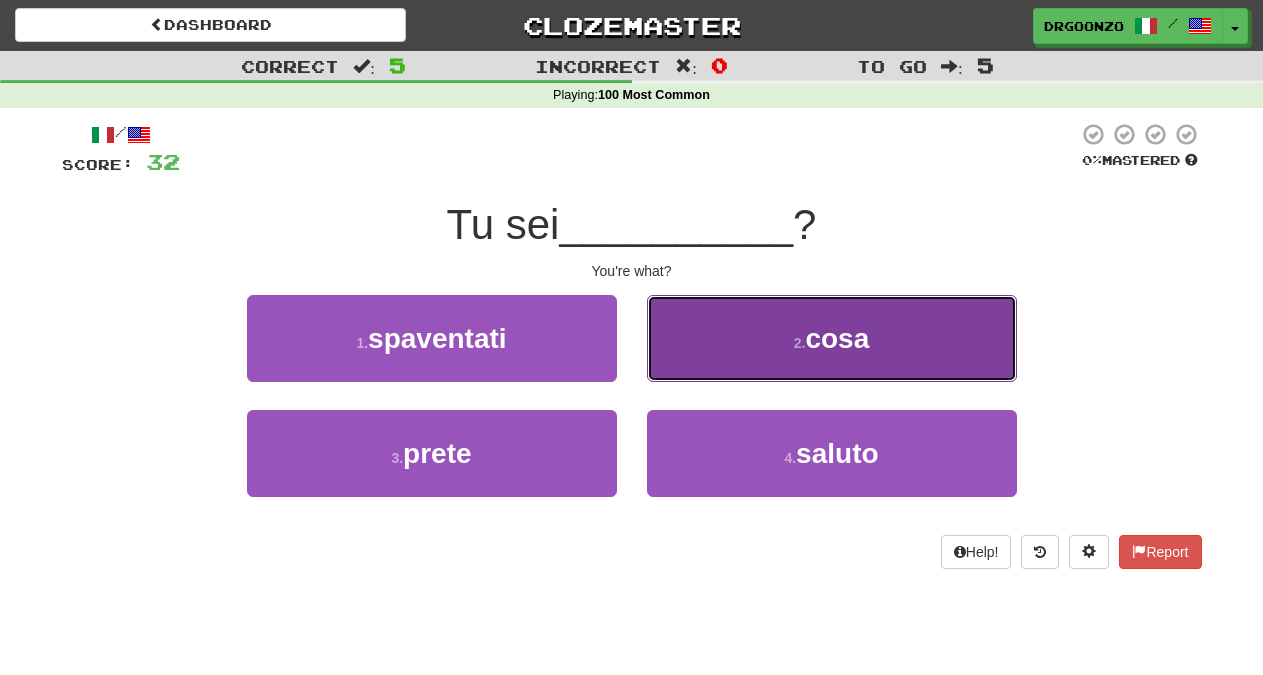 click on "cosa" at bounding box center (837, 338) 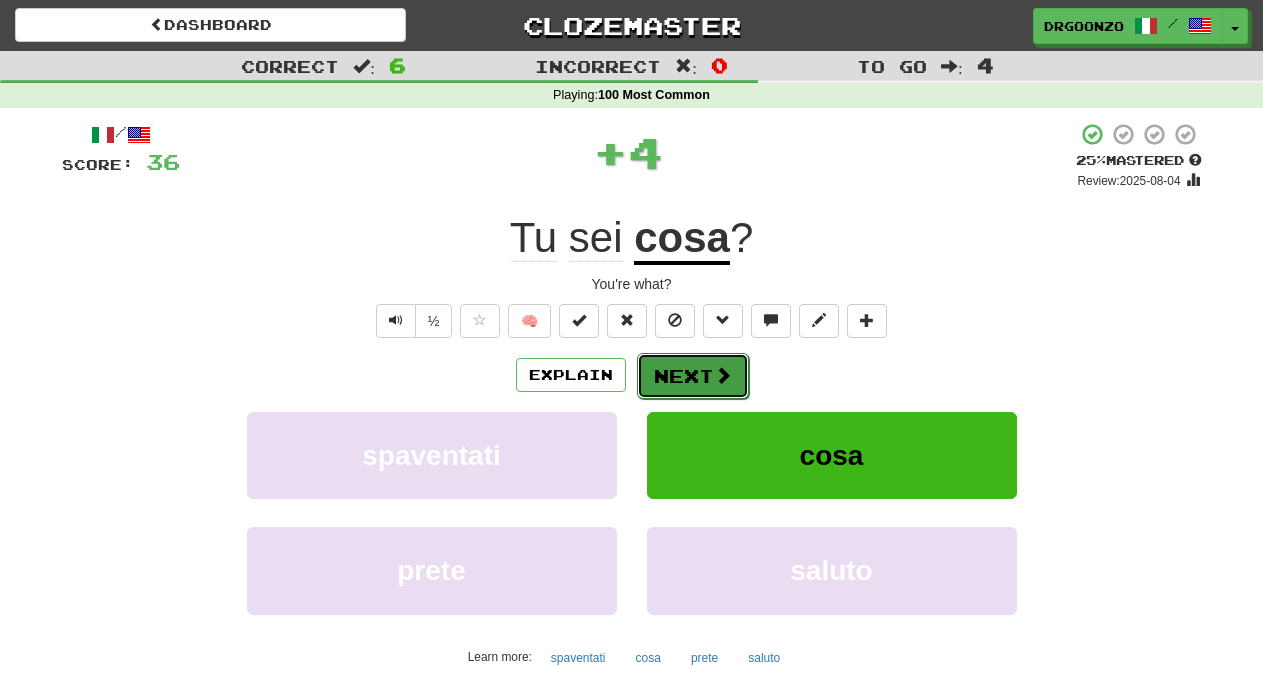 click at bounding box center (723, 375) 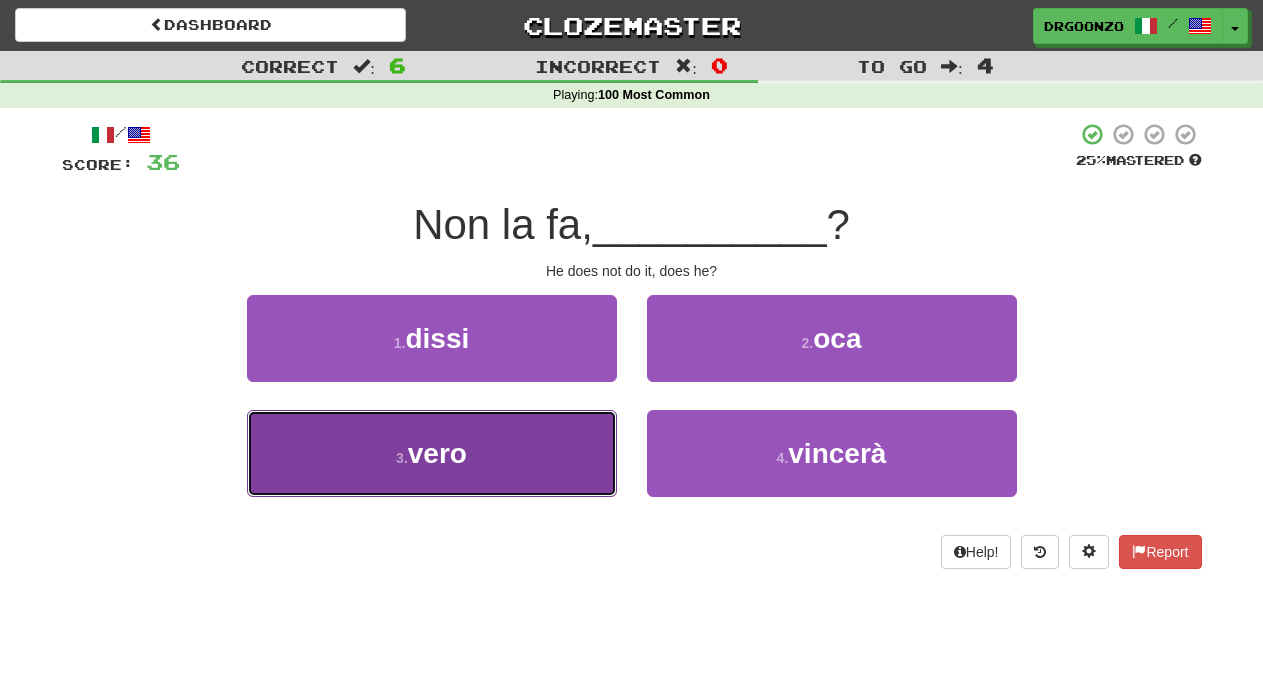click on "3 .  vero" at bounding box center [432, 453] 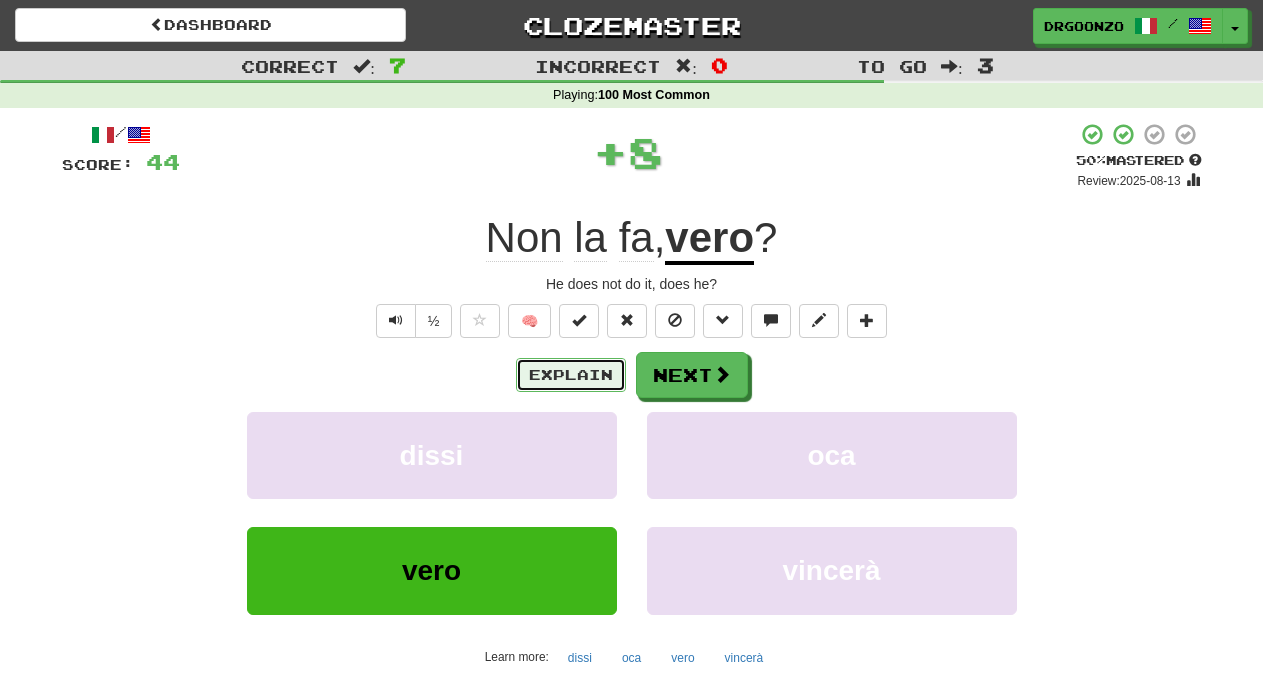 click on "Explain" at bounding box center [571, 375] 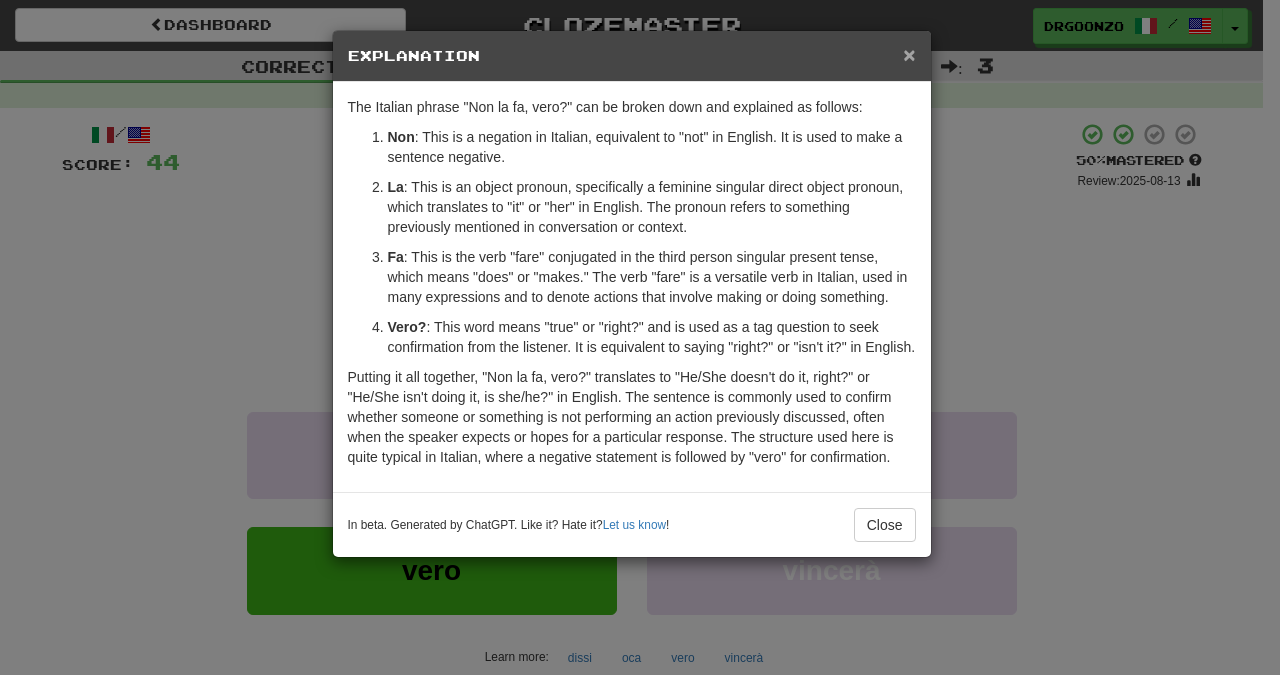 click on "×" at bounding box center (909, 54) 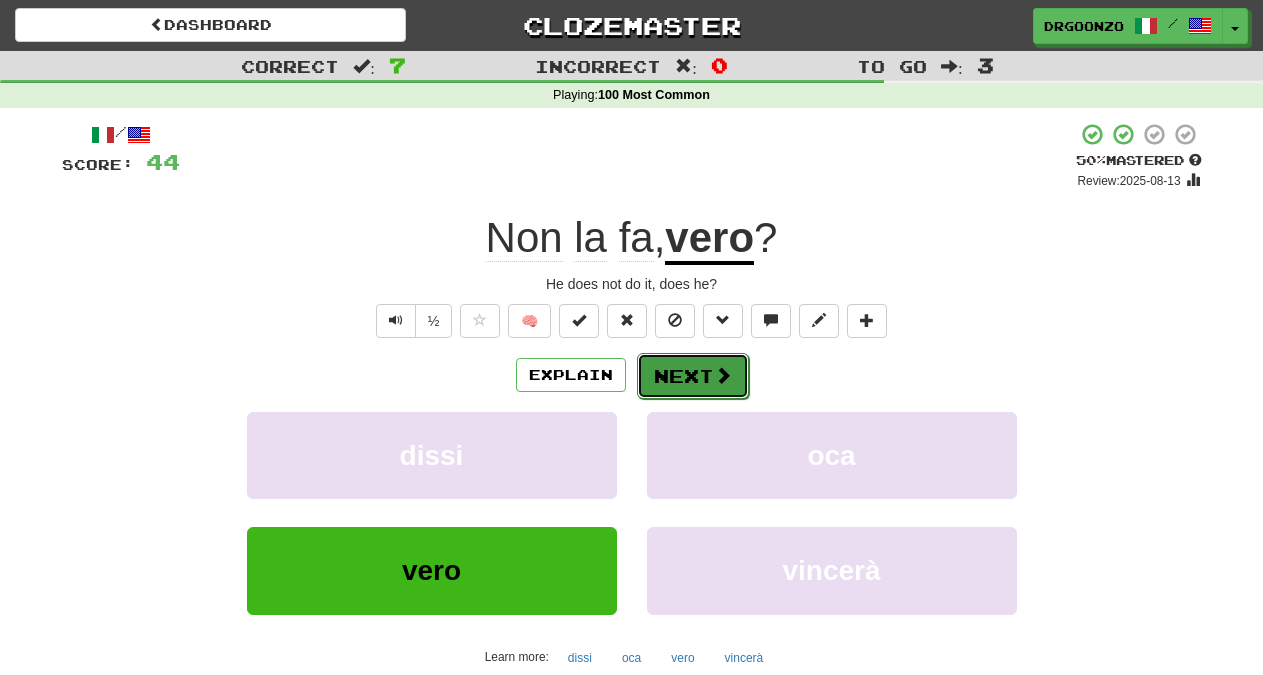 click on "Next" at bounding box center (693, 376) 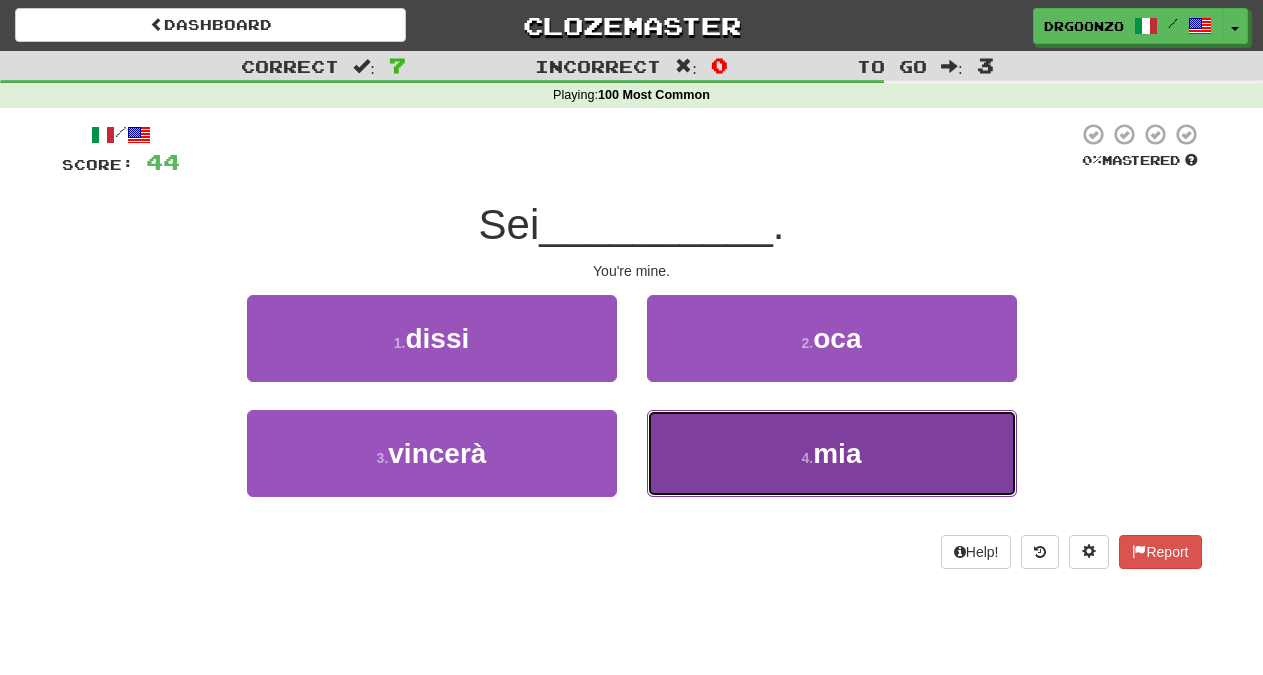 click on "4 .  mia" at bounding box center [832, 453] 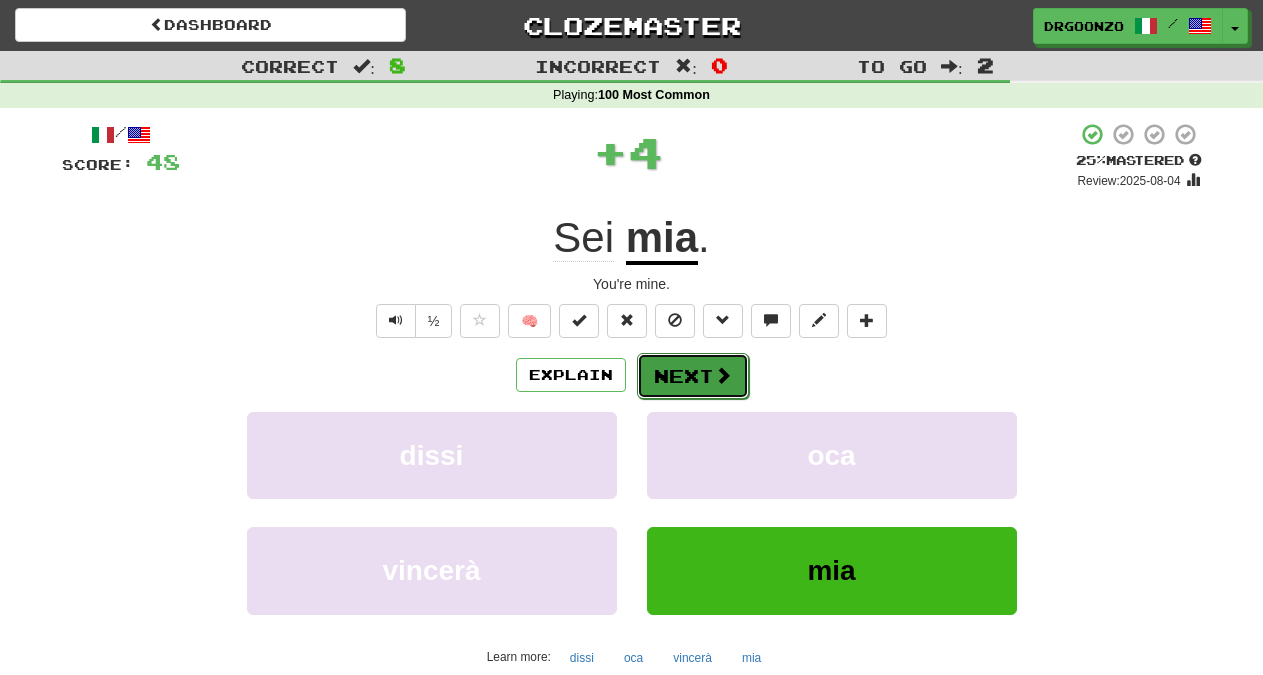 click on "Next" at bounding box center [693, 376] 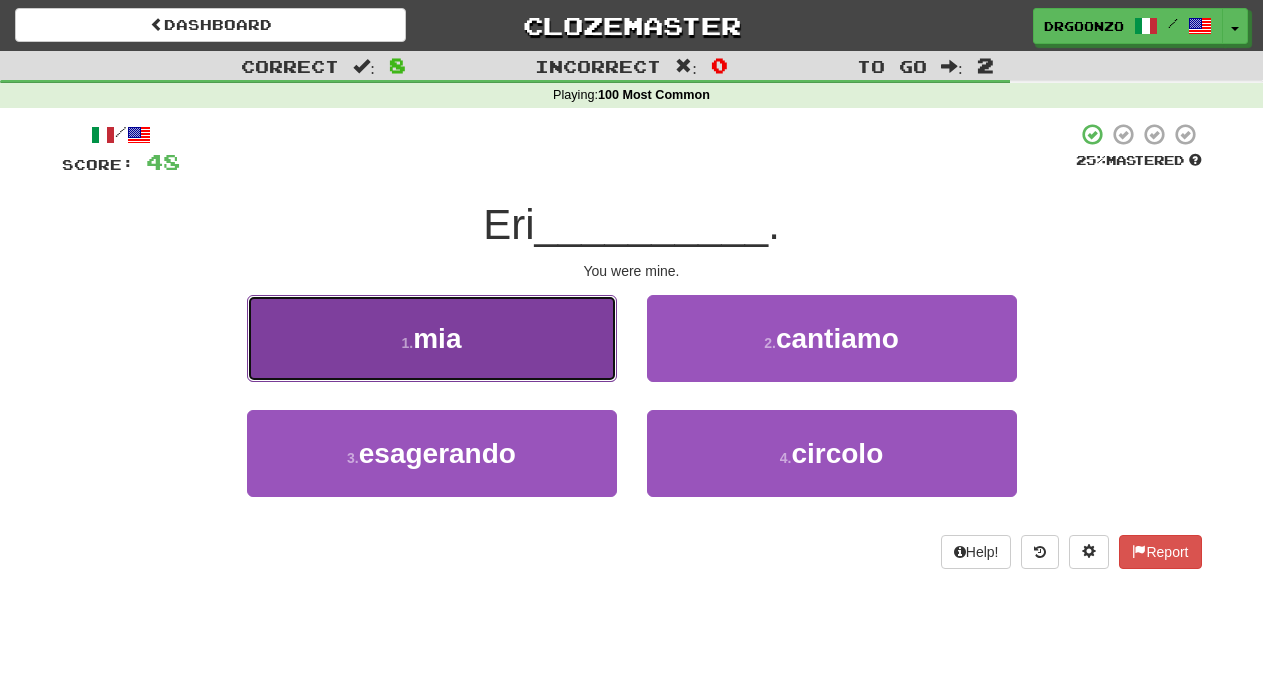 click on "1 .  mia" at bounding box center [432, 338] 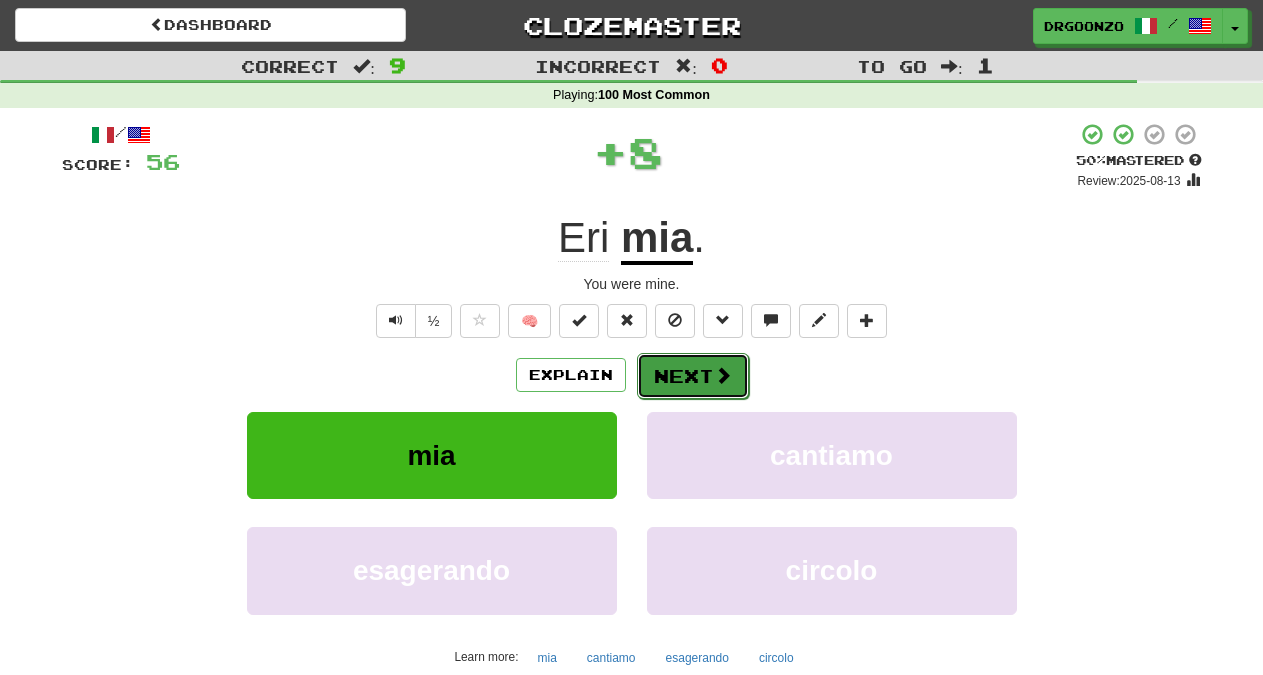 click on "Next" at bounding box center [693, 376] 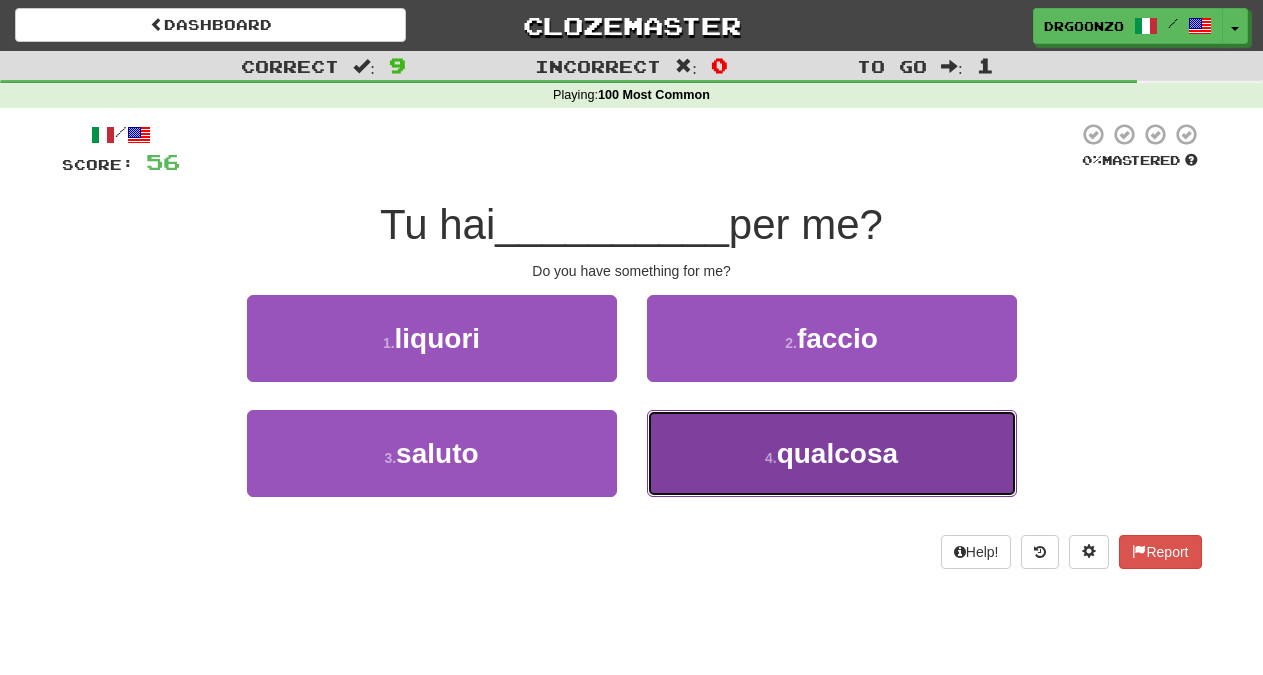 click on "qualcosa" at bounding box center [837, 453] 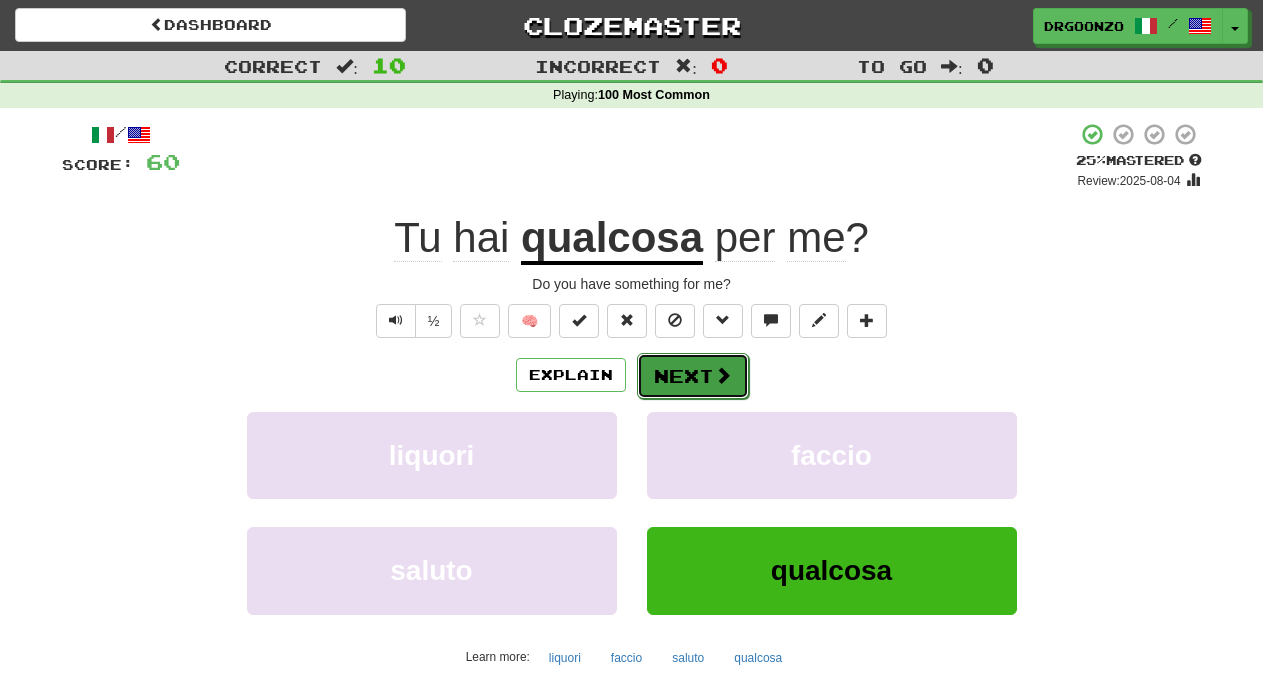 click at bounding box center [723, 375] 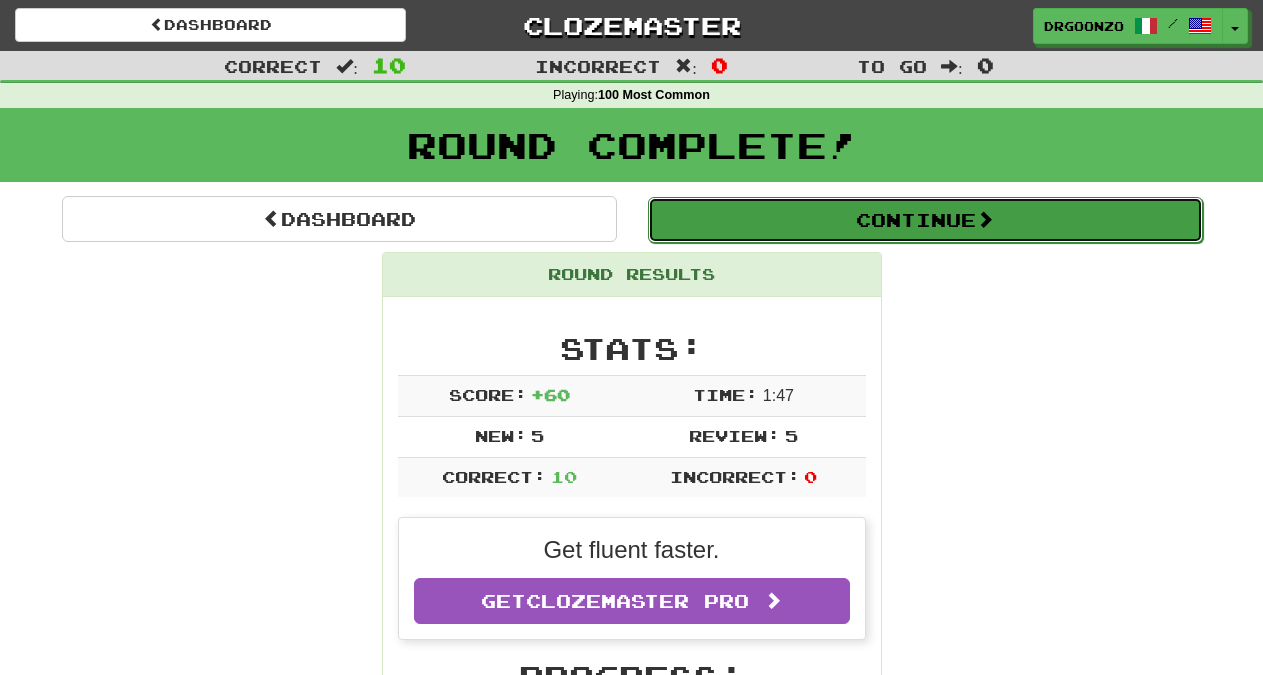 click on "Continue" at bounding box center (925, 220) 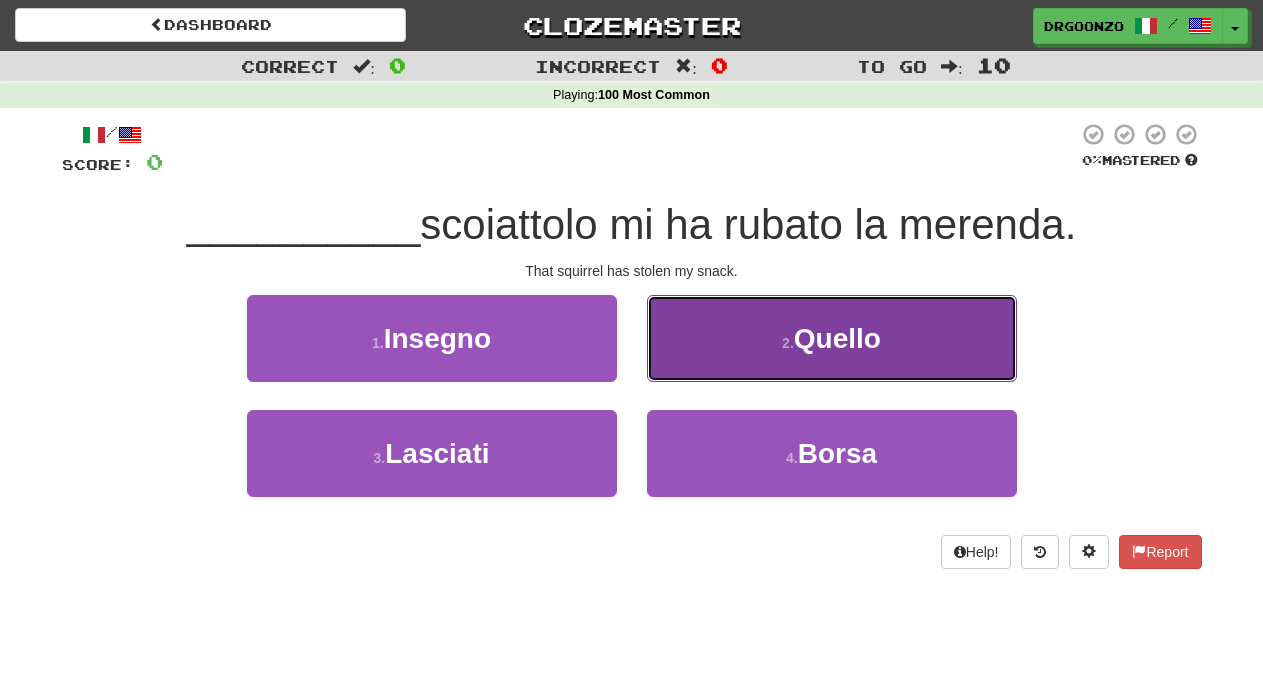 click on "Quello" at bounding box center (837, 338) 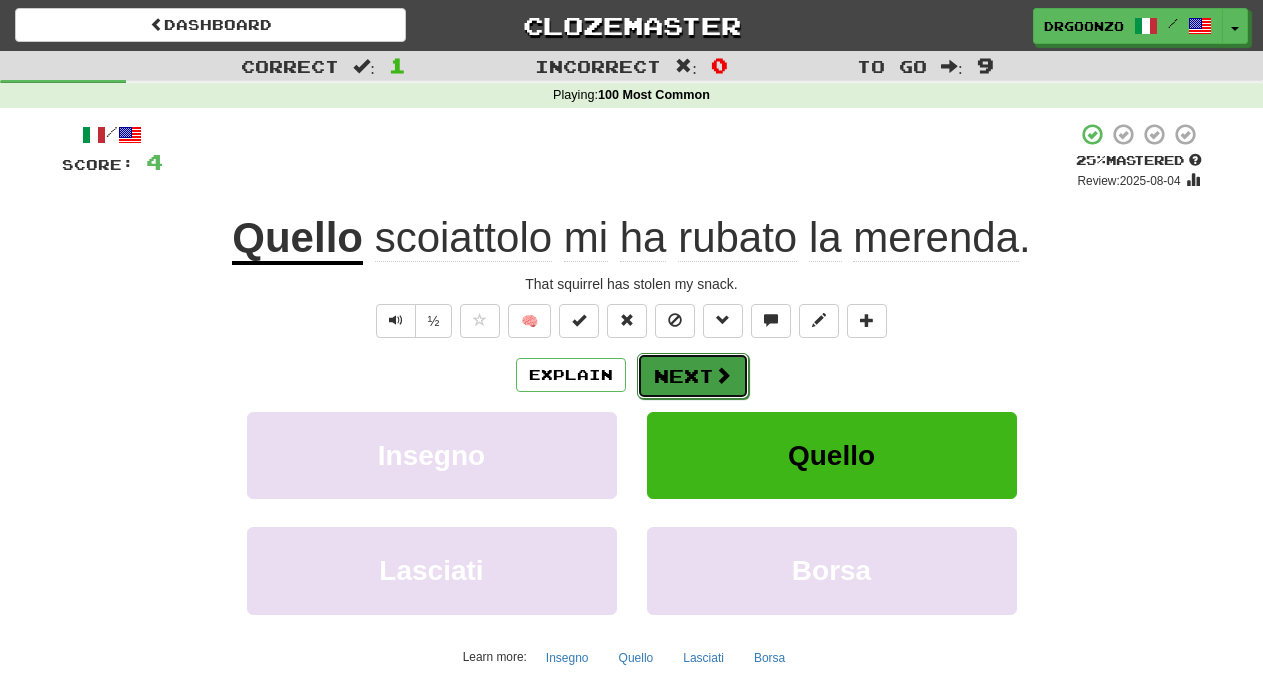 click on "Next" at bounding box center (693, 376) 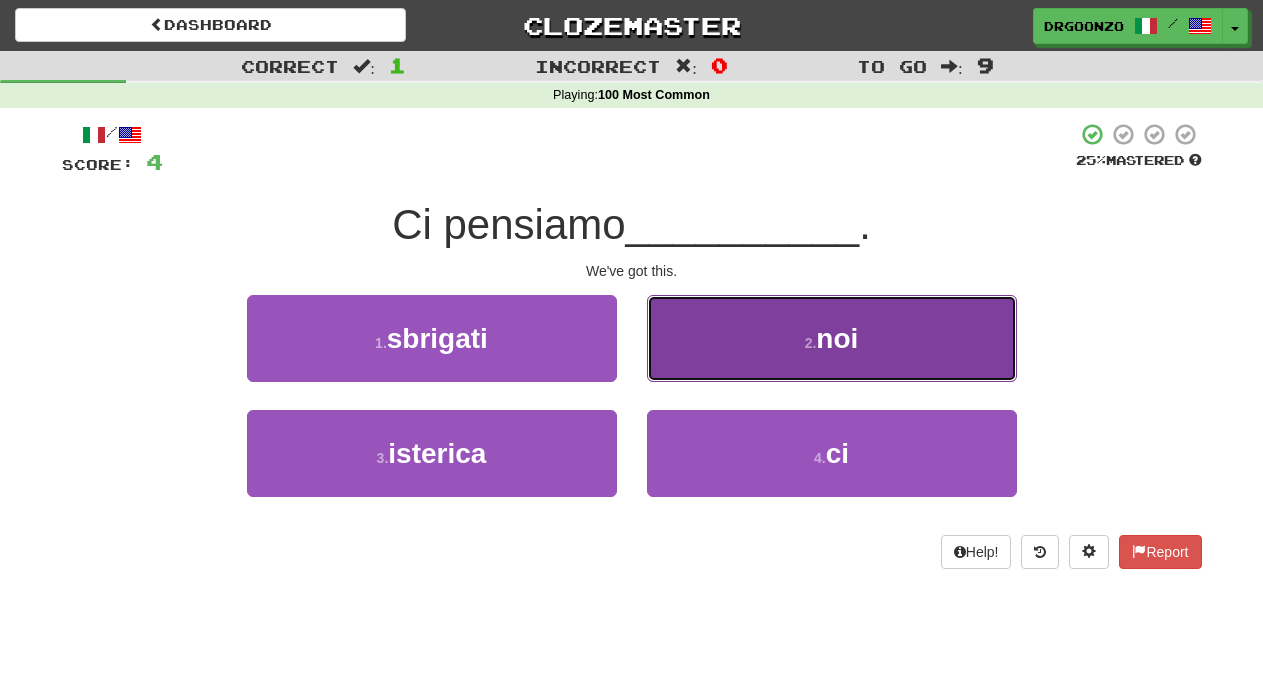 click on "noi" at bounding box center [837, 338] 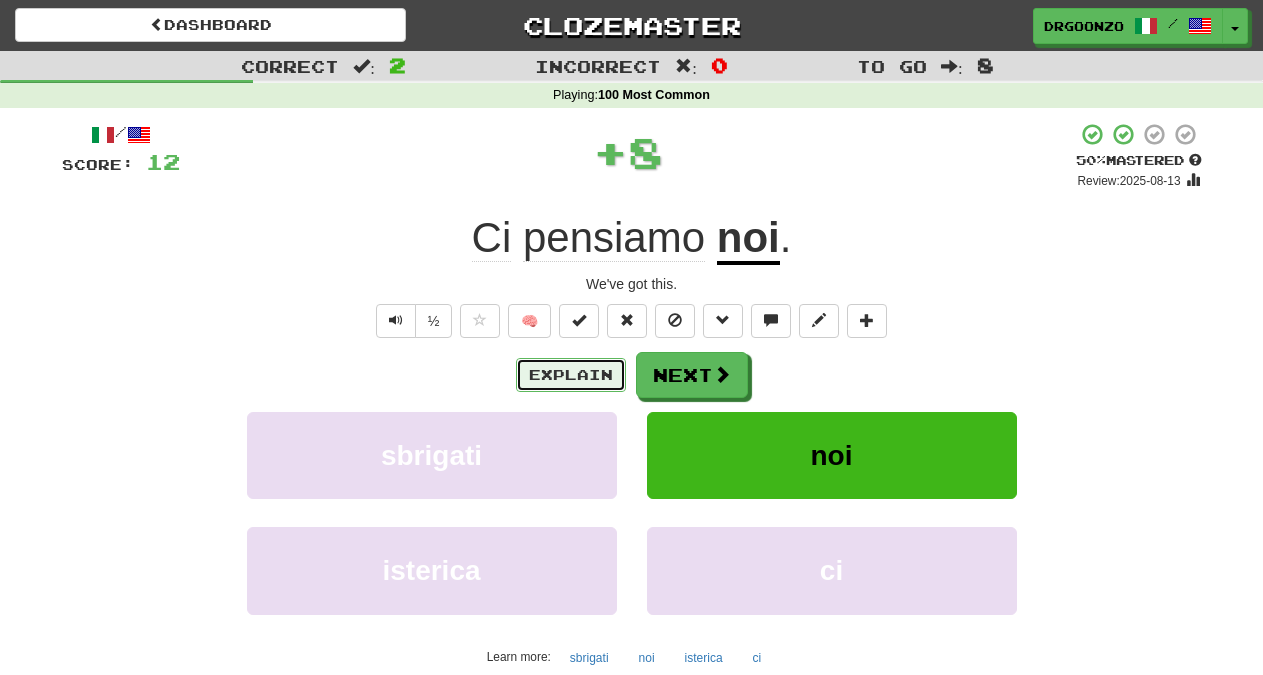 click on "Explain" at bounding box center [571, 375] 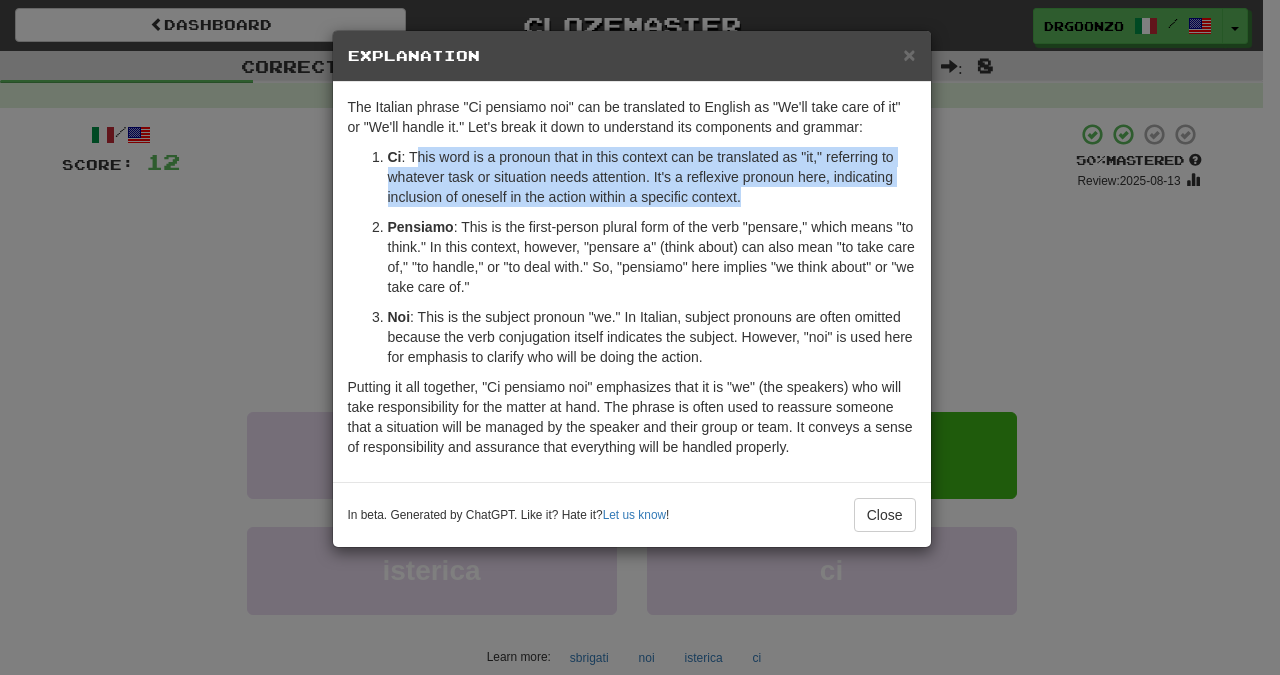 drag, startPoint x: 418, startPoint y: 155, endPoint x: 869, endPoint y: 192, distance: 452.5152 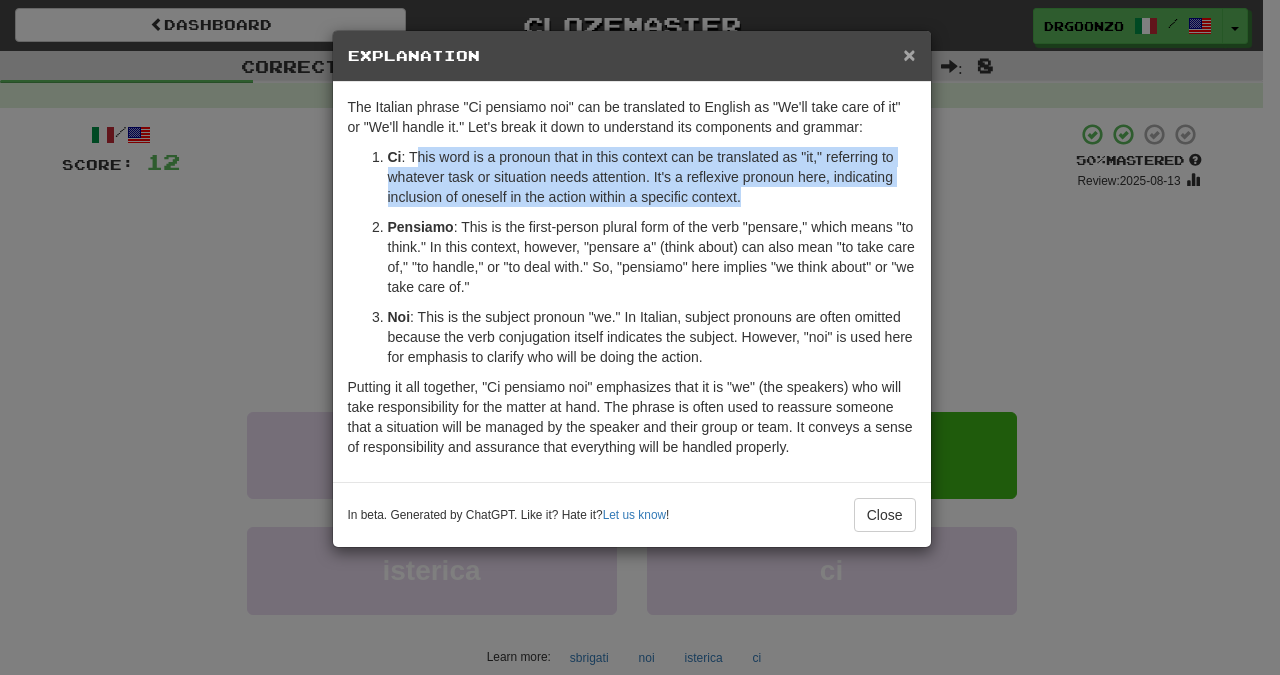 click on "×" at bounding box center [909, 54] 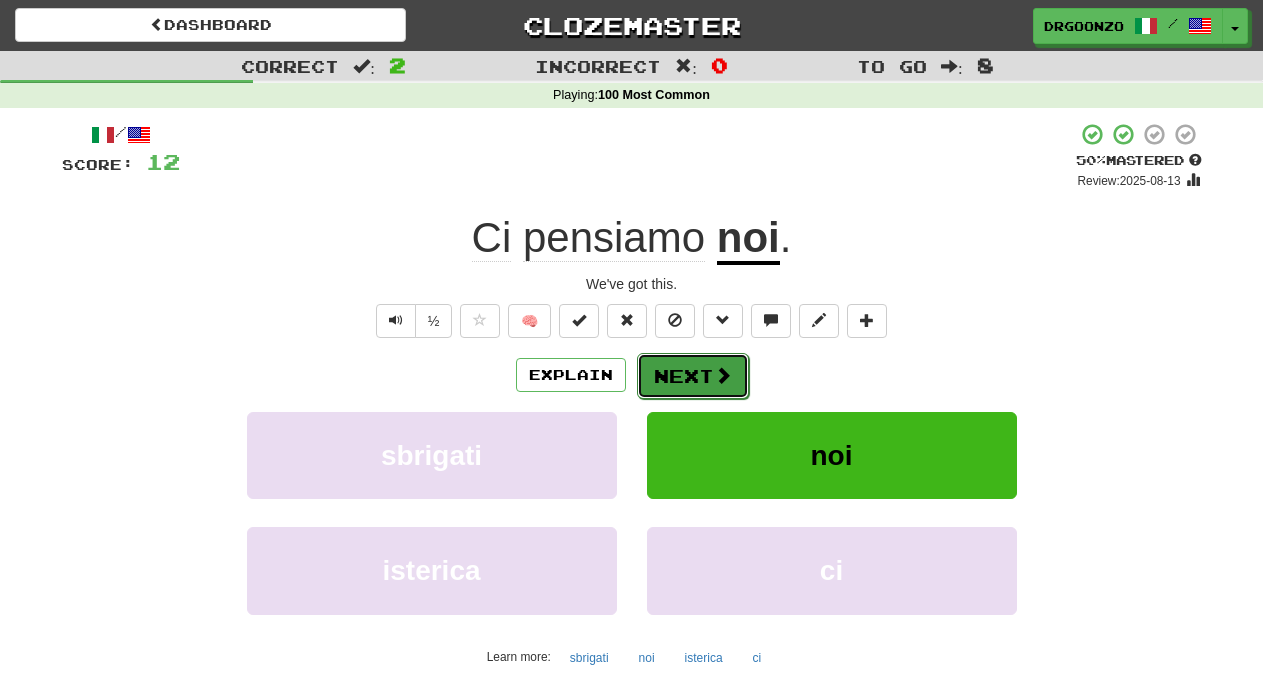 click at bounding box center (723, 375) 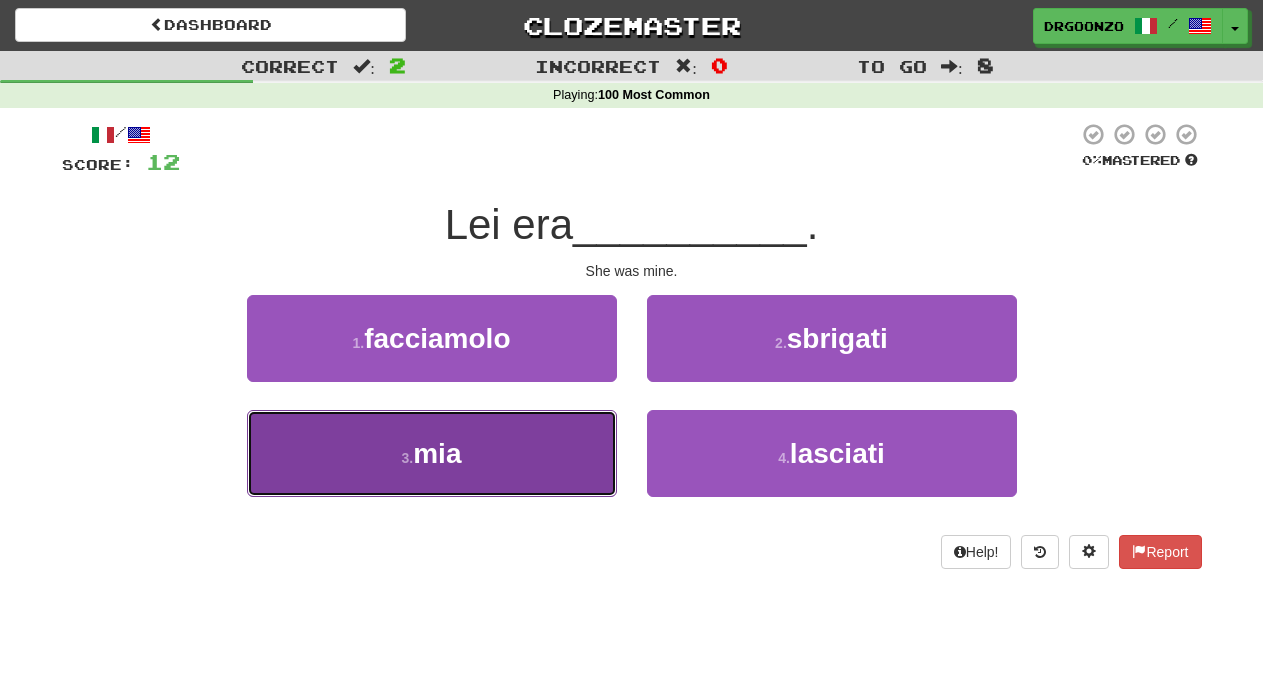 click on "3 .  mia" at bounding box center [432, 453] 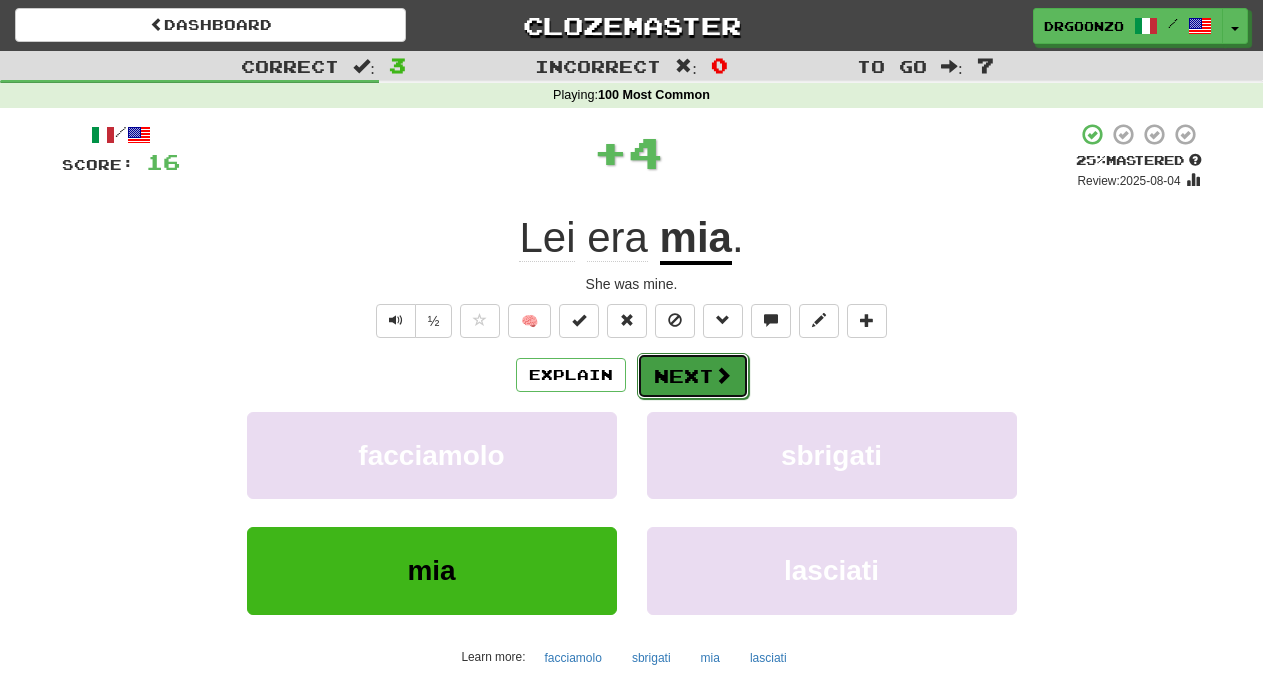 click on "Next" at bounding box center [693, 376] 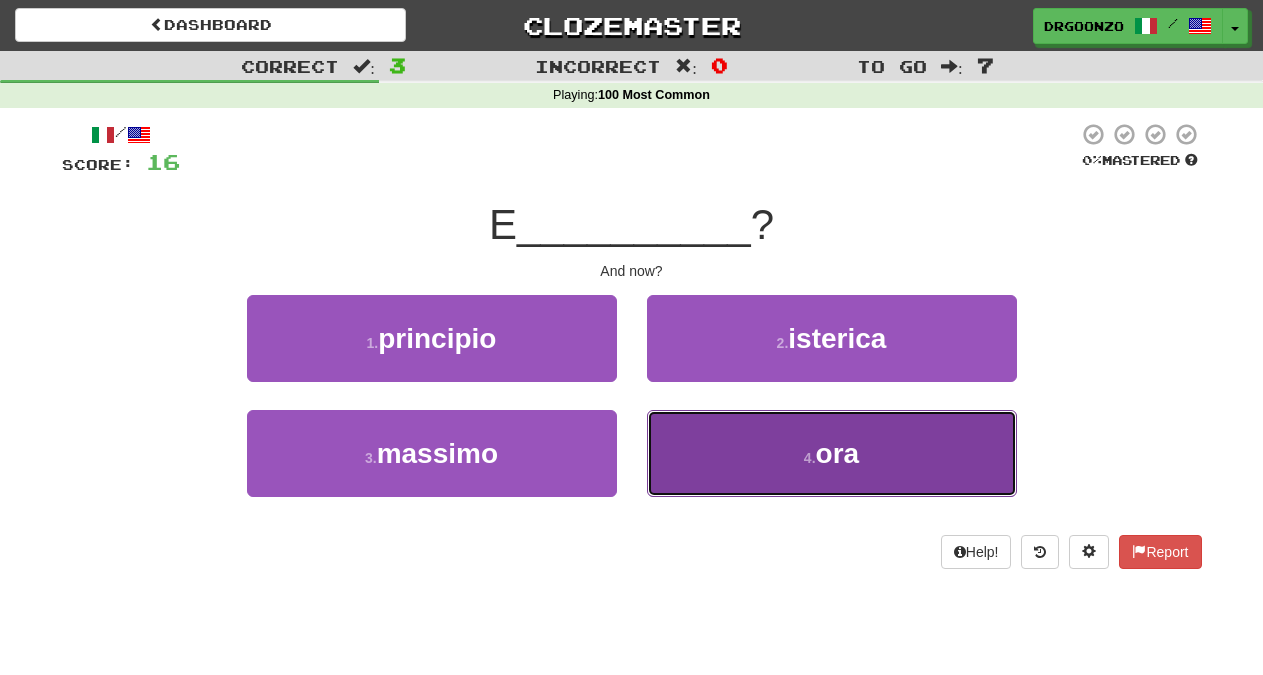 click on "4 .  ora" at bounding box center (832, 453) 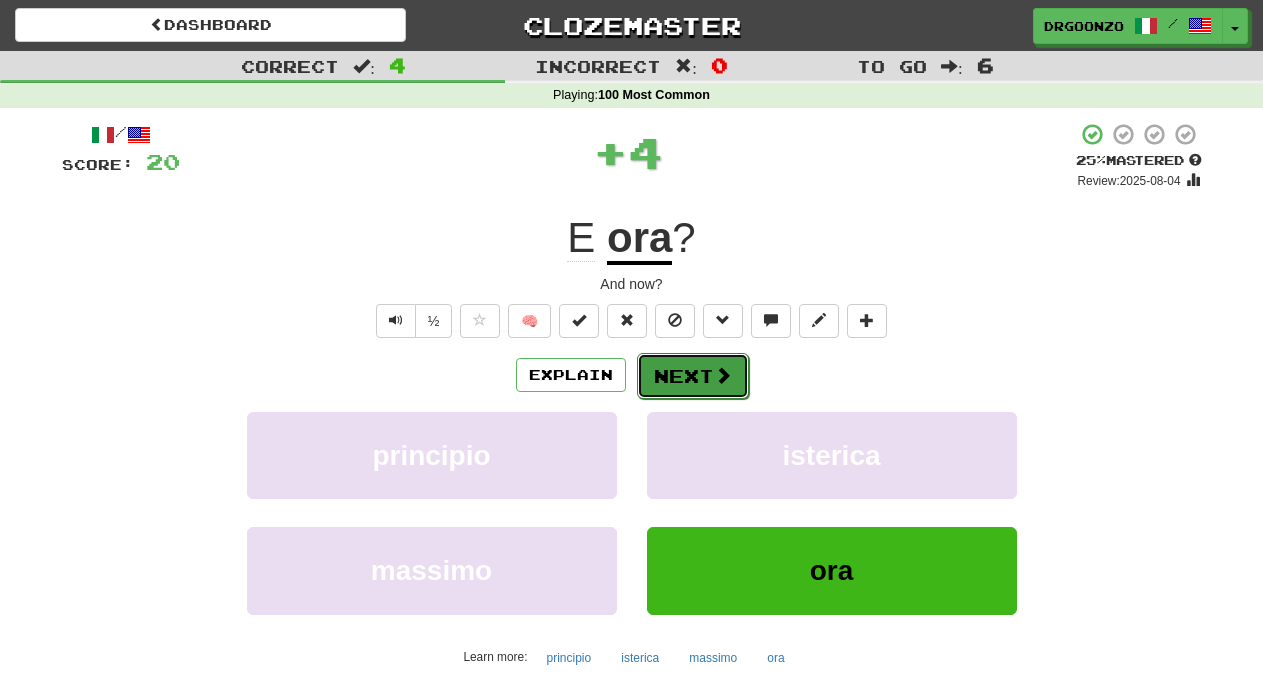 click on "Next" at bounding box center (693, 376) 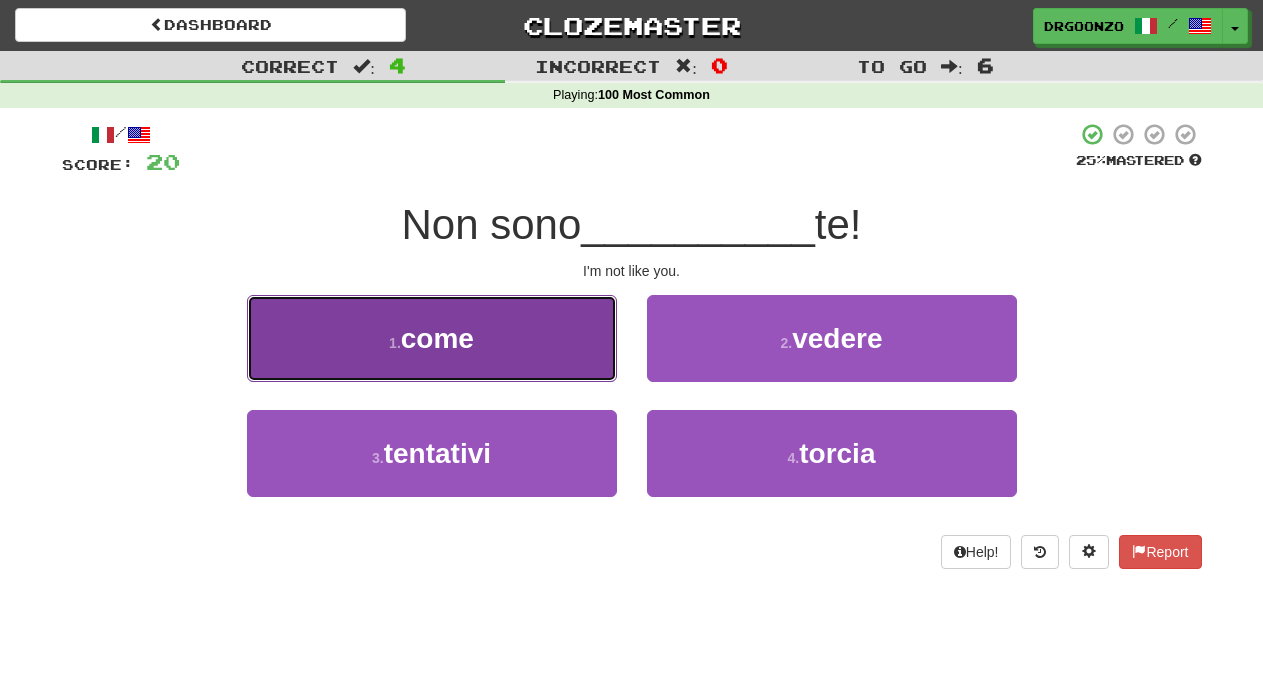 click on "come" at bounding box center [437, 338] 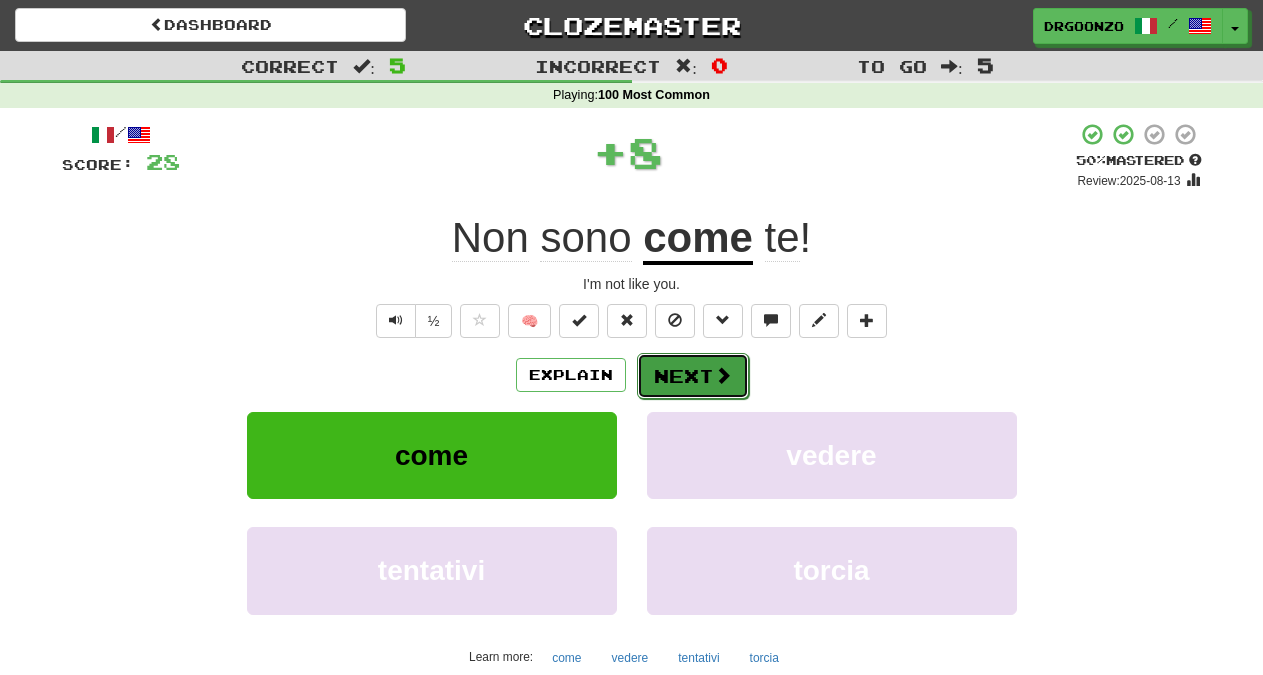 click on "Next" at bounding box center (693, 376) 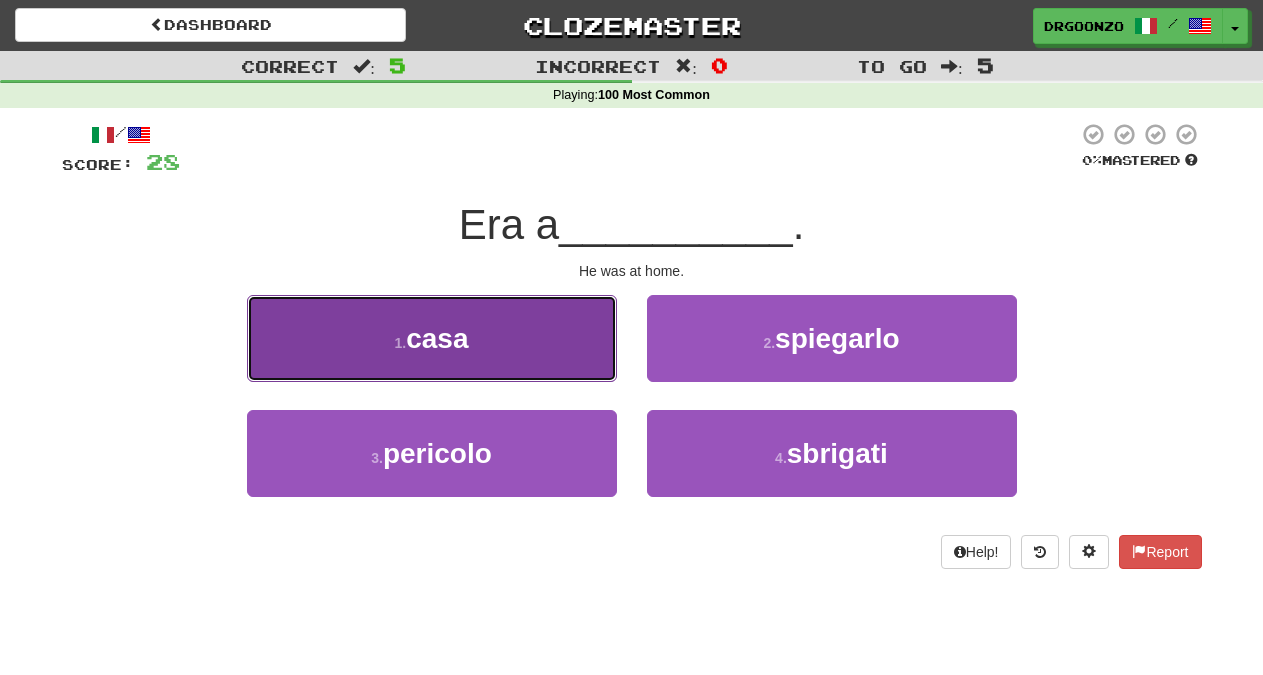 click on "1 .  casa" at bounding box center [432, 338] 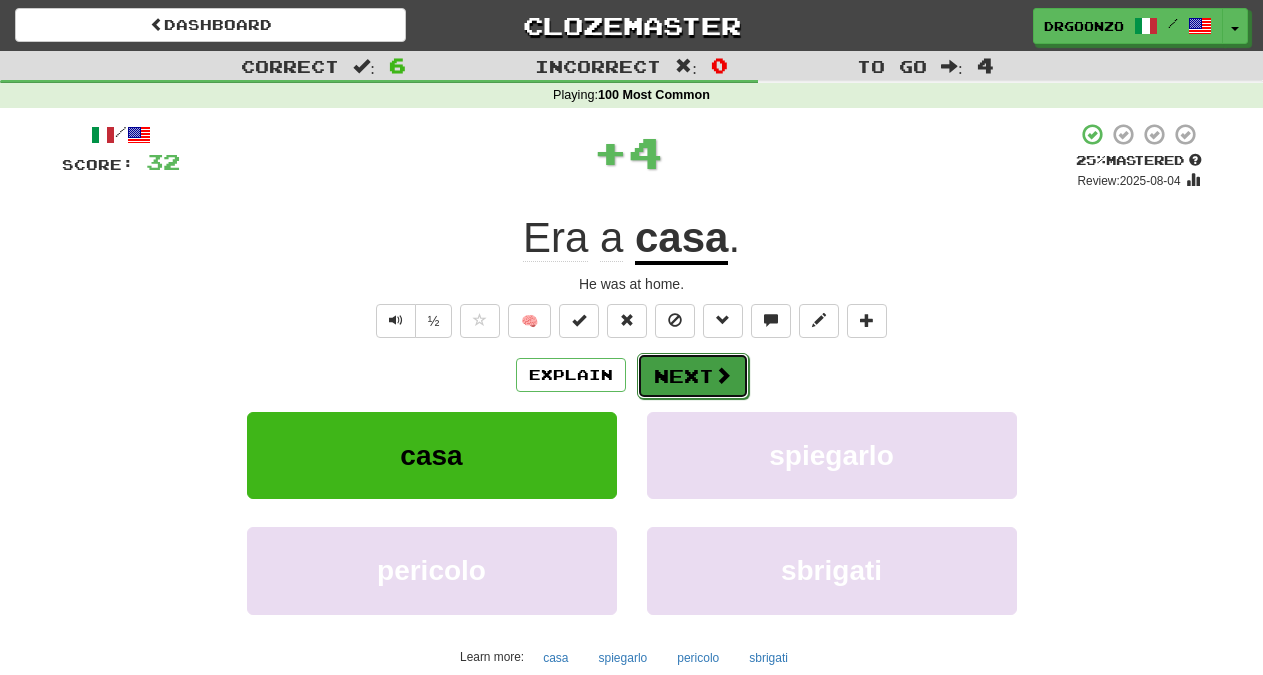 click on "Next" at bounding box center [693, 376] 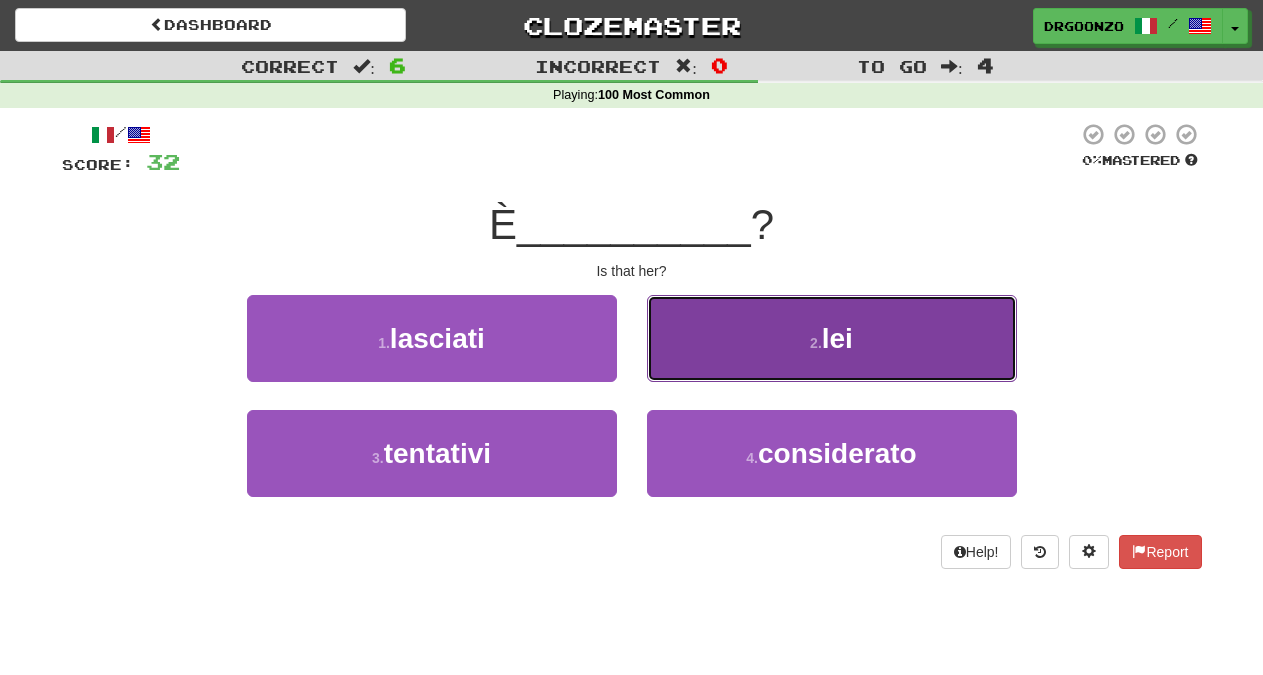click on "2 .  lei" at bounding box center (832, 338) 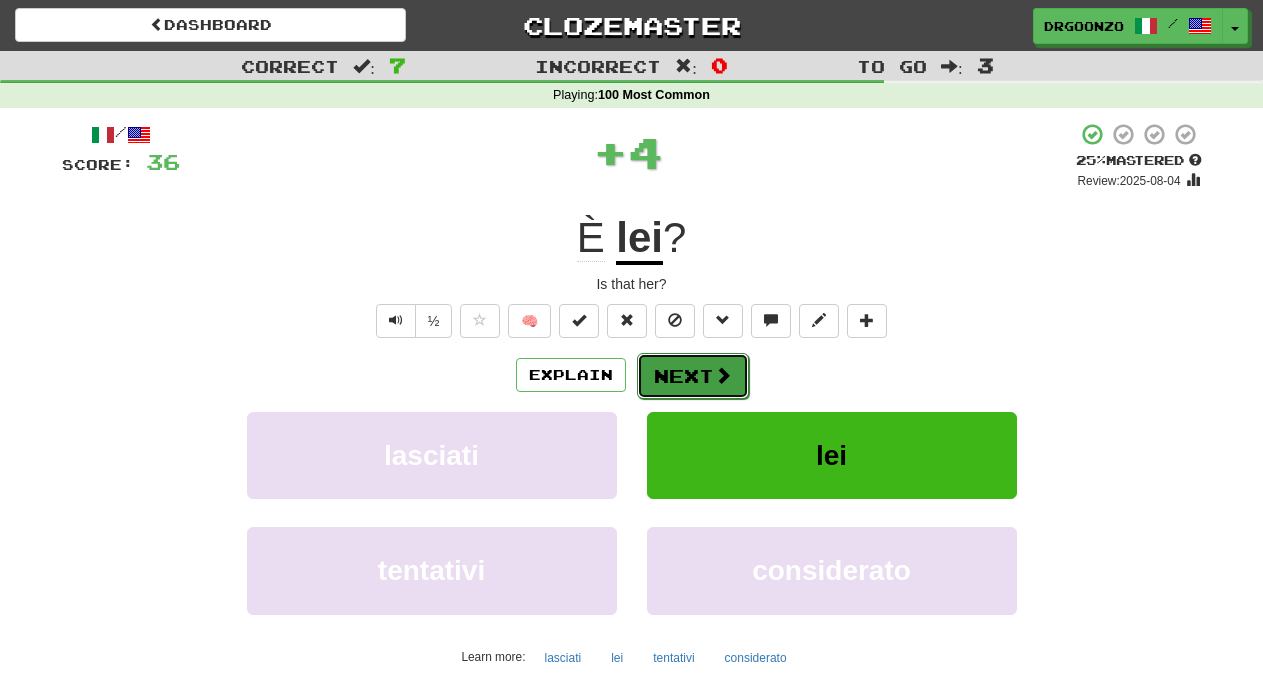 click at bounding box center [723, 375] 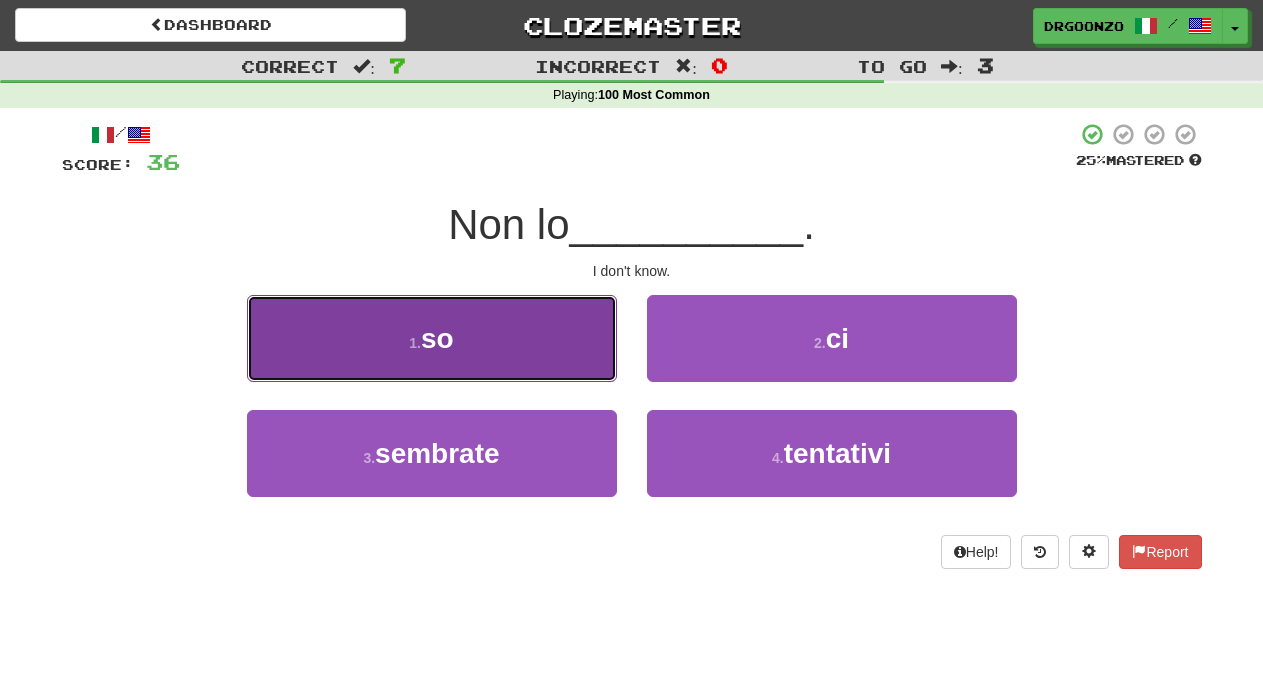 click on "1 .  so" at bounding box center [432, 338] 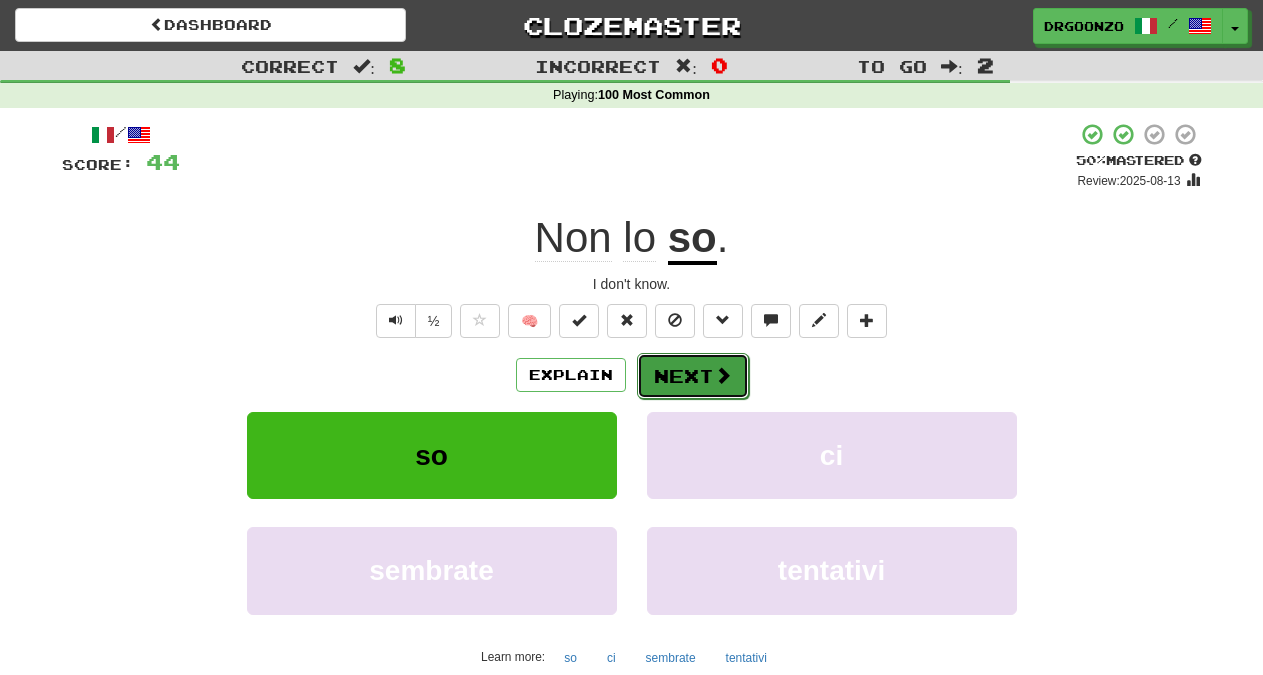 click on "Next" at bounding box center [693, 376] 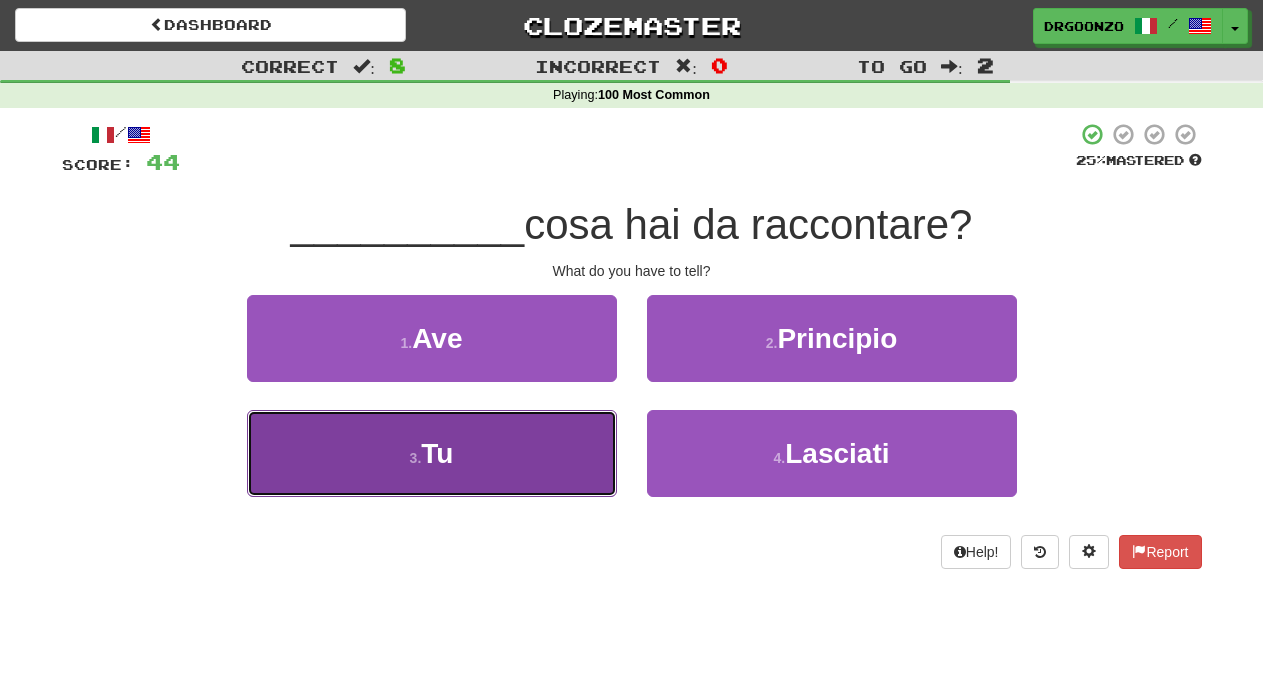 click on "3 .  Tu" at bounding box center (432, 453) 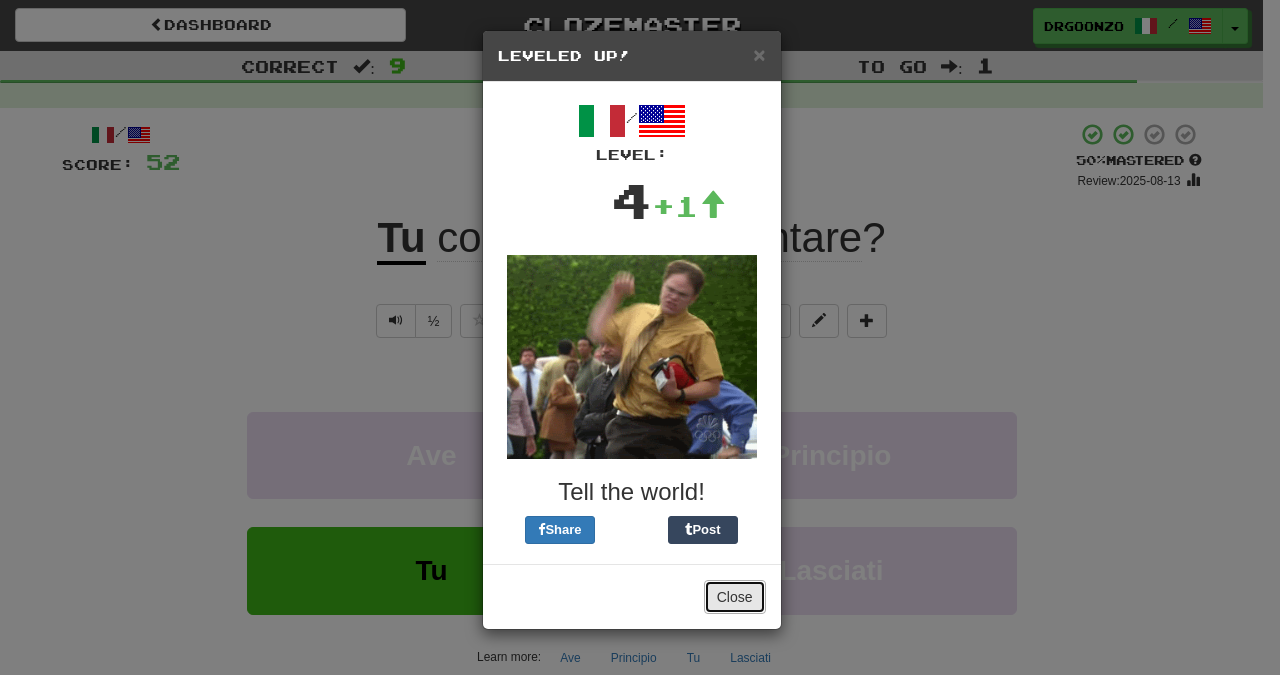 click on "Close" at bounding box center [735, 597] 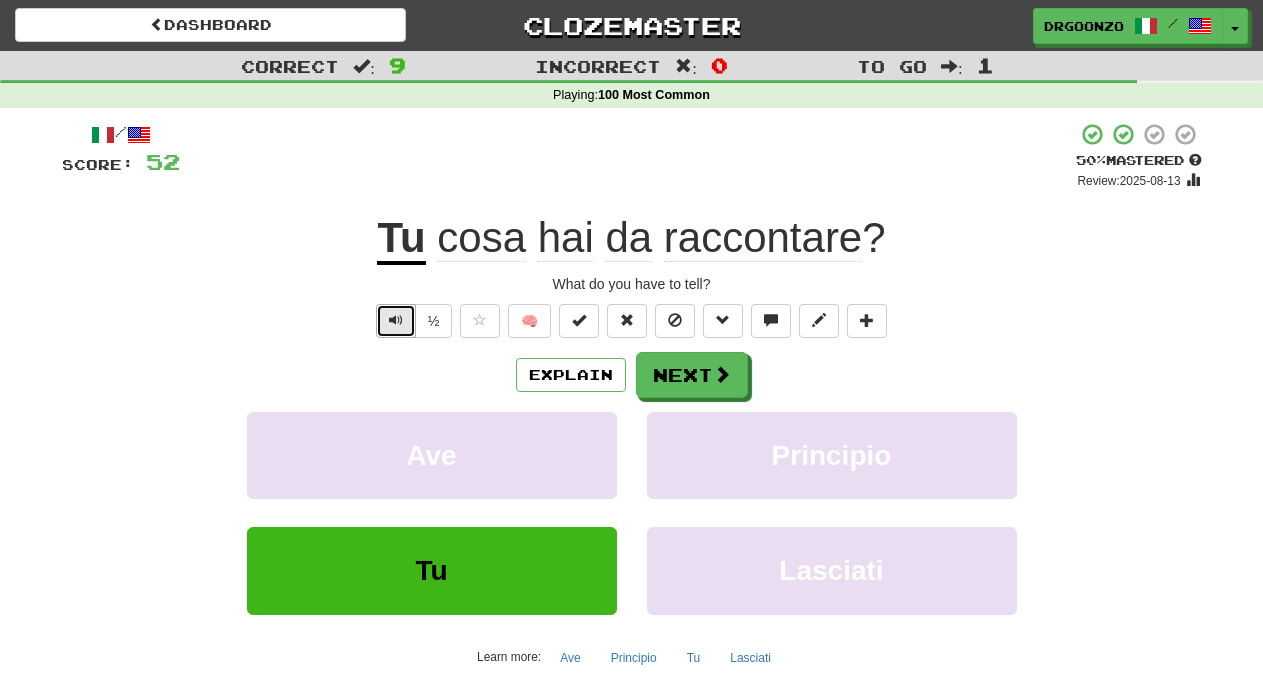 click at bounding box center [396, 320] 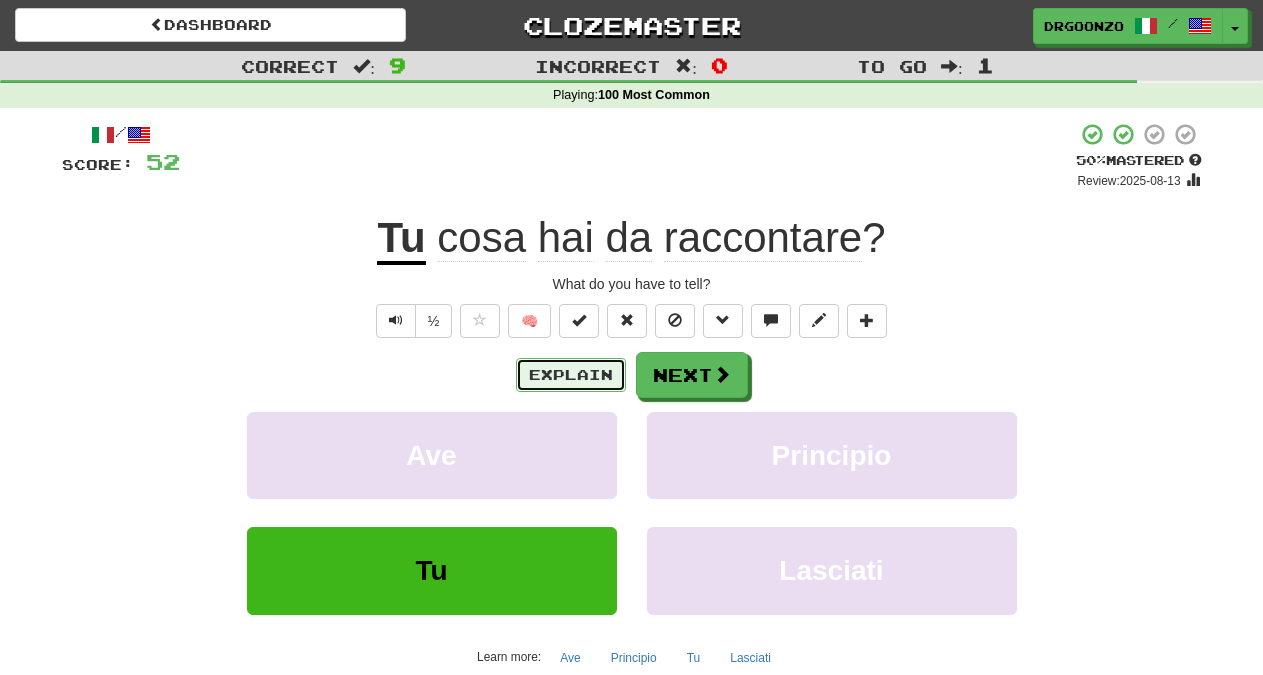 click on "Explain" at bounding box center (571, 375) 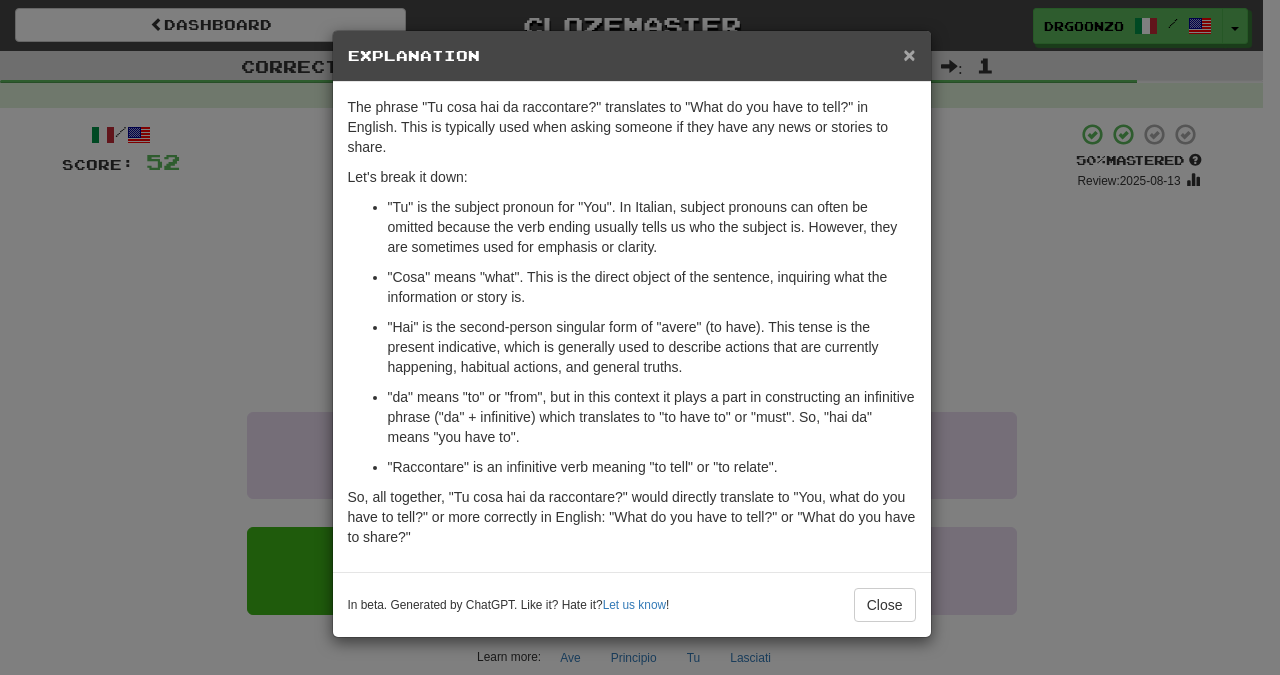 click on "×" at bounding box center (909, 54) 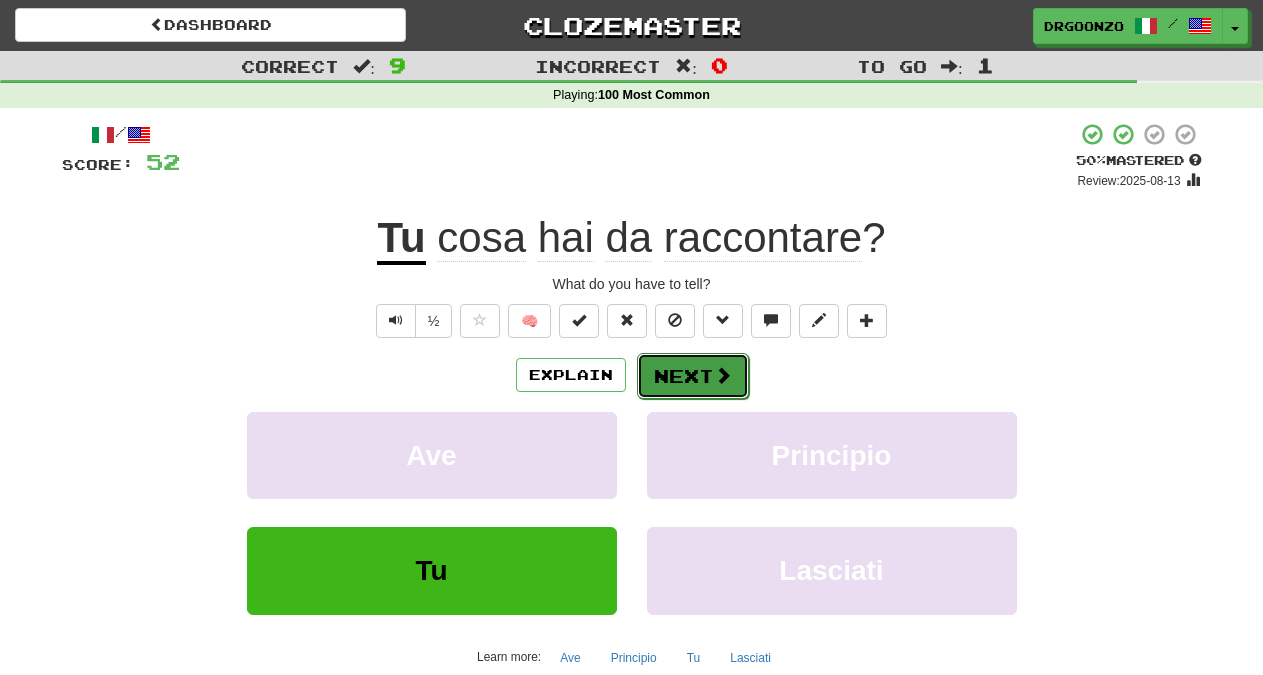 click on "Next" at bounding box center [693, 376] 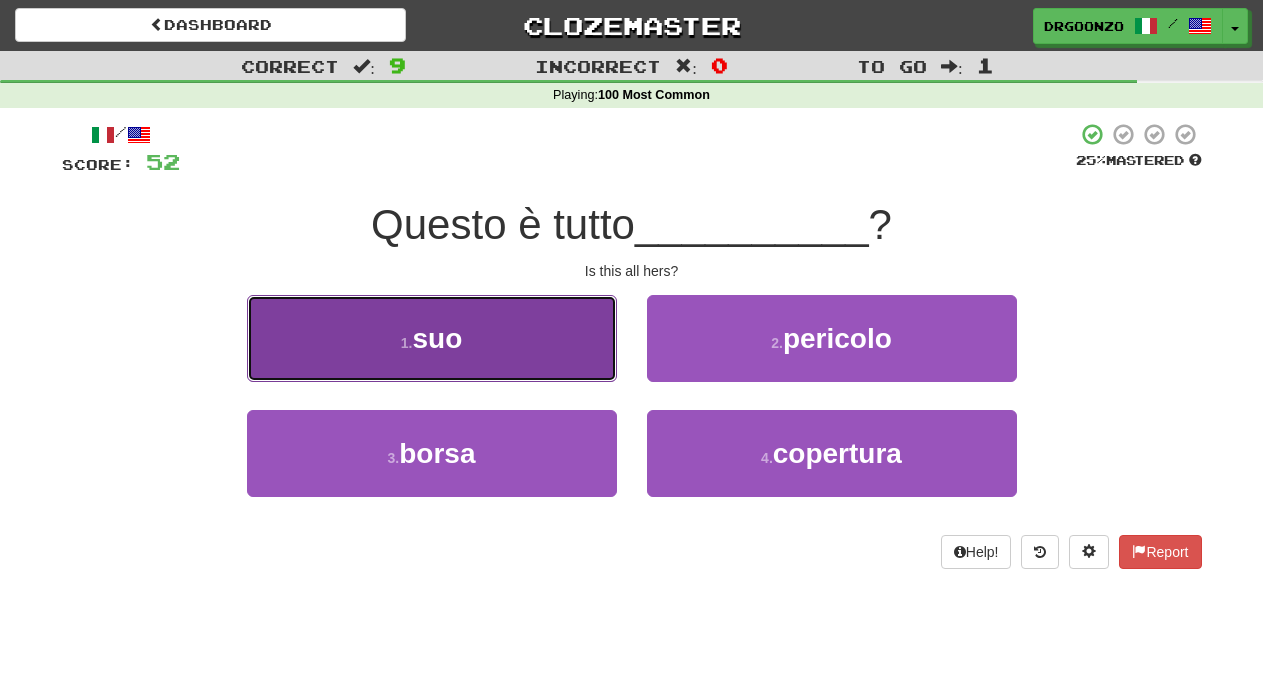 click on "1 .  suo" at bounding box center (432, 338) 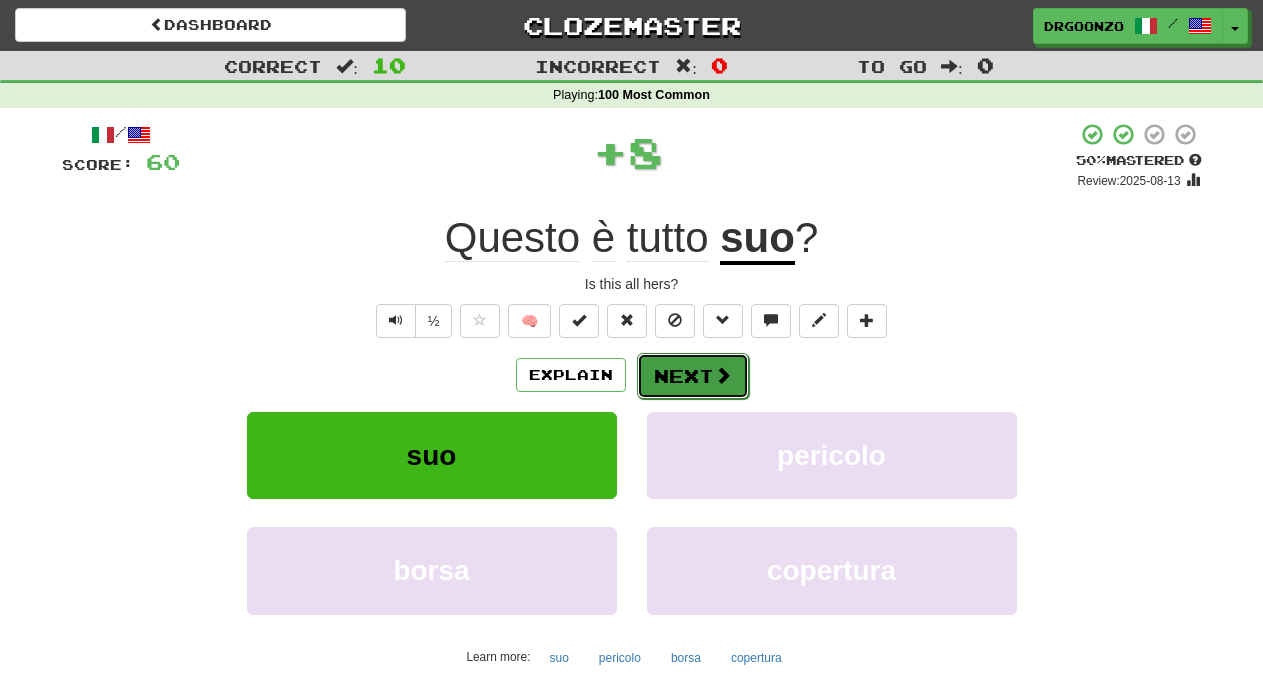 click on "Next" at bounding box center [693, 376] 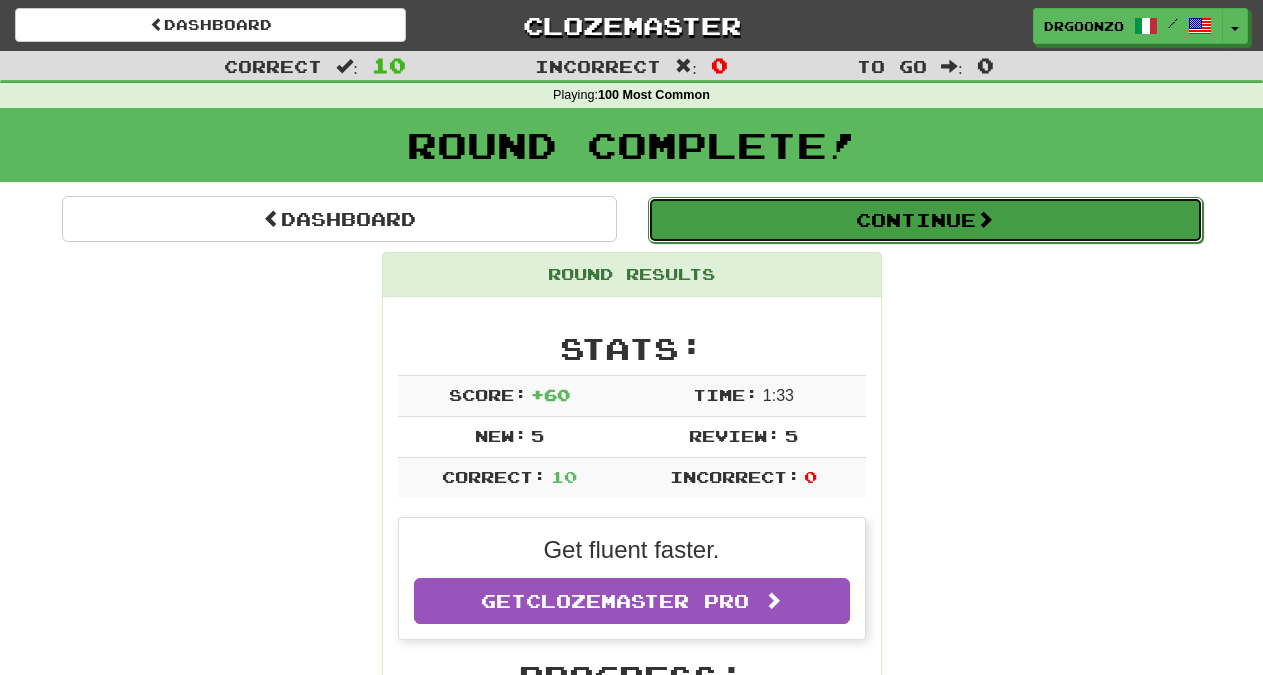 click on "Continue" at bounding box center (925, 220) 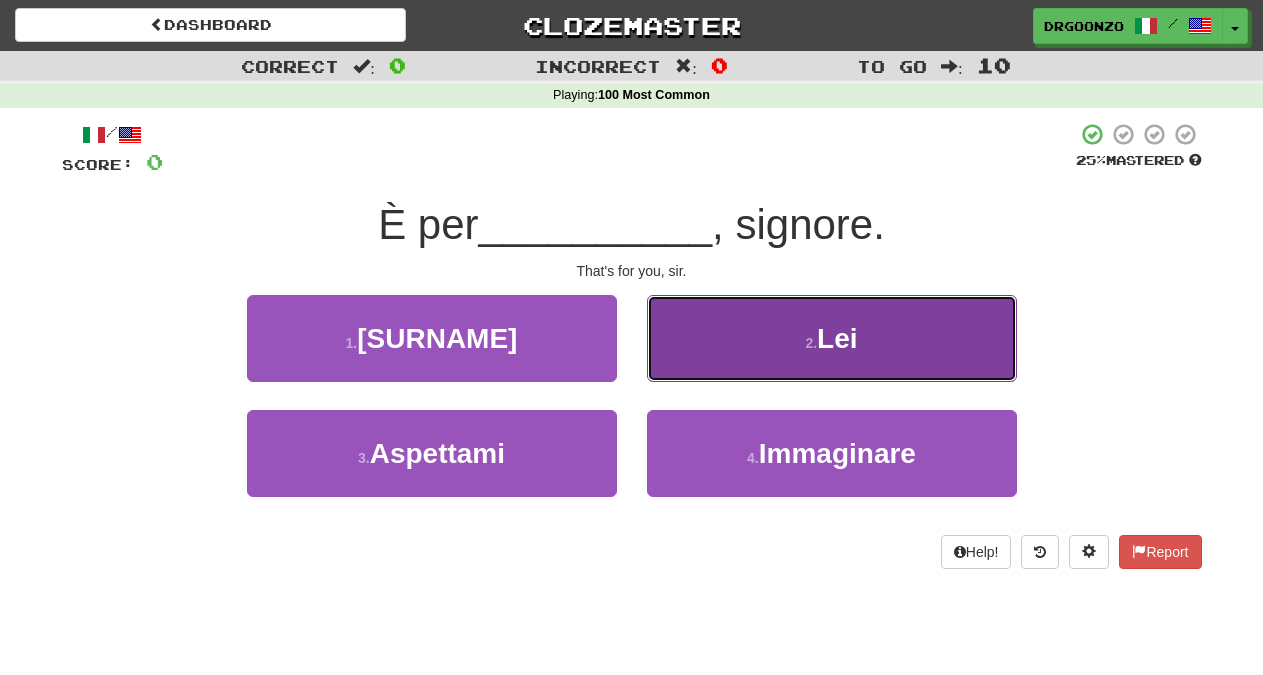 click on "Lei" at bounding box center (837, 338) 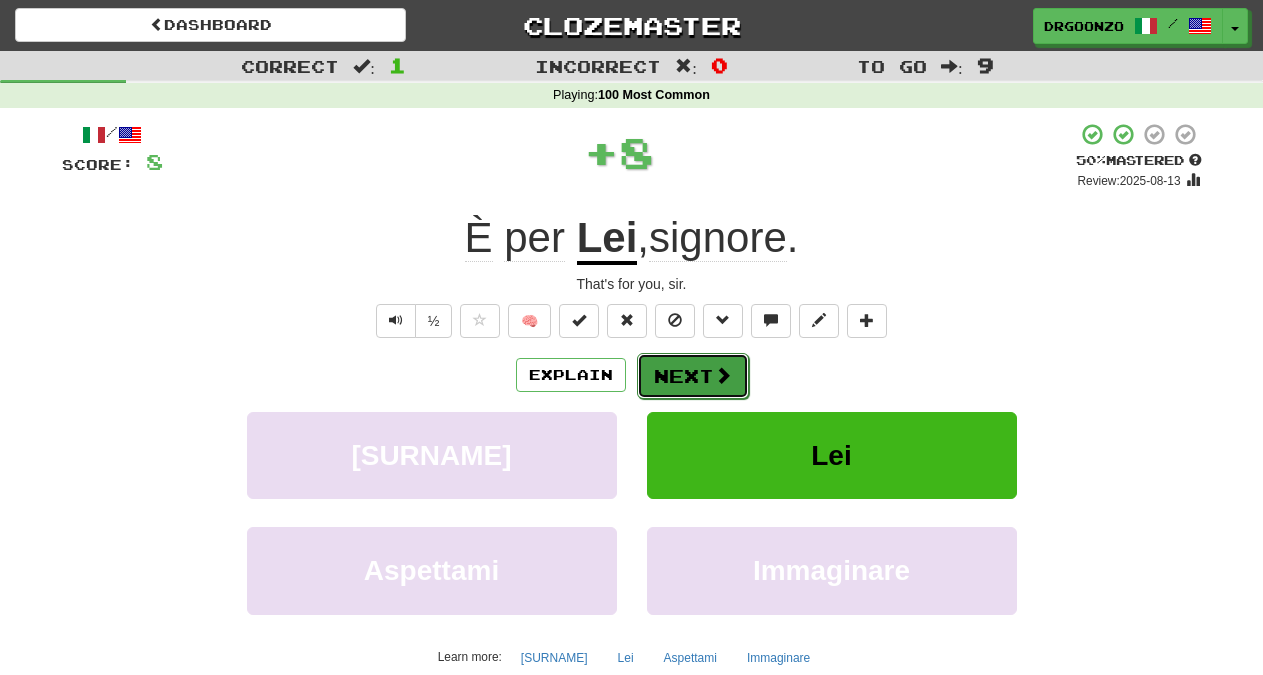 click on "Next" at bounding box center [693, 376] 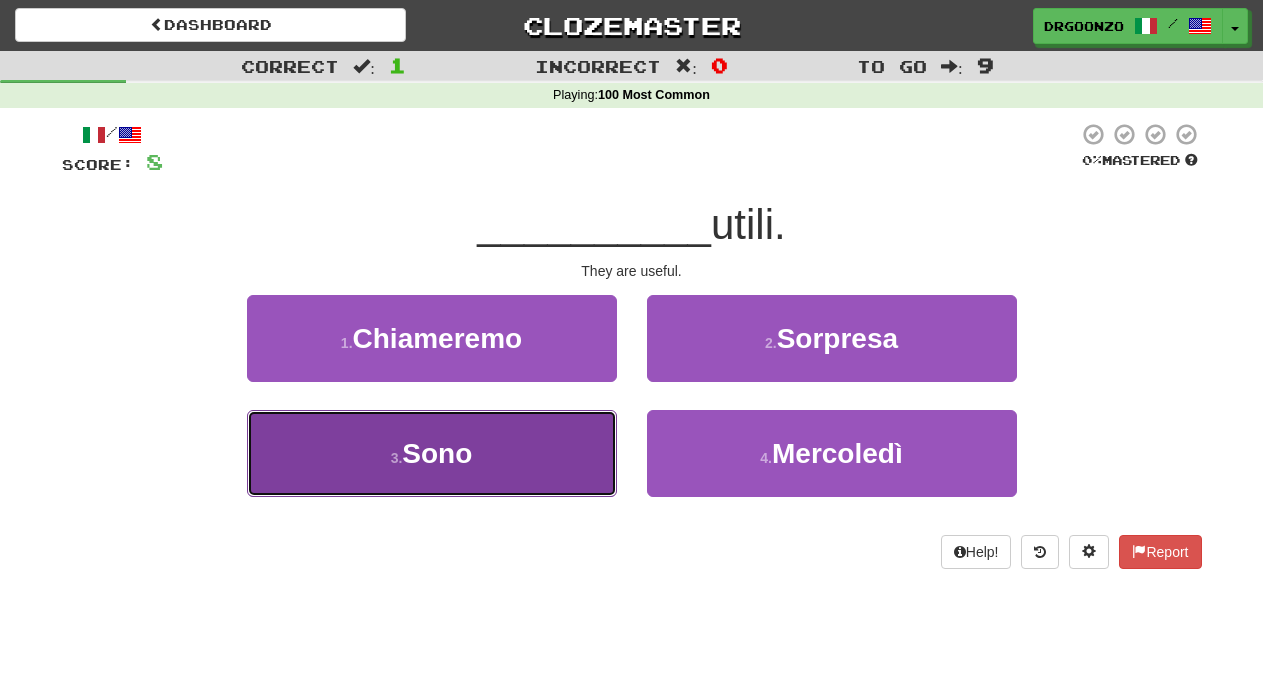 click on "Sono" at bounding box center (437, 453) 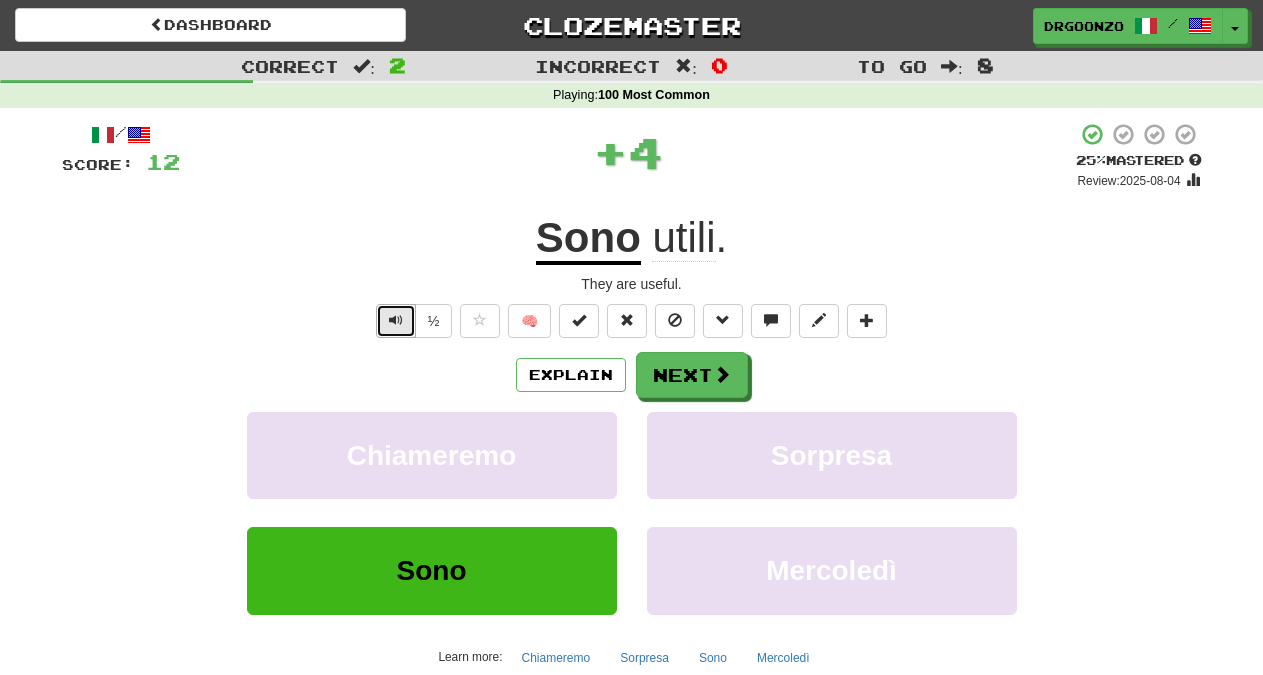 click at bounding box center (396, 320) 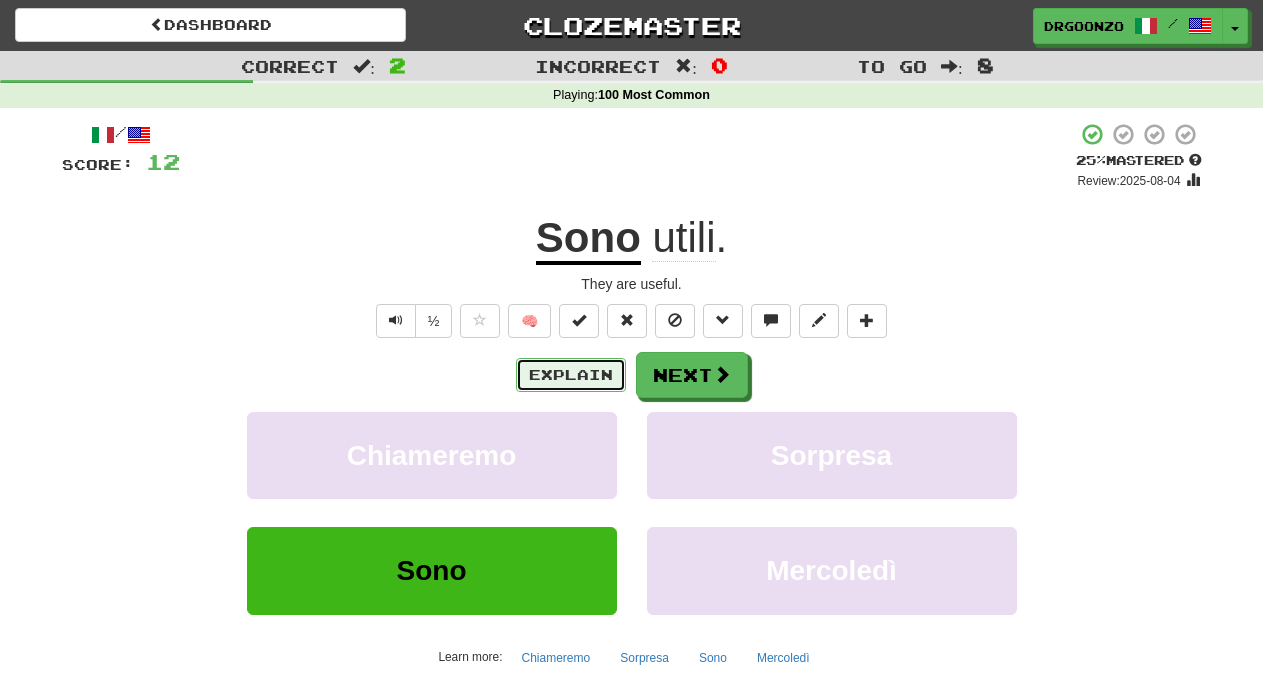 click on "Explain" at bounding box center [571, 375] 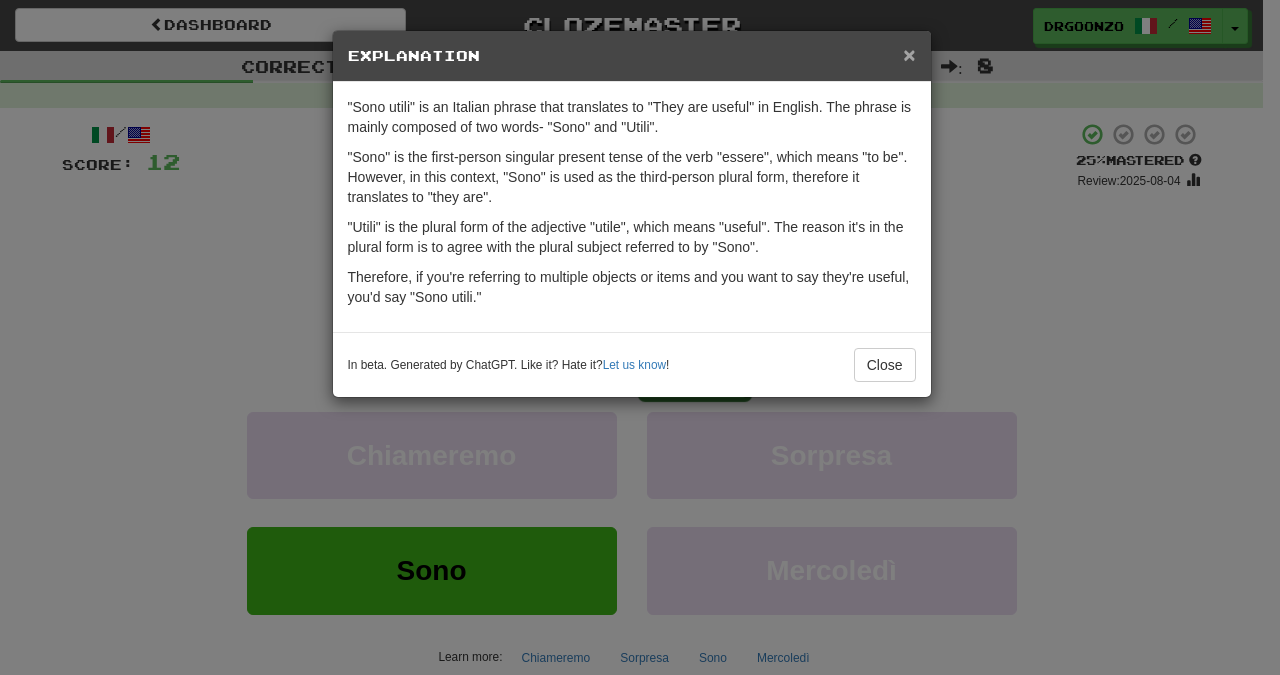 click on "×" at bounding box center [909, 54] 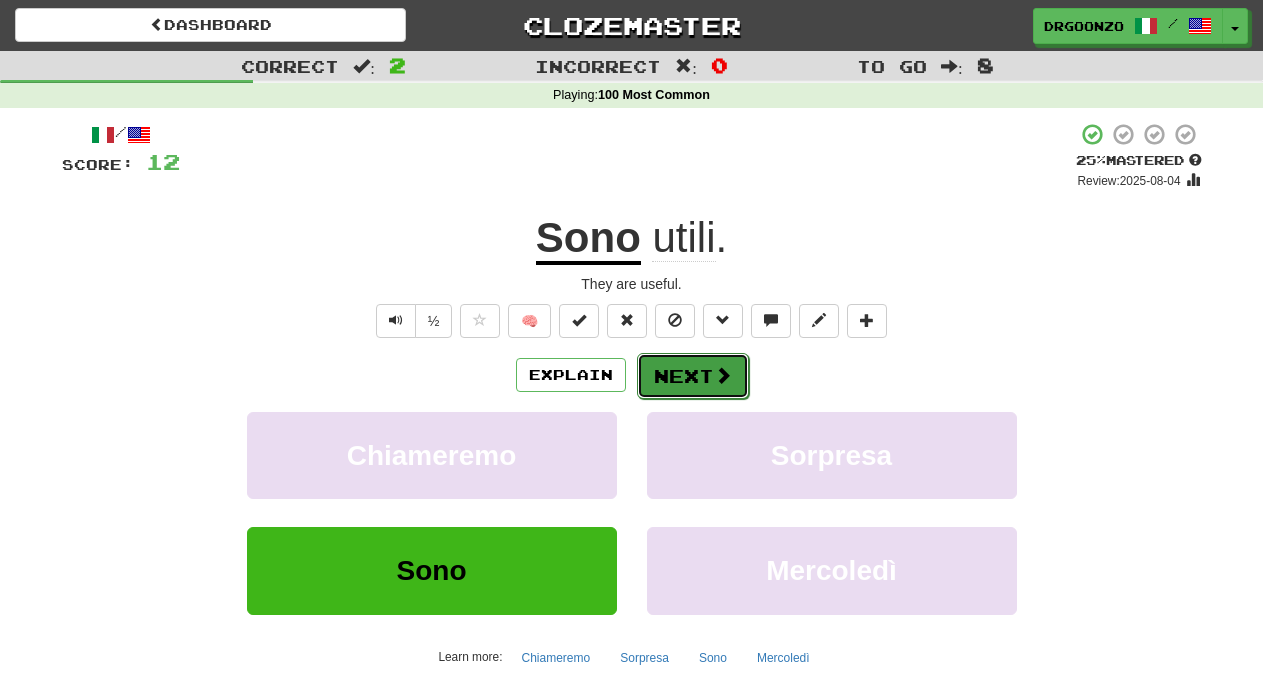 click at bounding box center (723, 375) 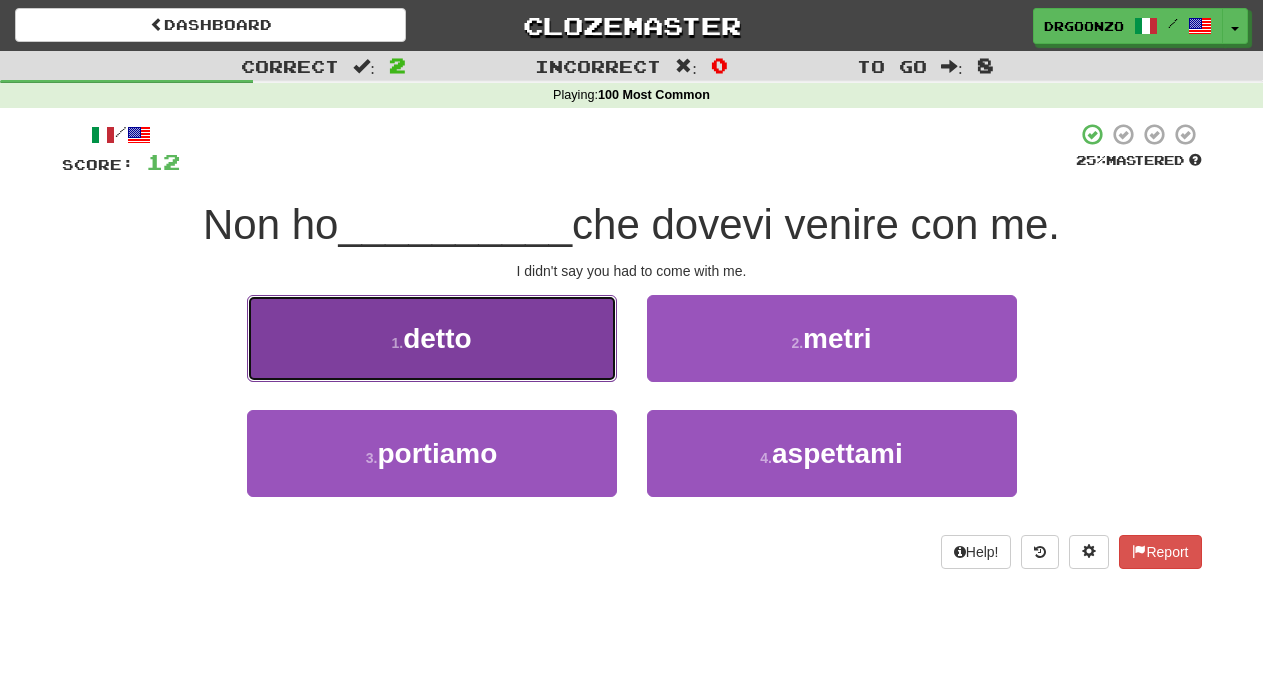 click on "1 .  detto" at bounding box center [432, 338] 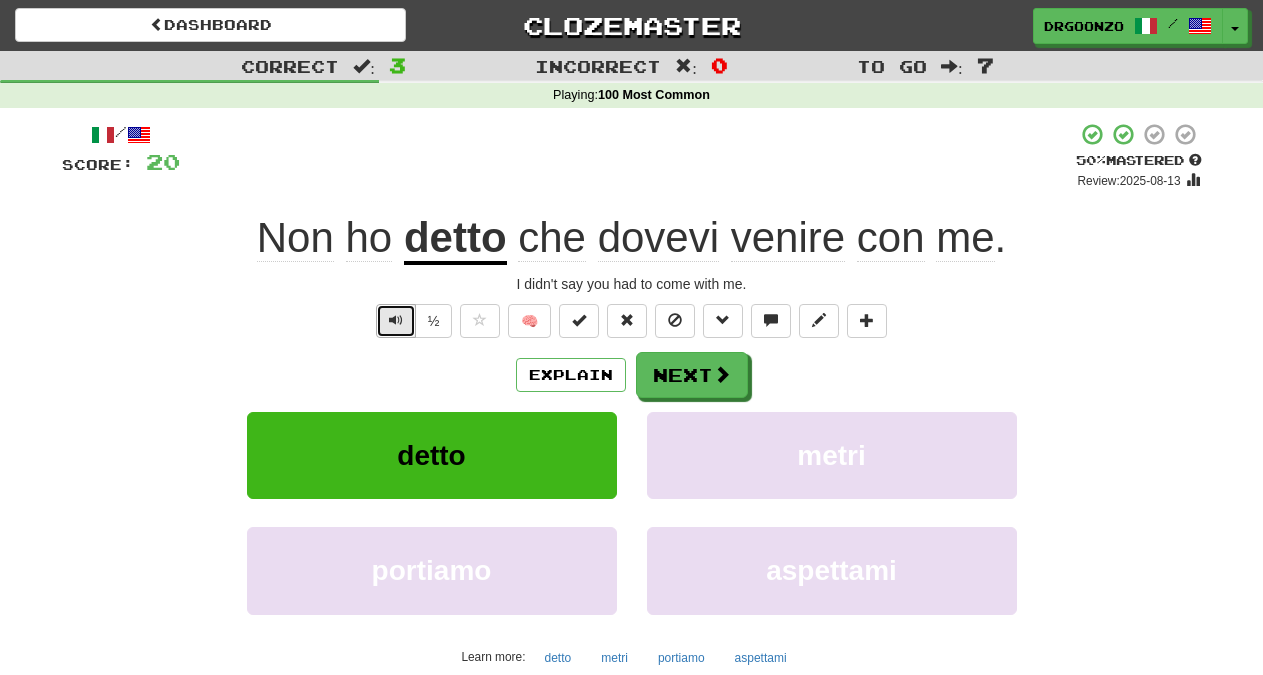 click at bounding box center (396, 320) 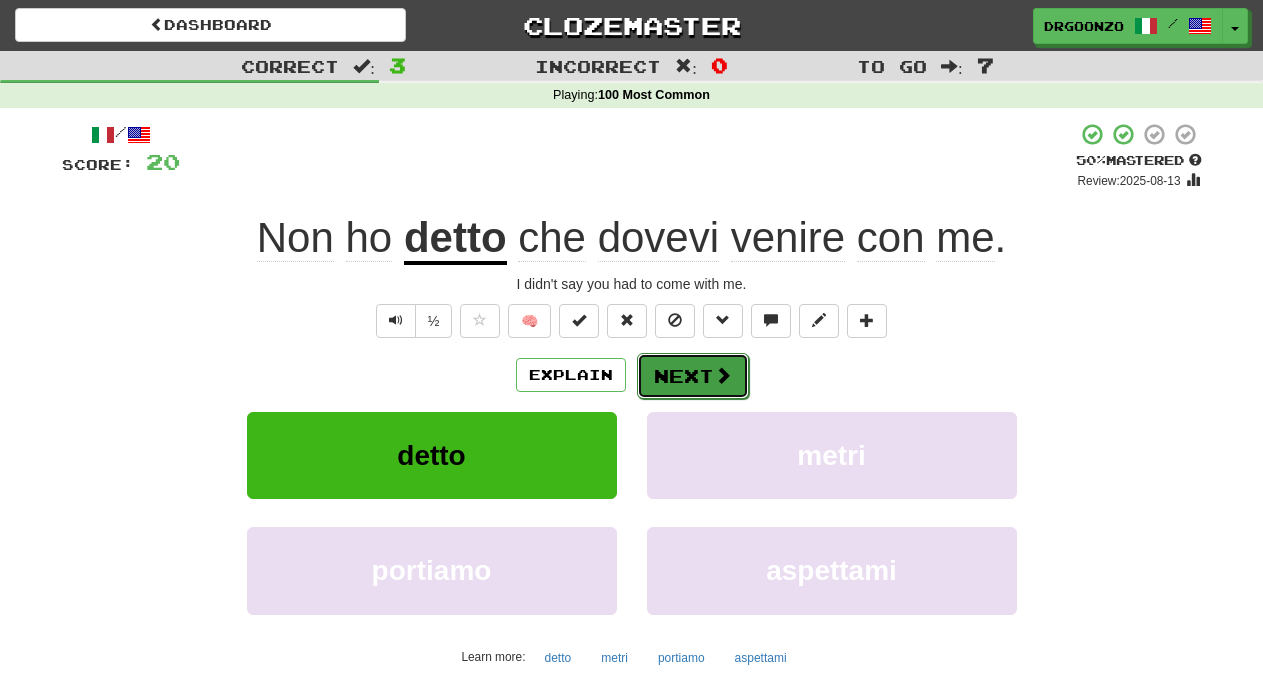 click on "Next" at bounding box center (693, 376) 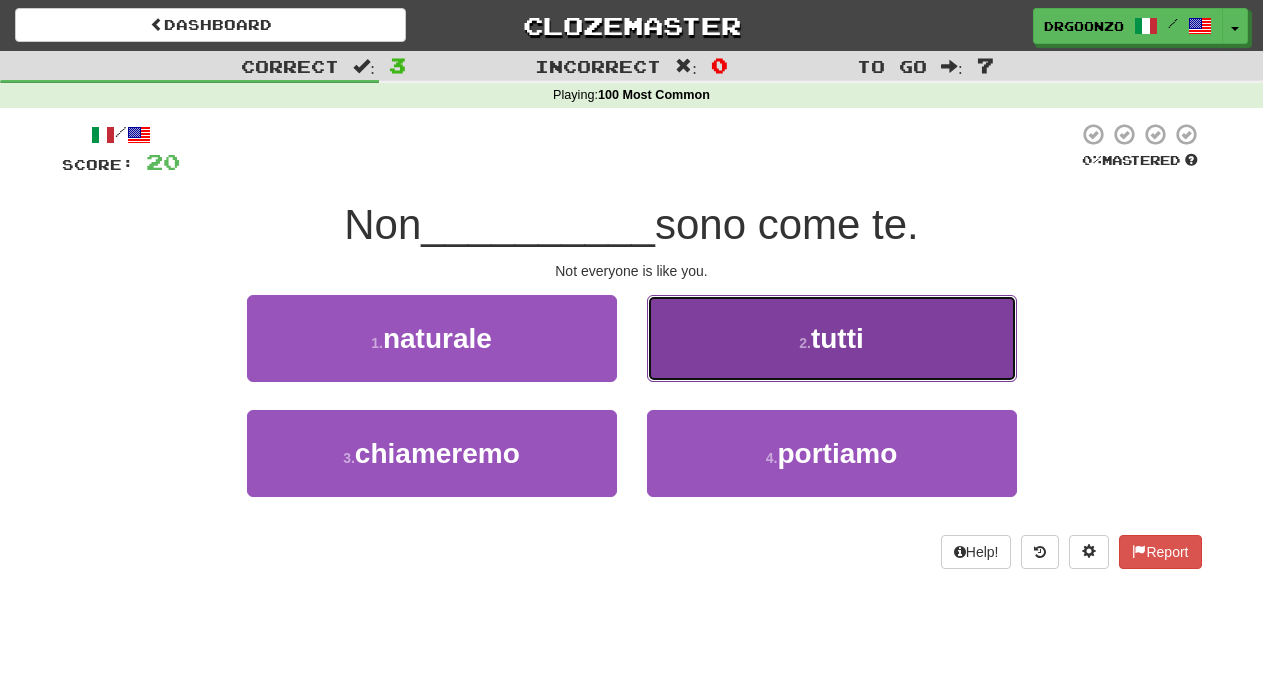 click on "2 .  tutti" at bounding box center (832, 338) 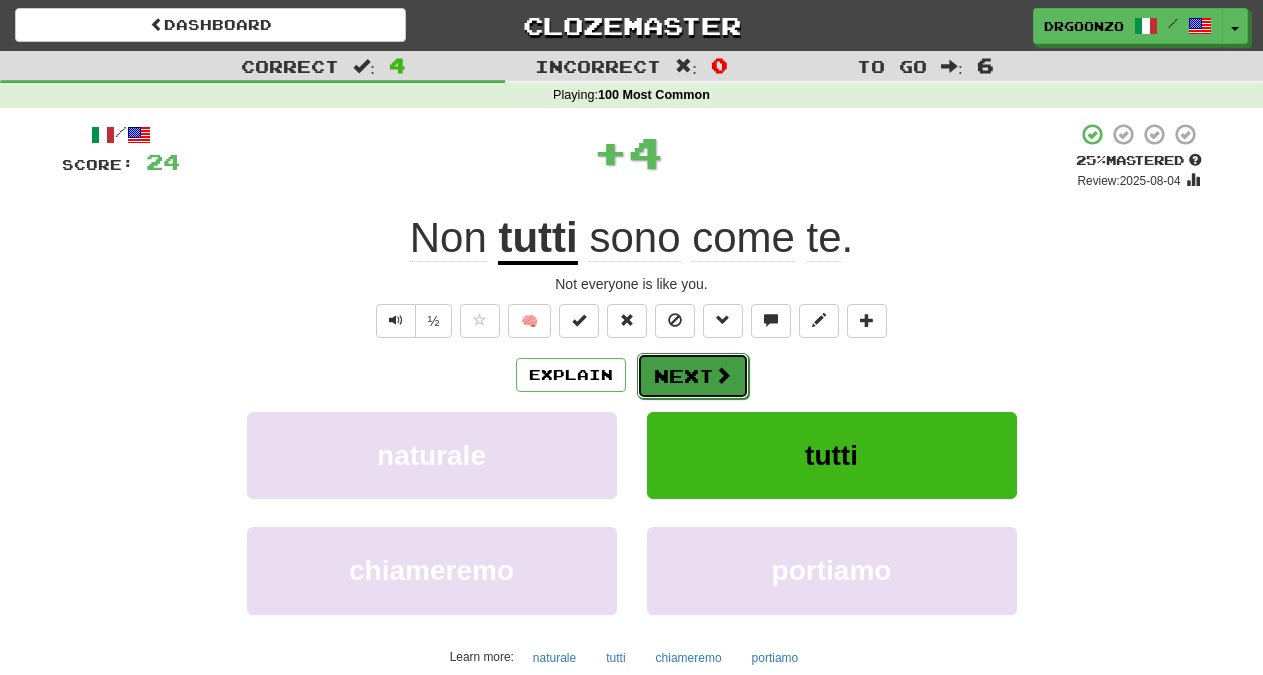 click on "Next" at bounding box center [693, 376] 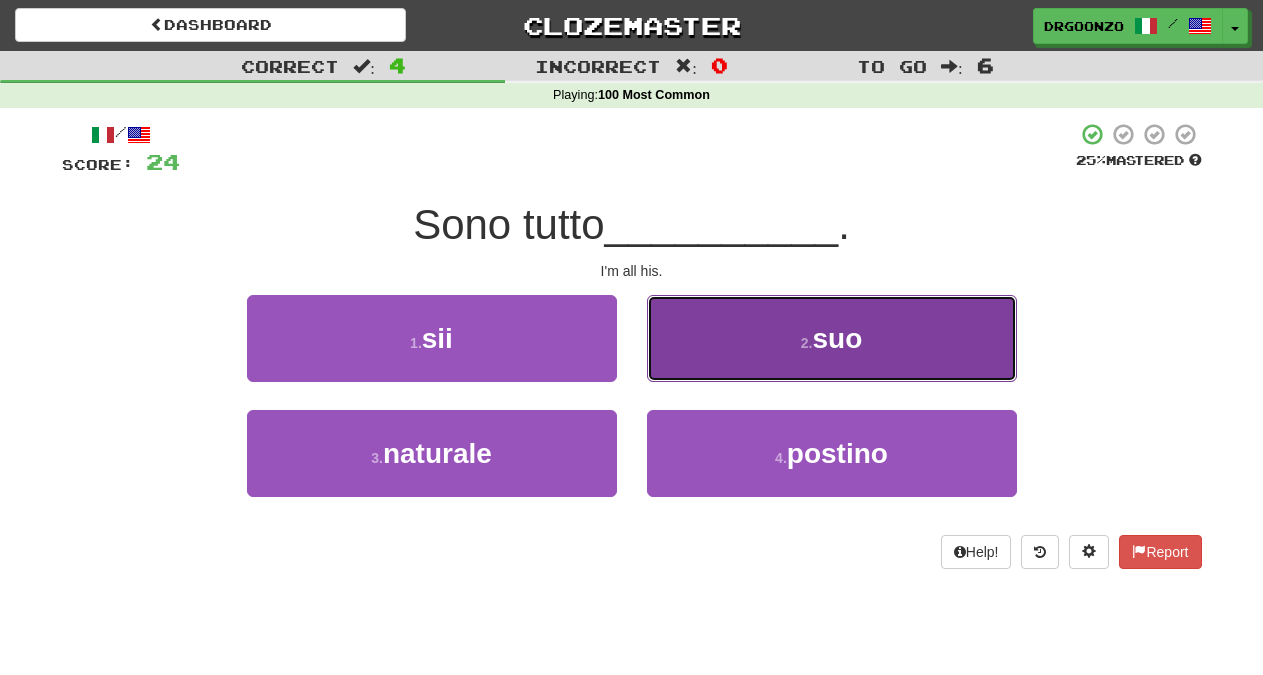 click on "2 .  suo" at bounding box center [832, 338] 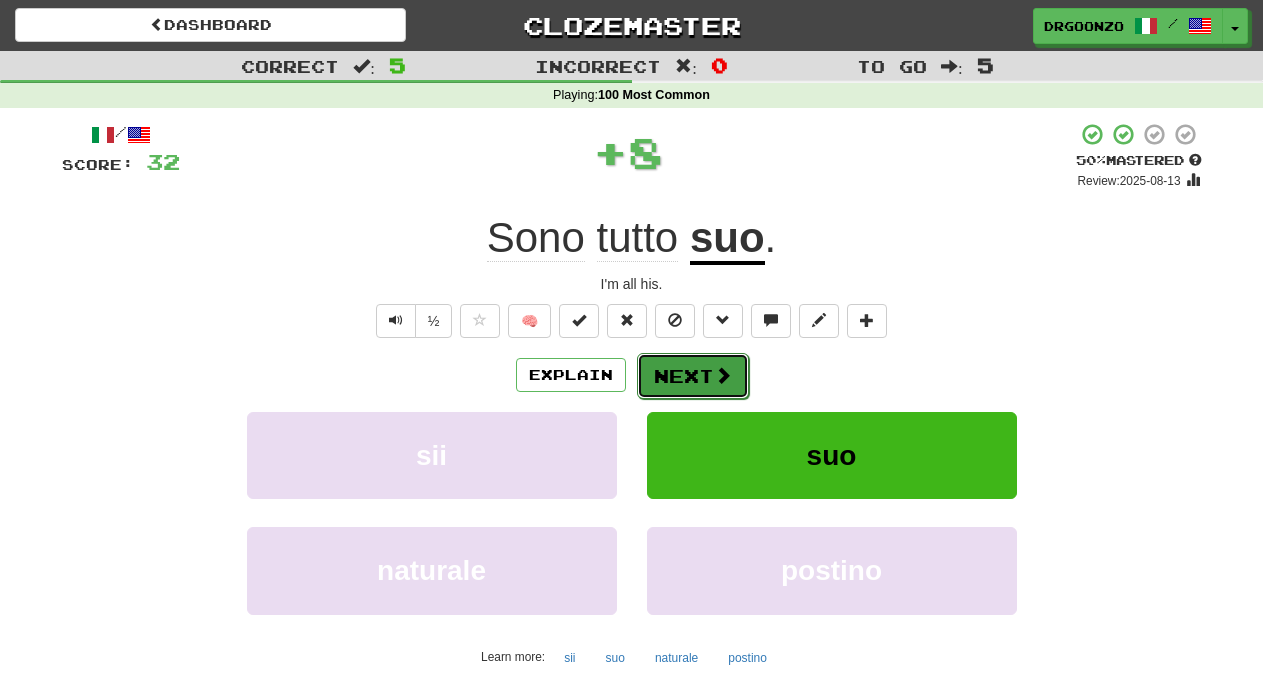 click on "Next" at bounding box center (693, 376) 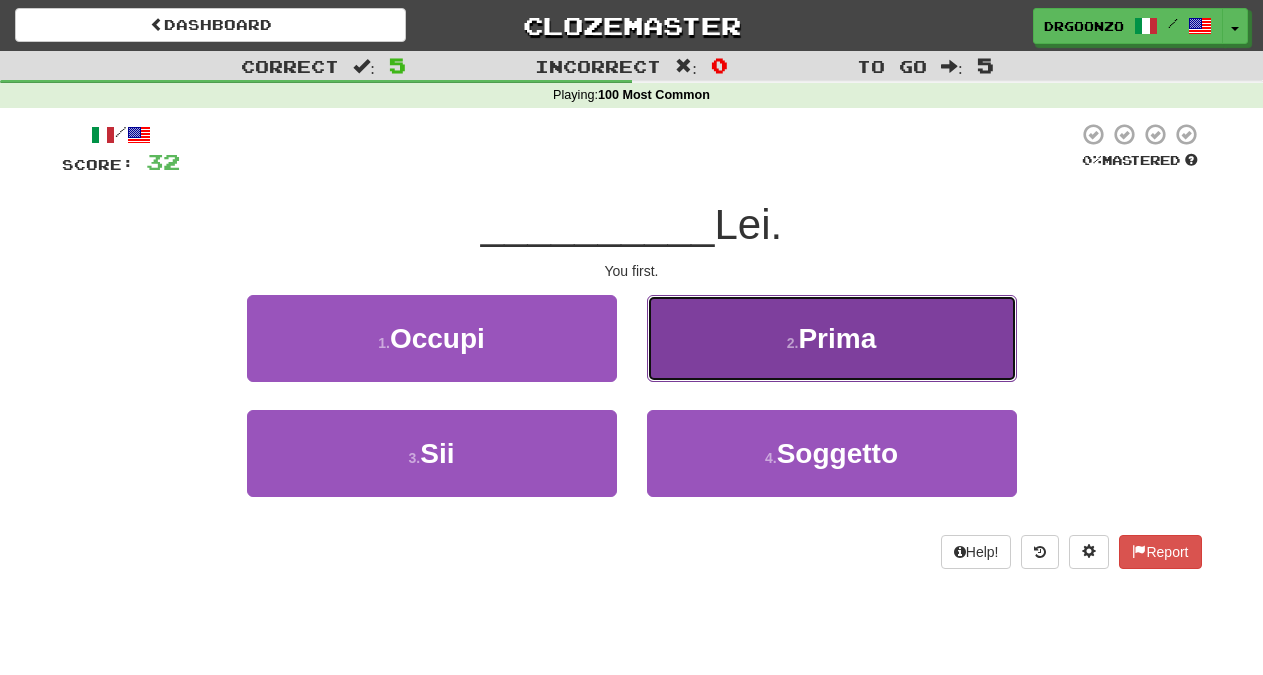 click on "Prima" at bounding box center [837, 338] 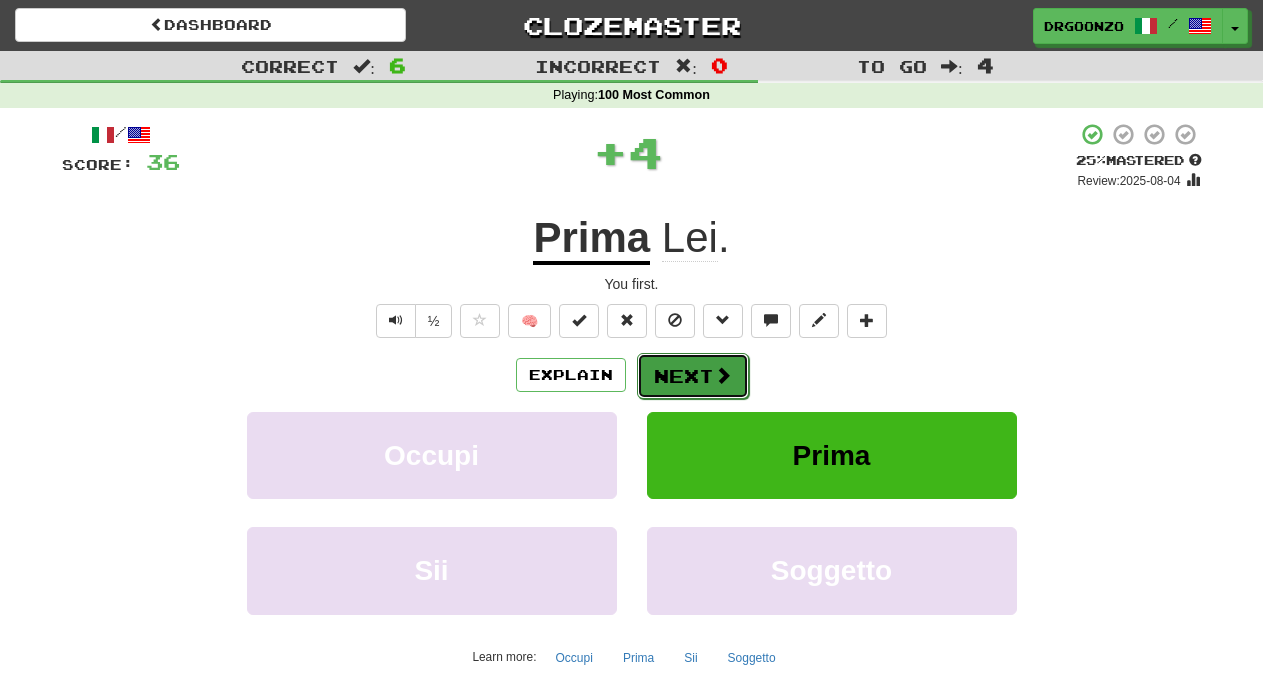 click on "Next" at bounding box center (693, 376) 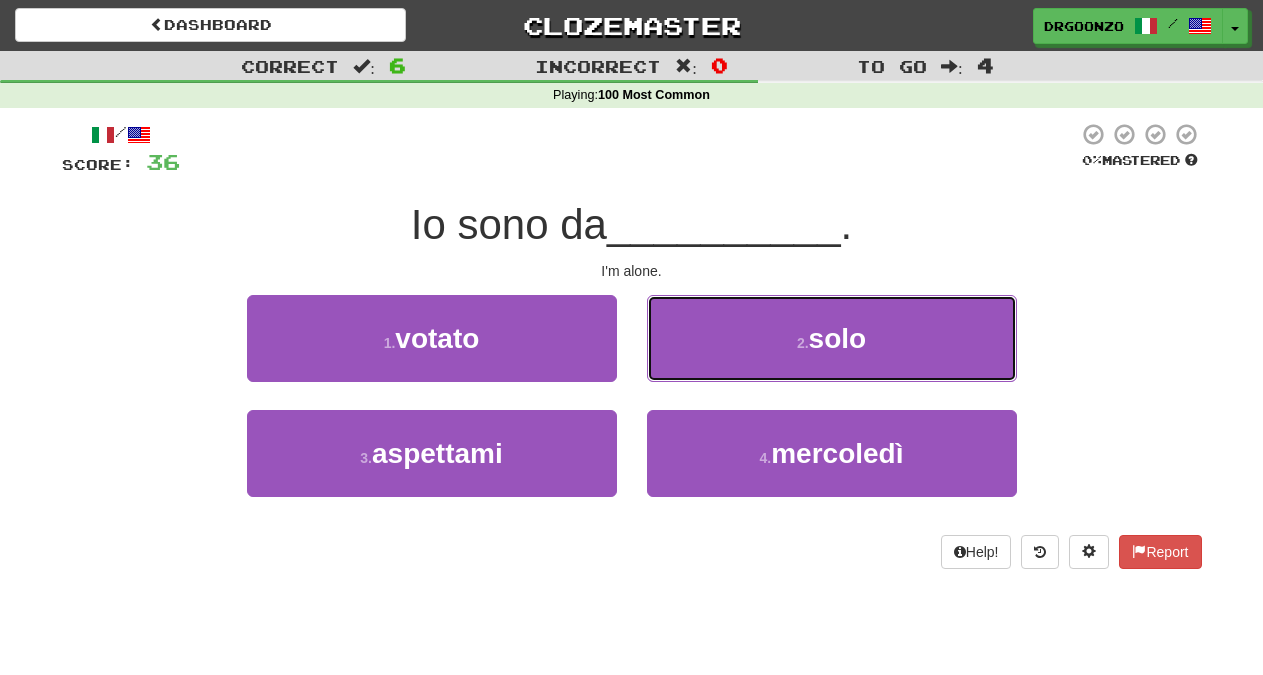 drag, startPoint x: 818, startPoint y: 354, endPoint x: 826, endPoint y: 346, distance: 11.313708 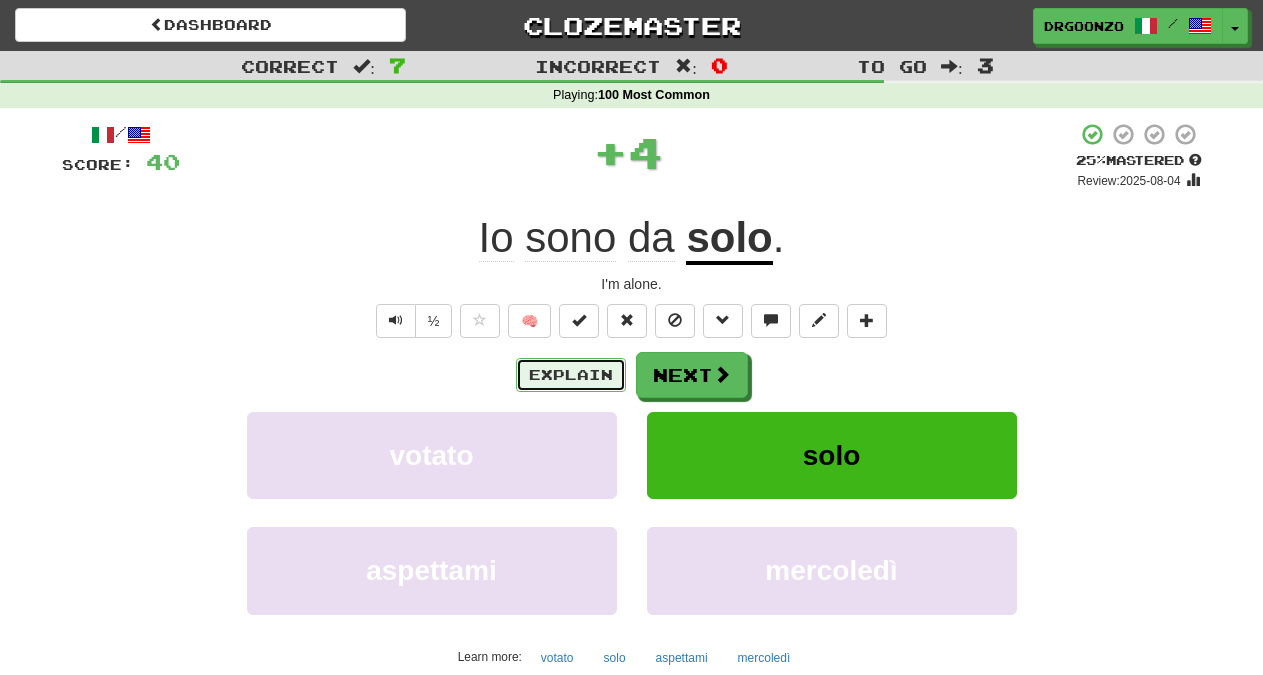 click on "Explain" at bounding box center [571, 375] 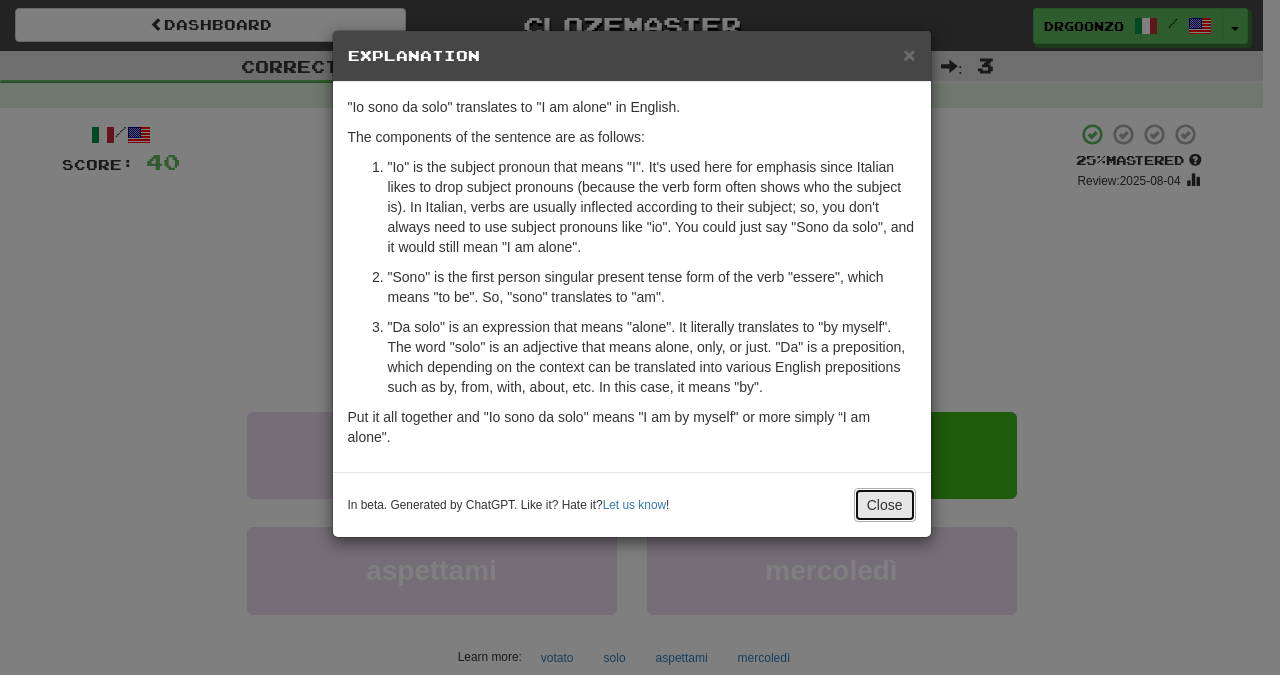 click on "Close" at bounding box center (885, 505) 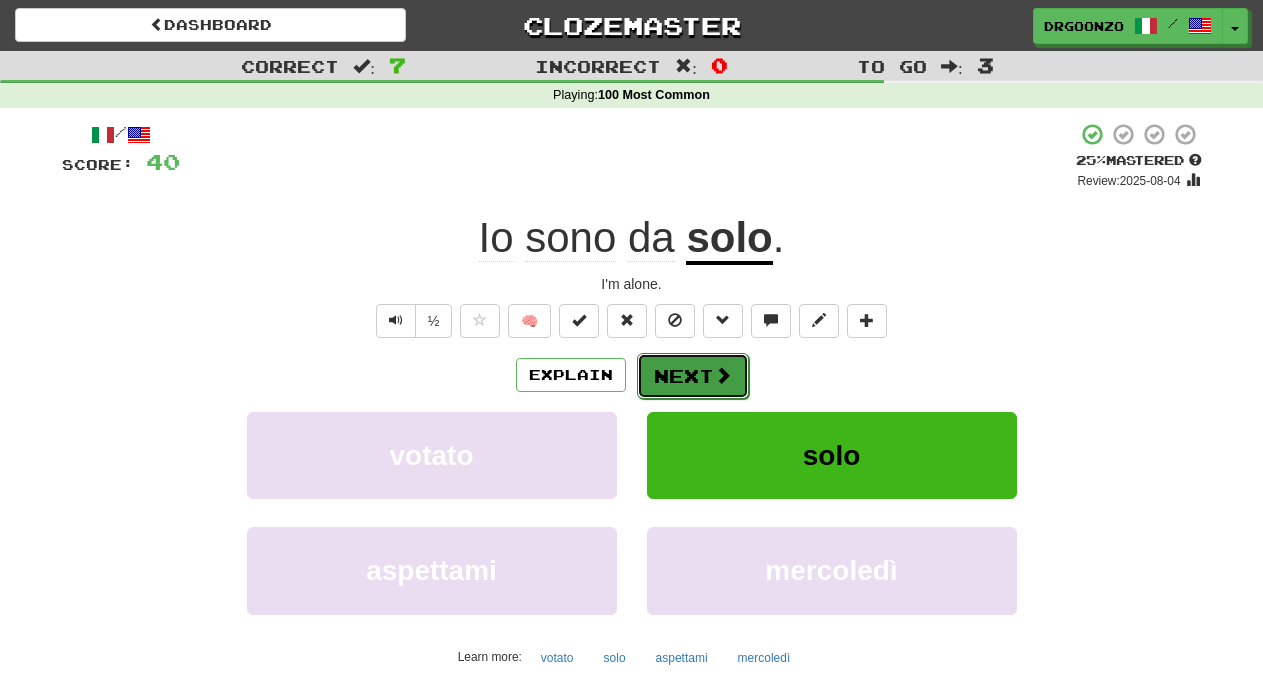click on "Next" at bounding box center (693, 376) 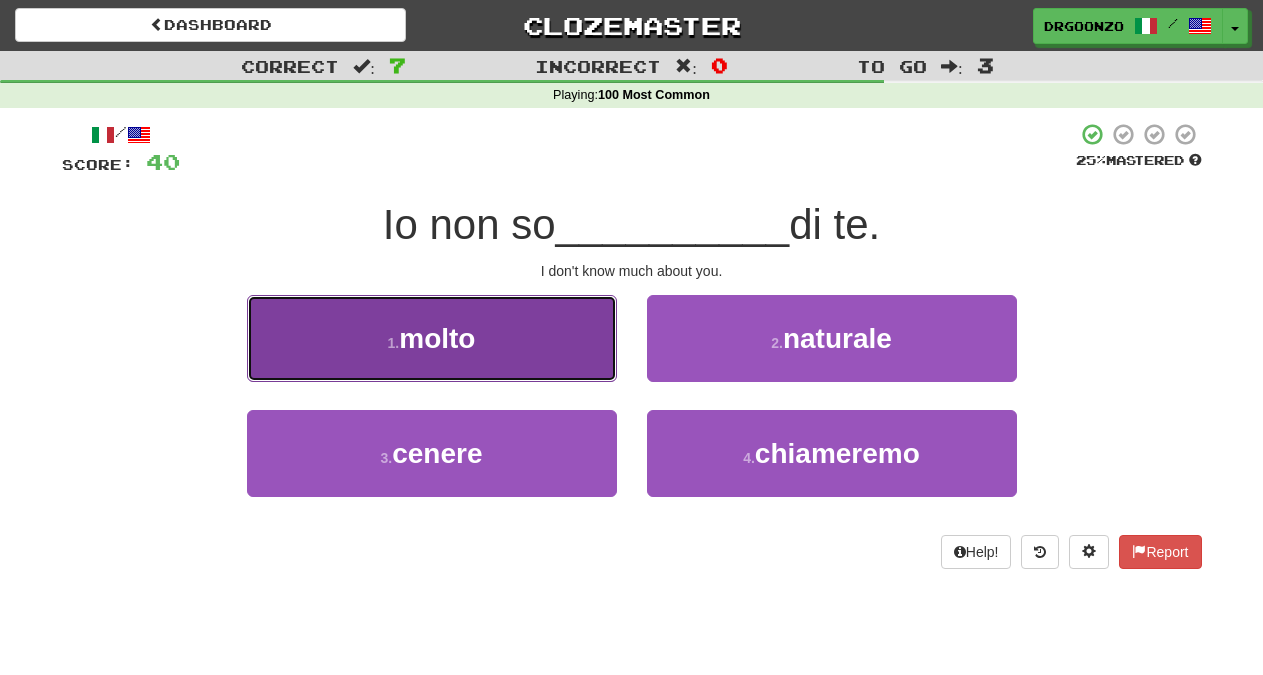 click on "1 .  molto" at bounding box center (432, 338) 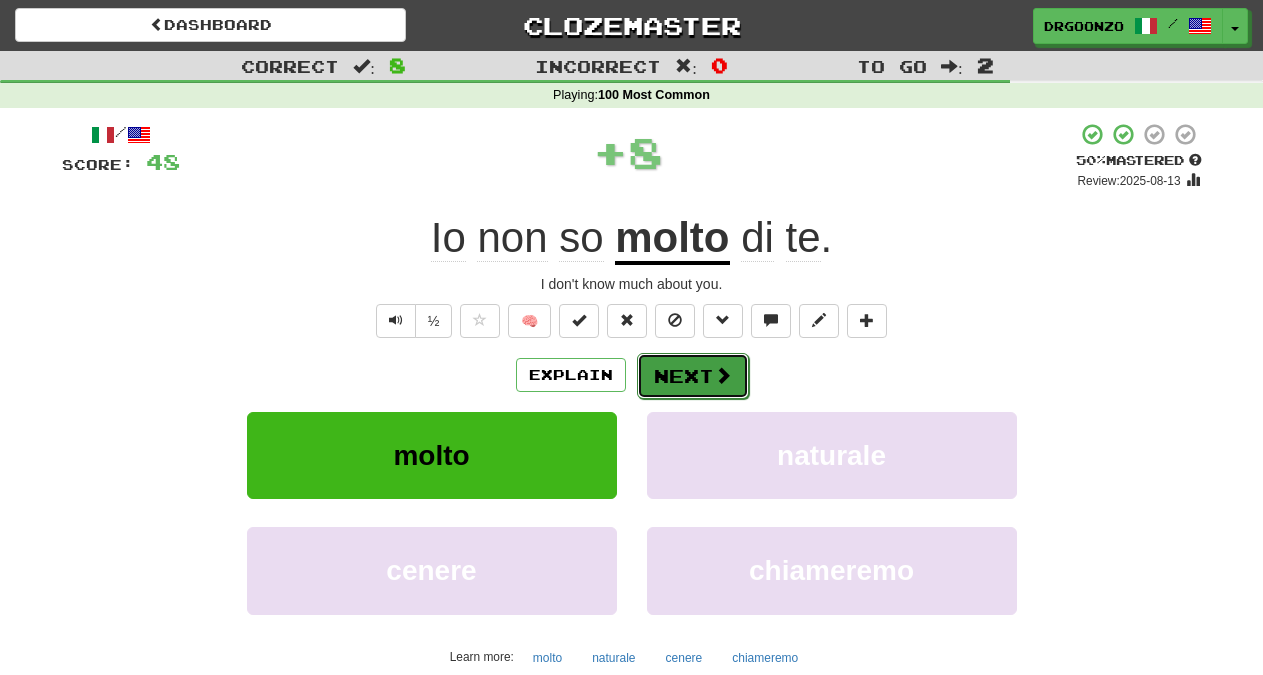 click at bounding box center (723, 375) 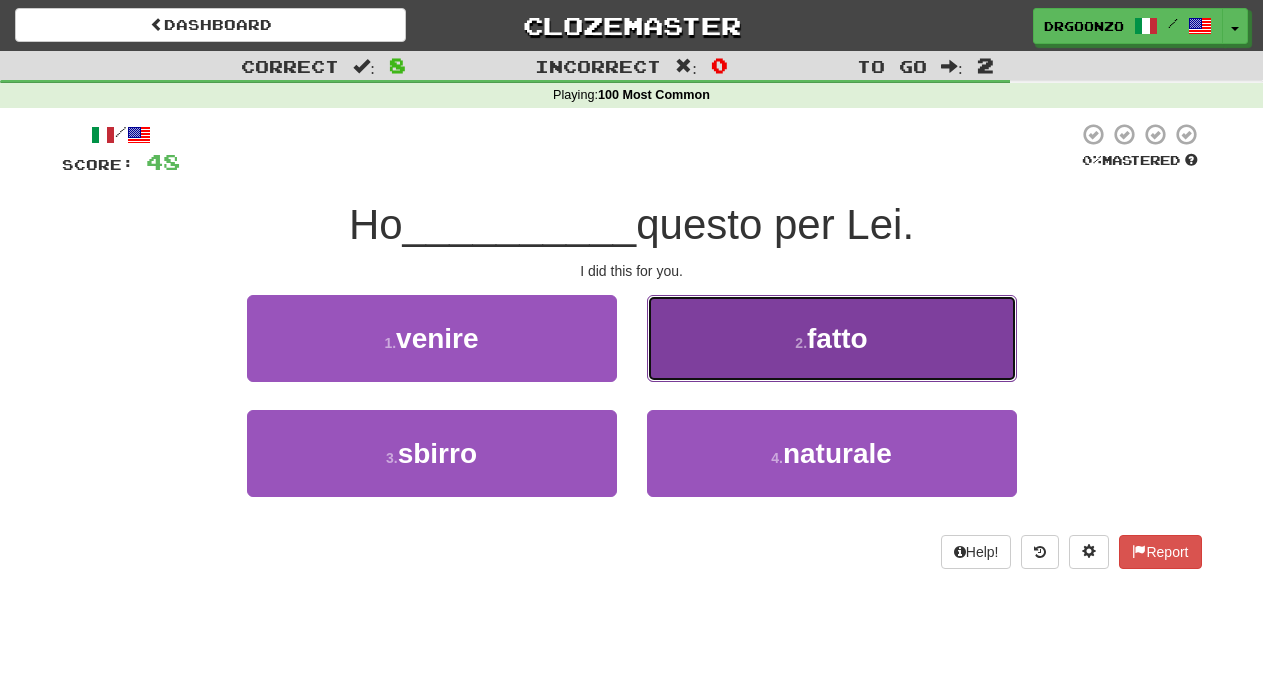 click on "2 .  fatto" at bounding box center [832, 338] 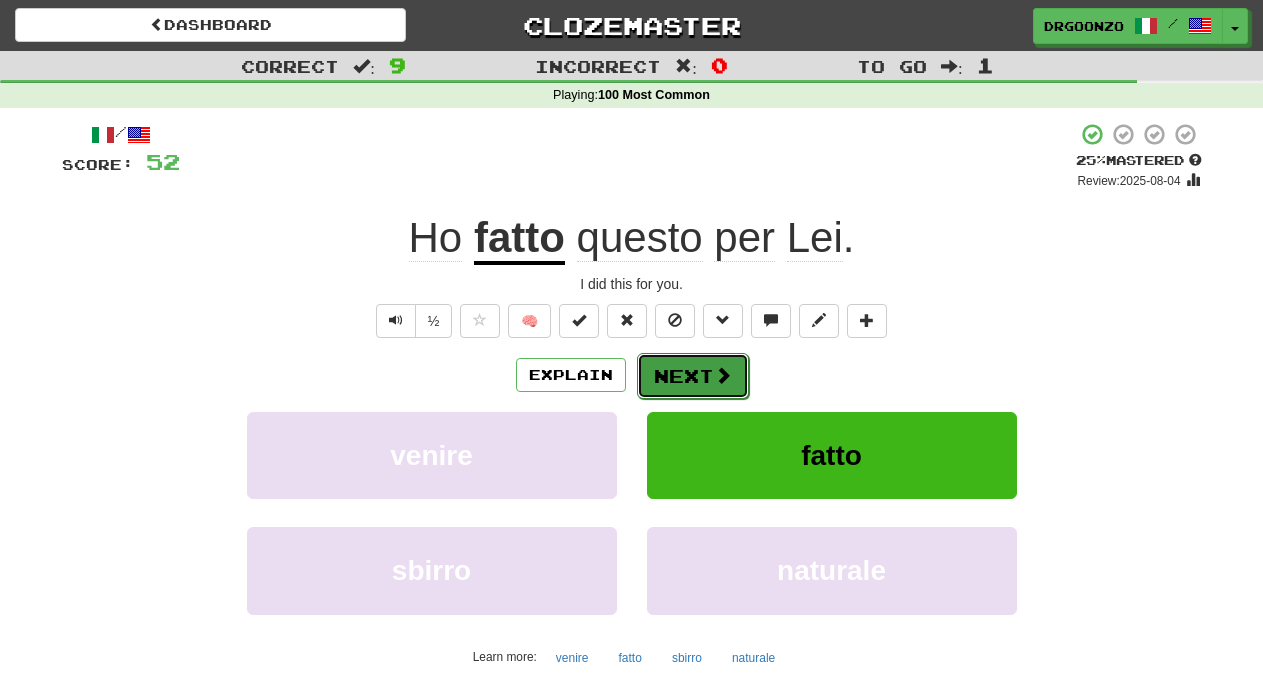 click at bounding box center (723, 375) 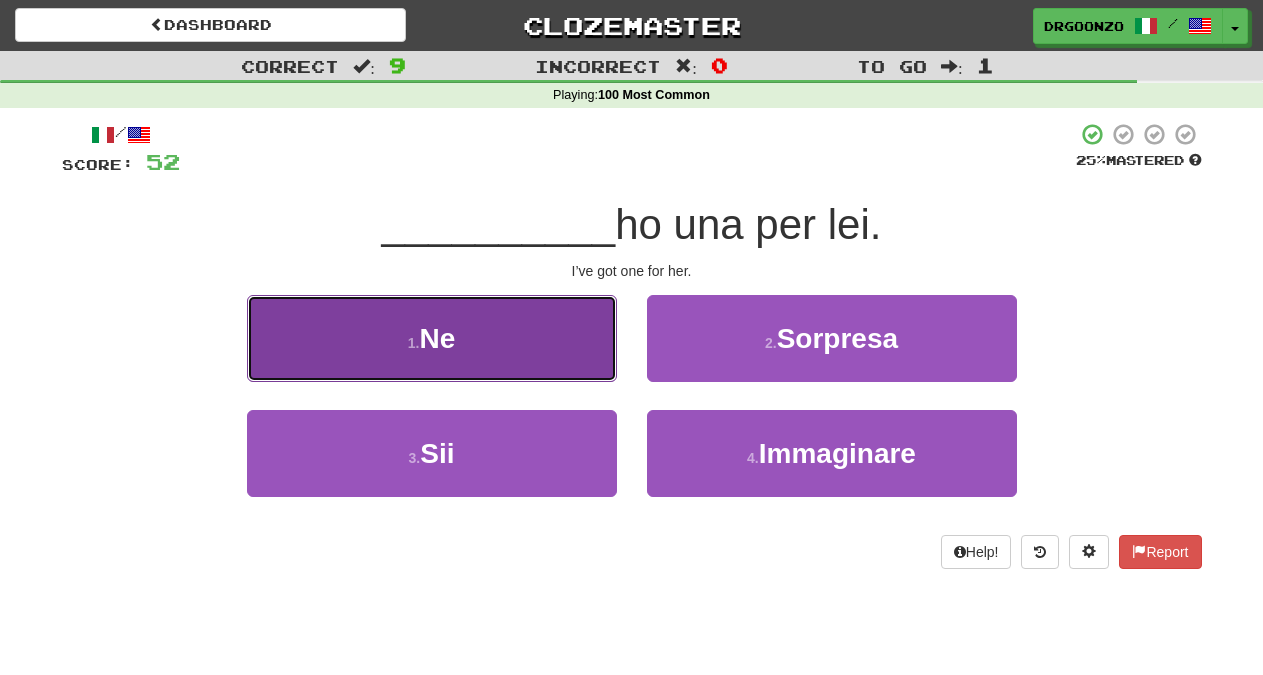 click on "1 .  Ne" at bounding box center [432, 338] 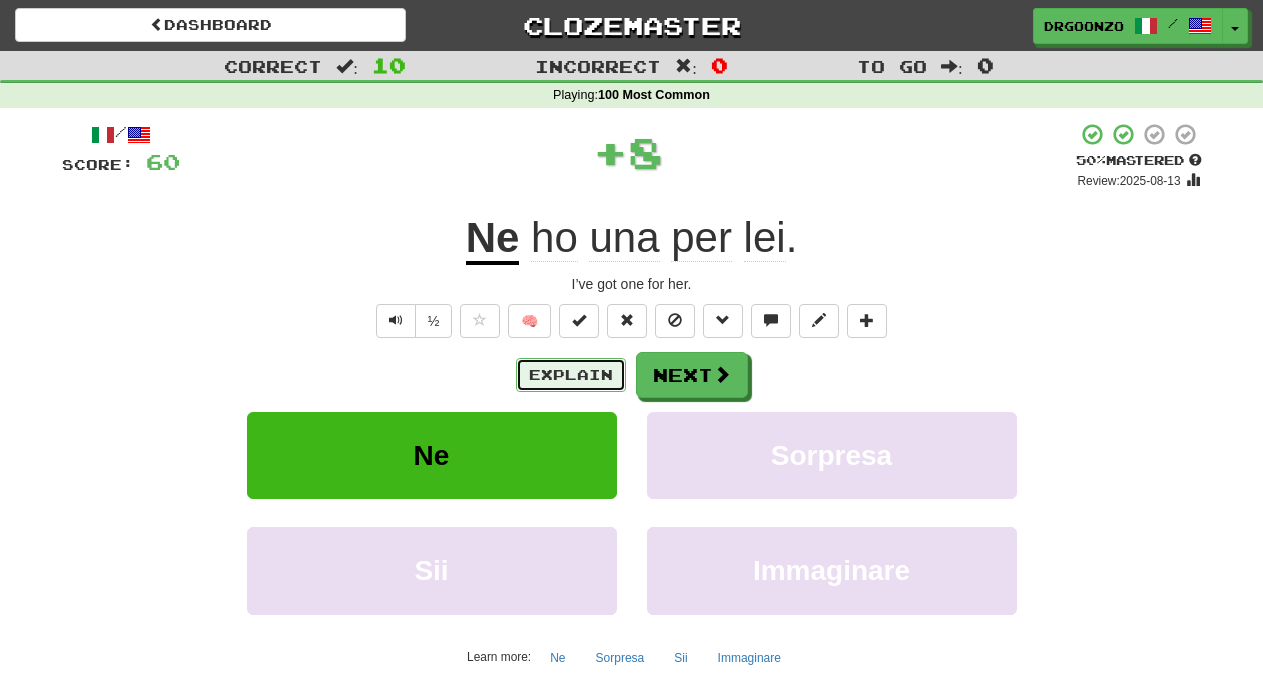 click on "Explain" at bounding box center [571, 375] 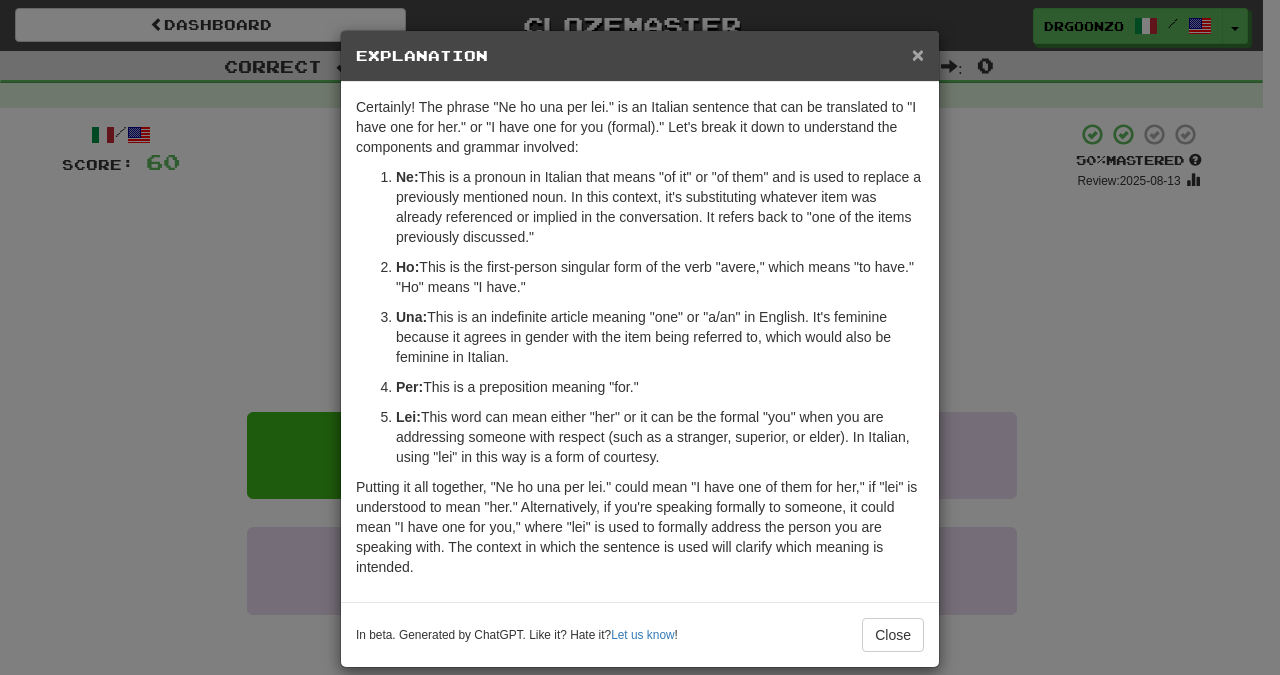 click on "×" at bounding box center (918, 54) 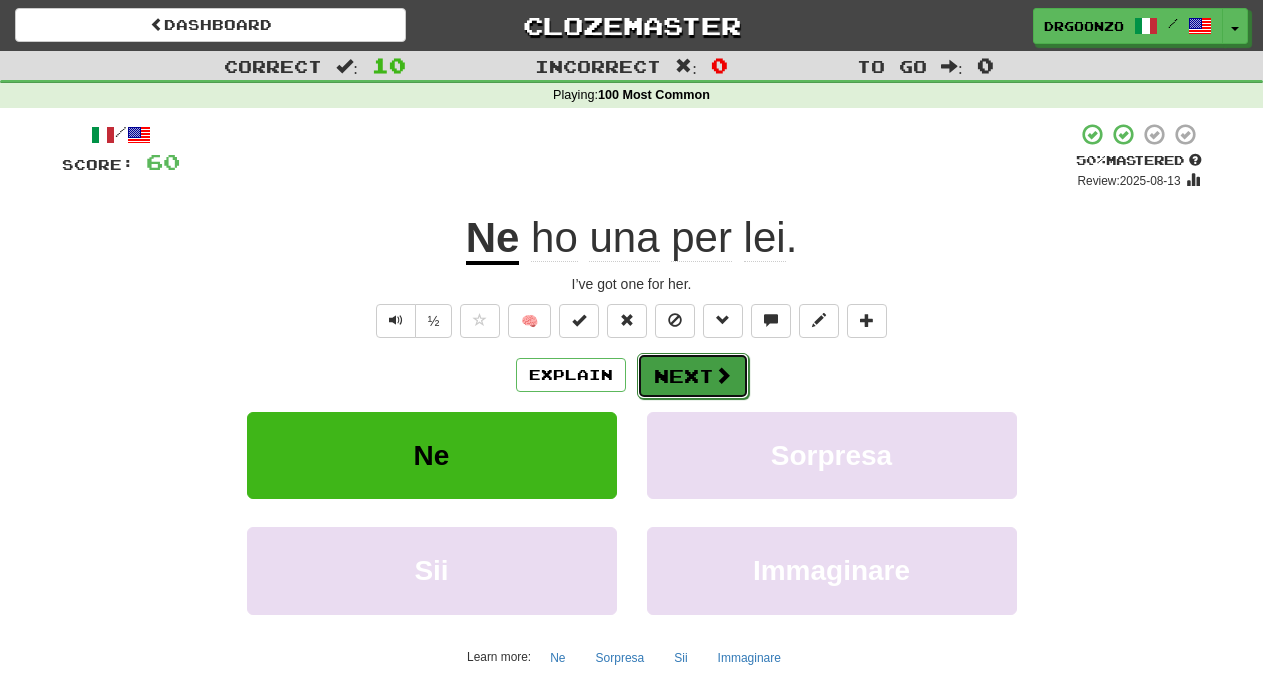 click at bounding box center (723, 375) 